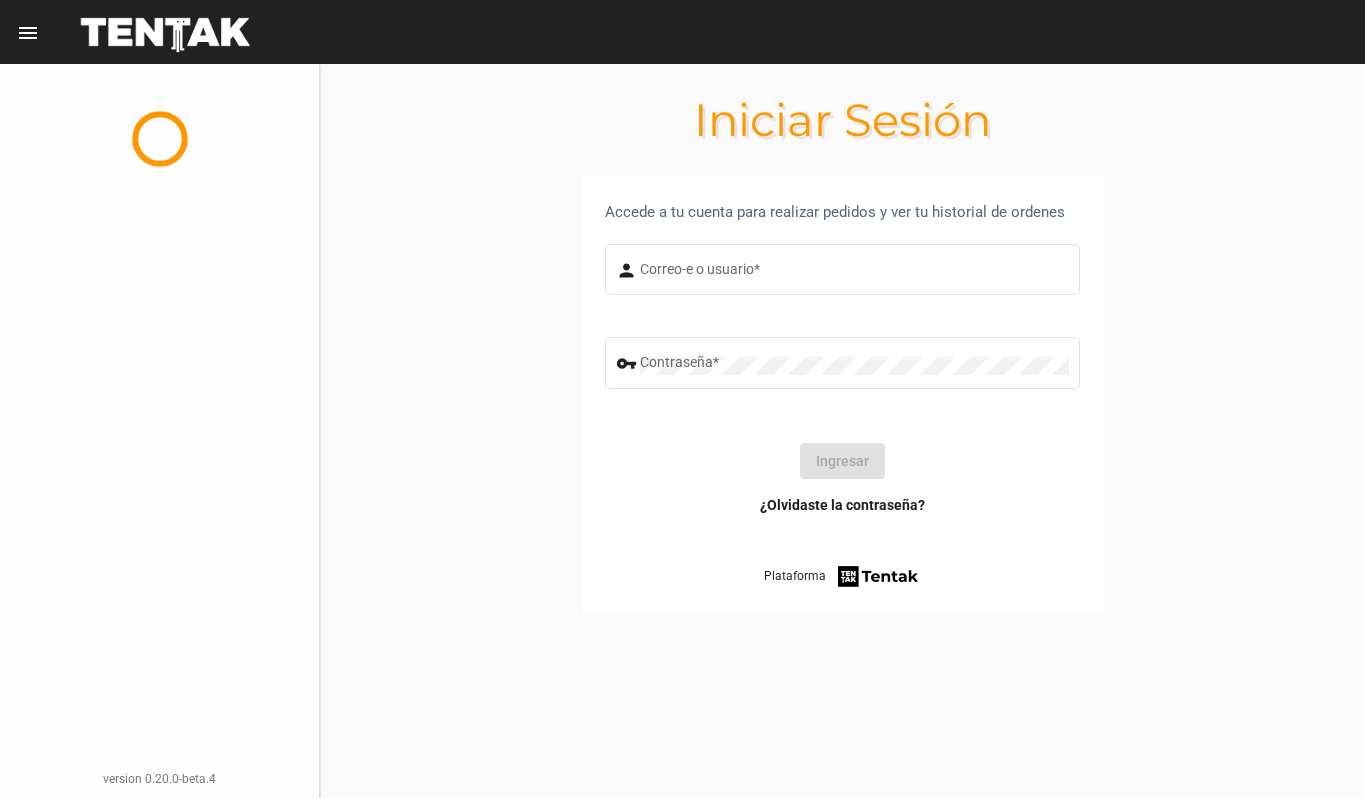 scroll, scrollTop: 0, scrollLeft: 0, axis: both 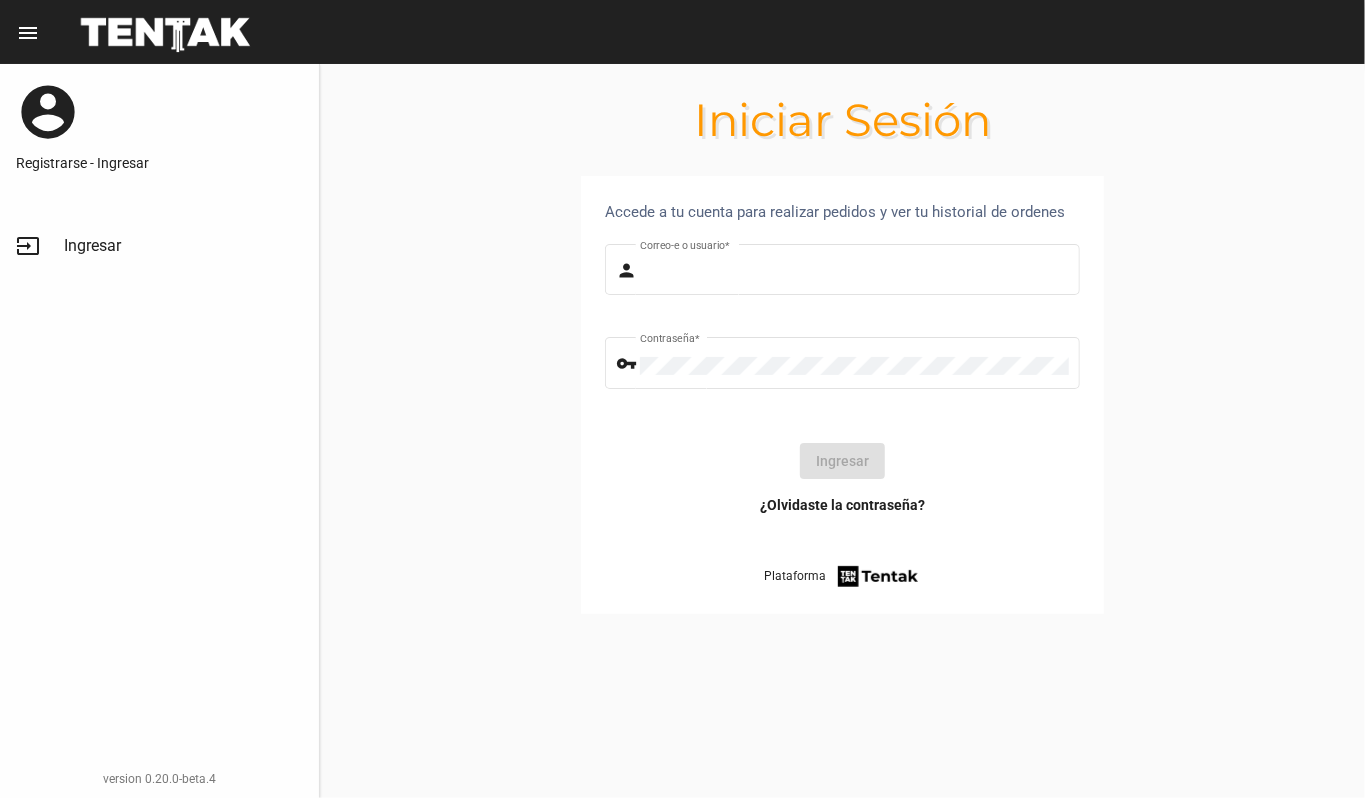 type on "DANKEHMB" 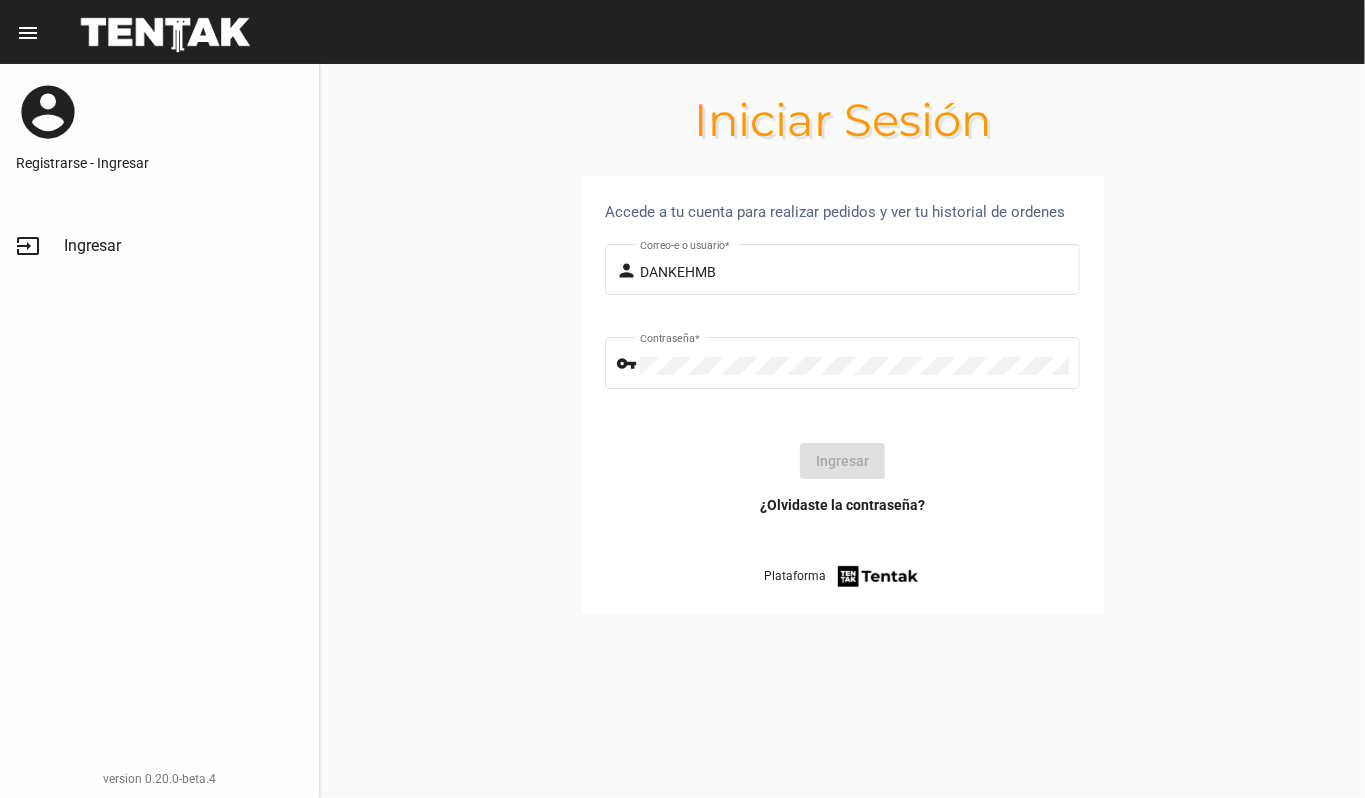 click on "Ingresar" 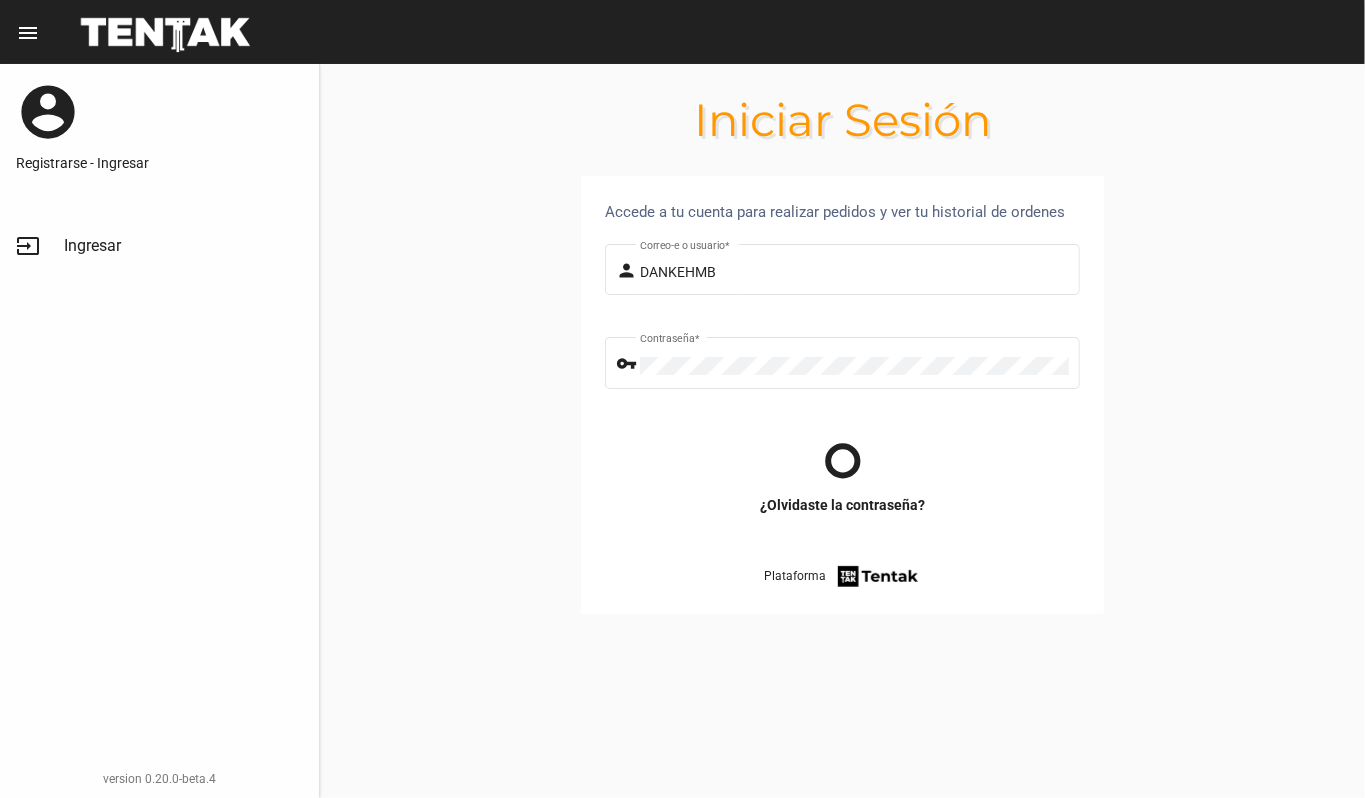 scroll, scrollTop: 0, scrollLeft: 0, axis: both 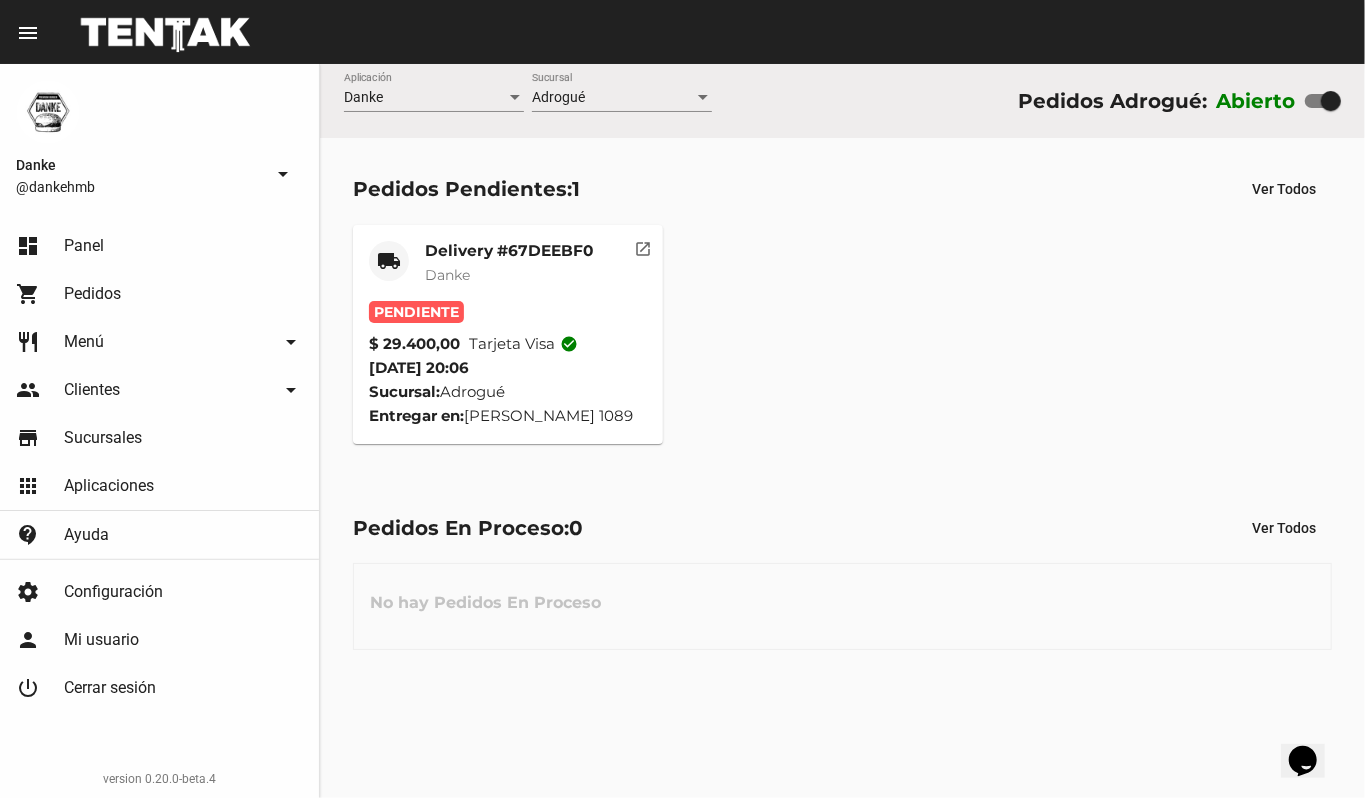click on "Delivery #67DEEBF0" 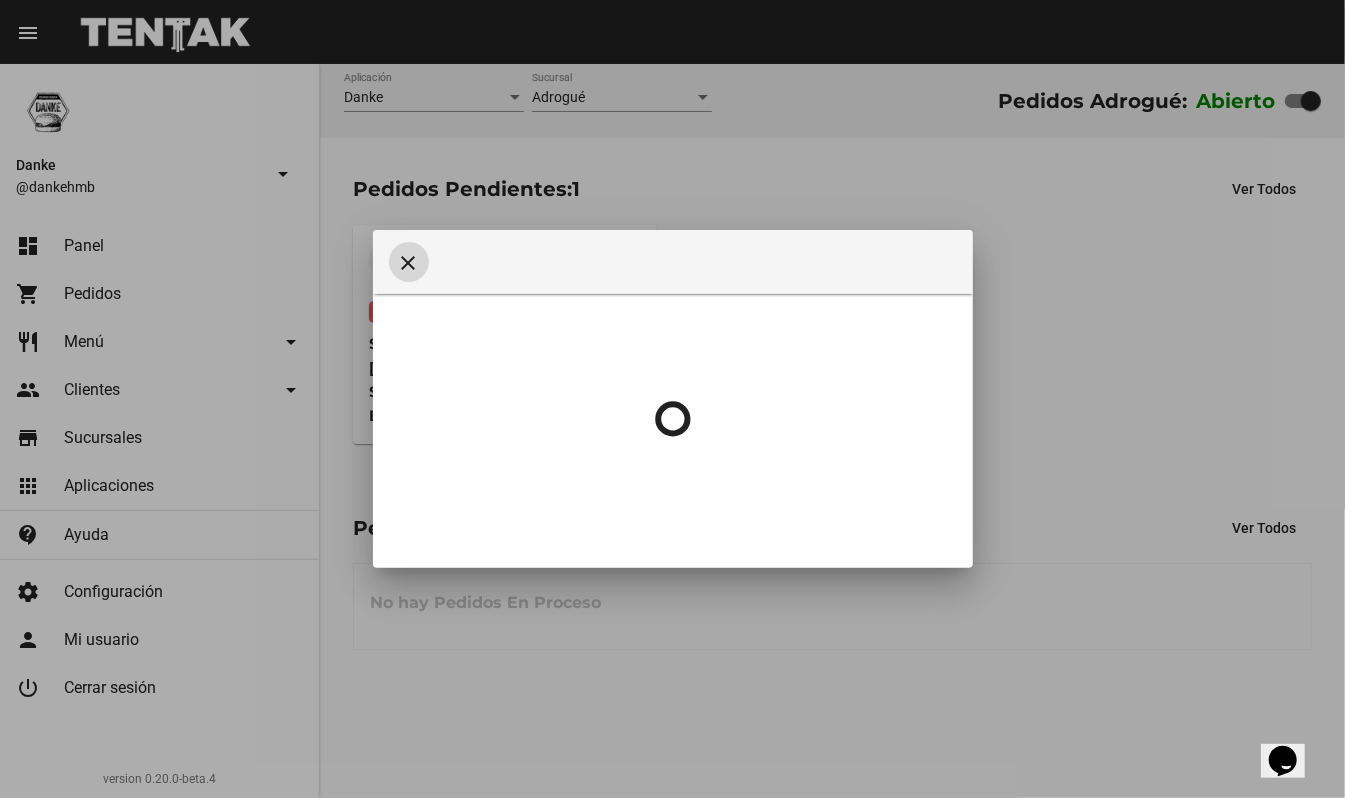 type 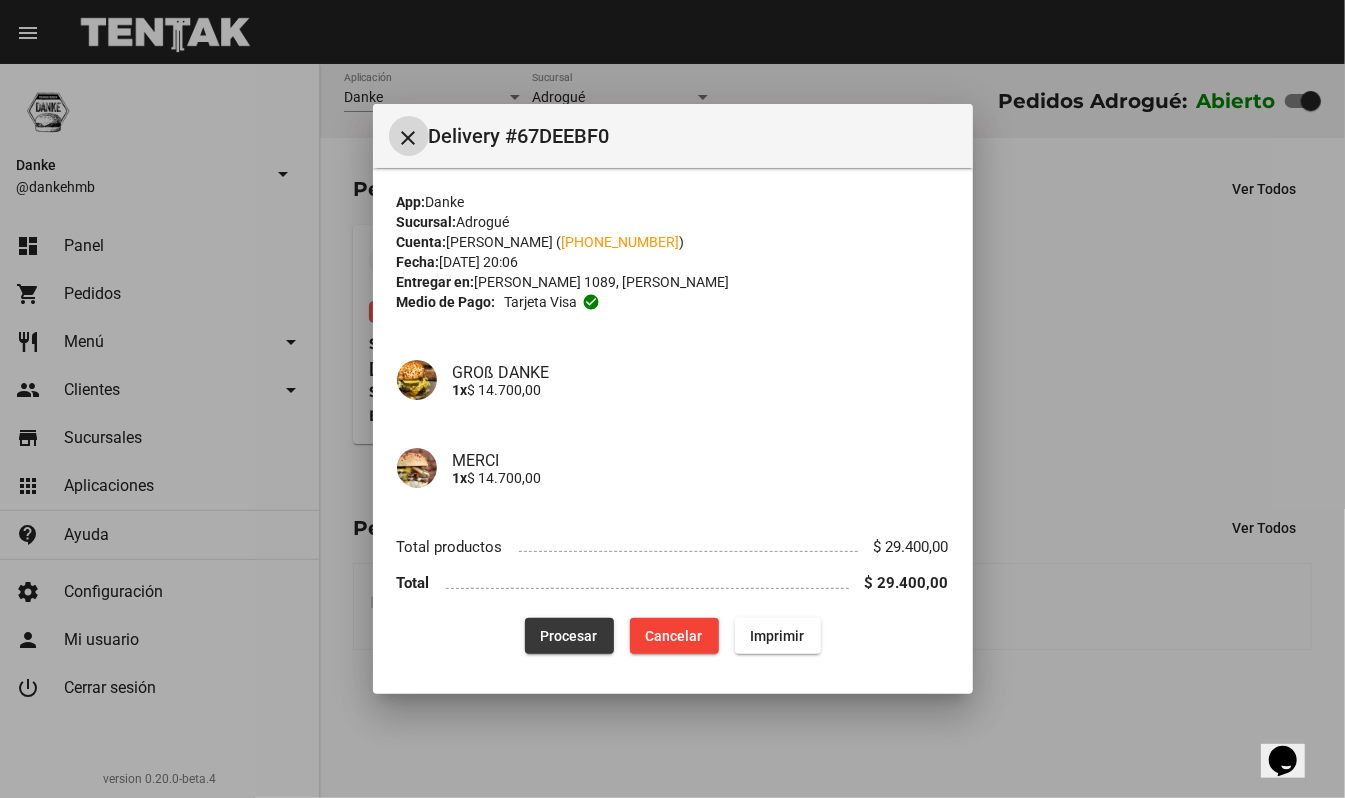 click on "Procesar" 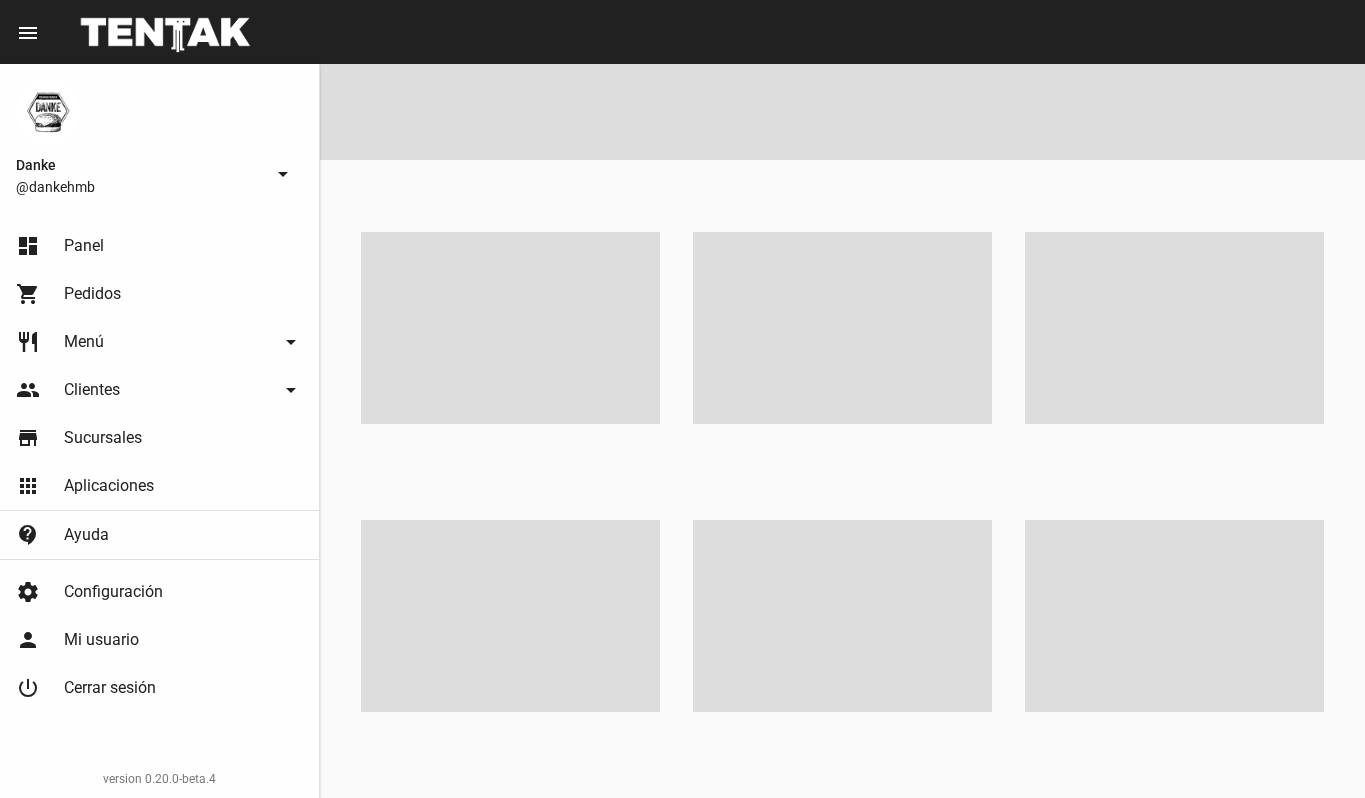 scroll, scrollTop: 0, scrollLeft: 0, axis: both 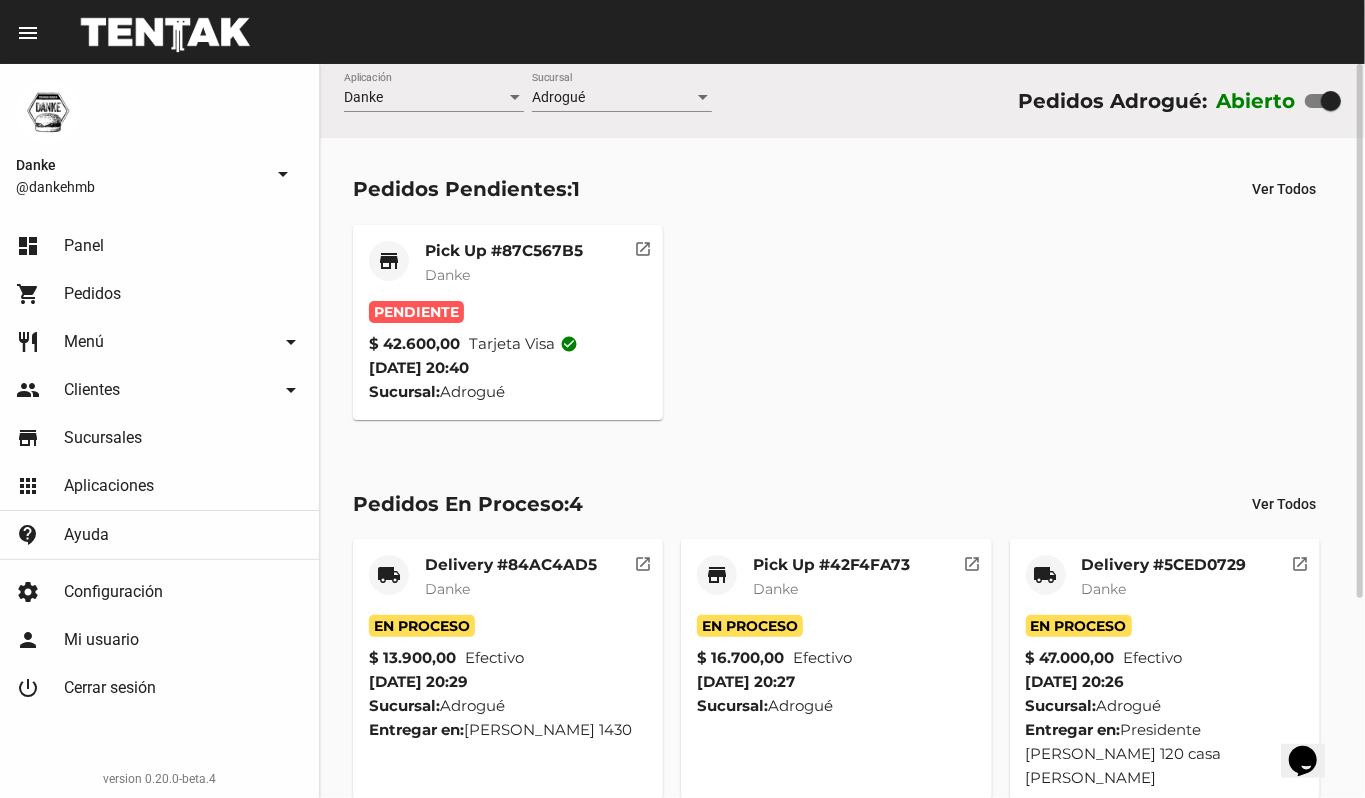 click on "Pick Up #87C567B5" 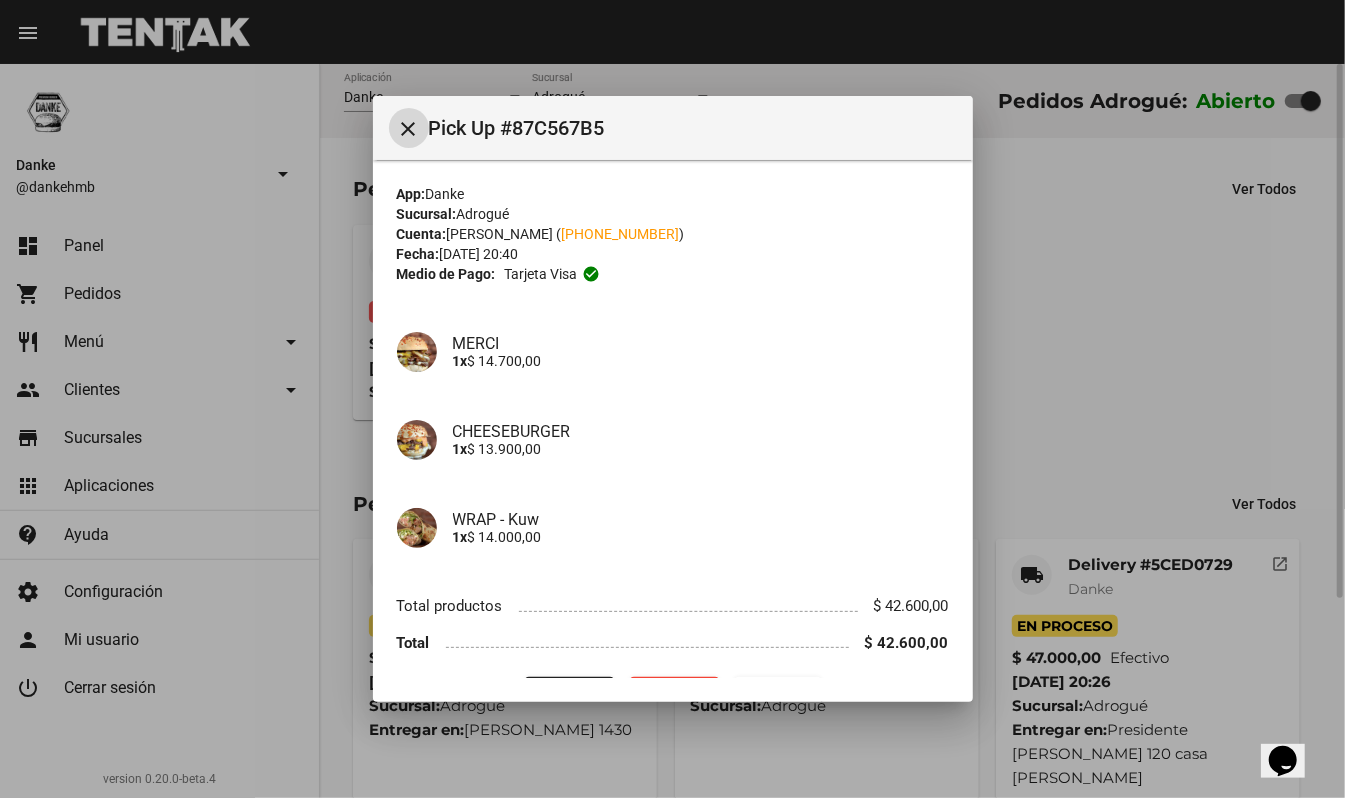 type 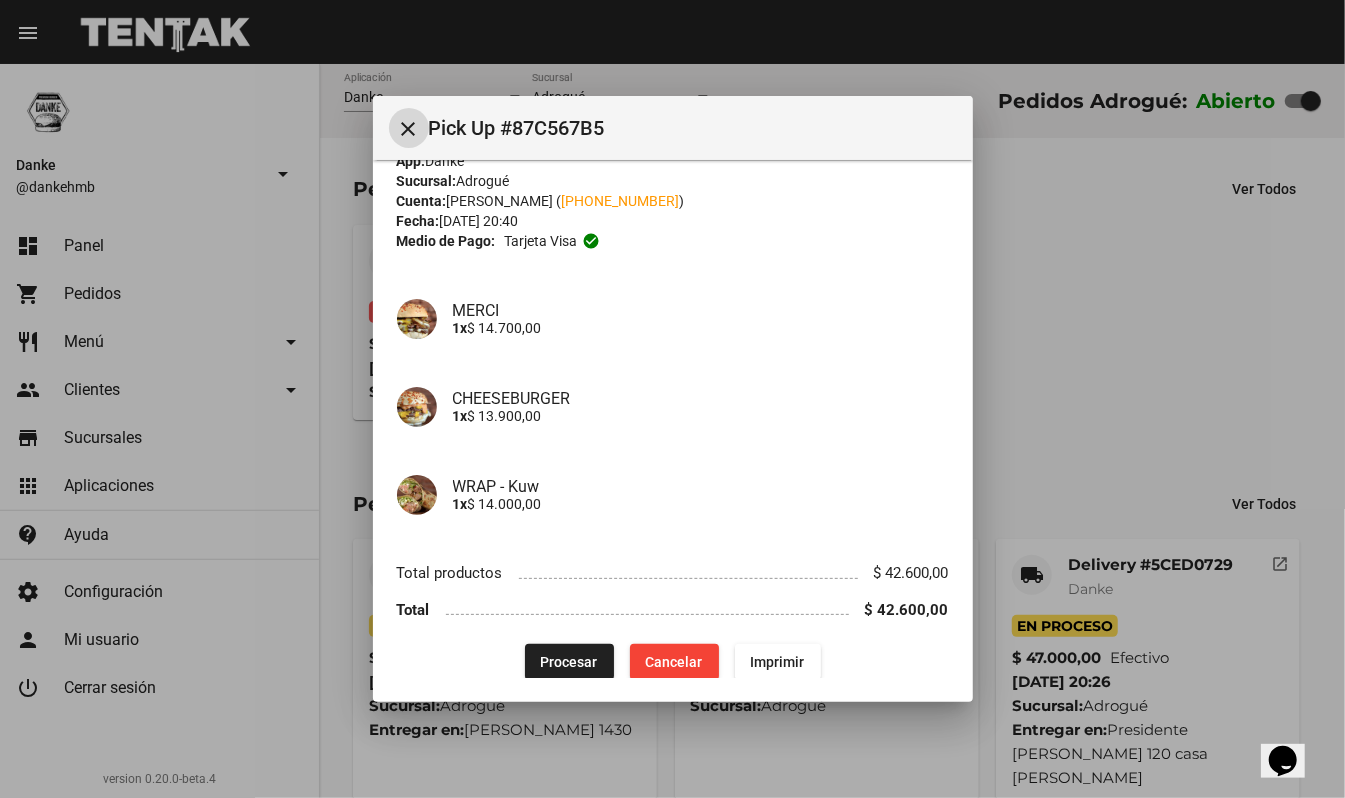 scroll, scrollTop: 50, scrollLeft: 0, axis: vertical 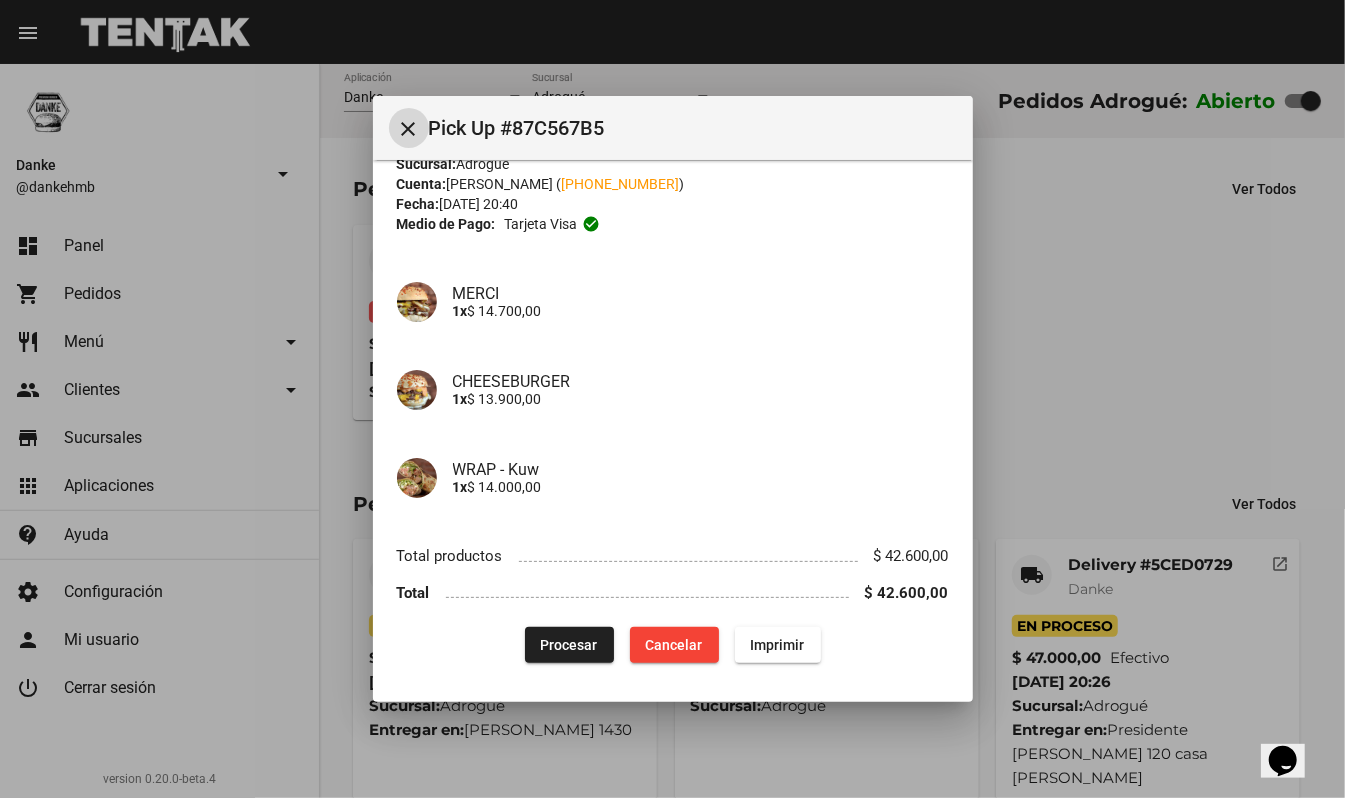 click on "Procesar" 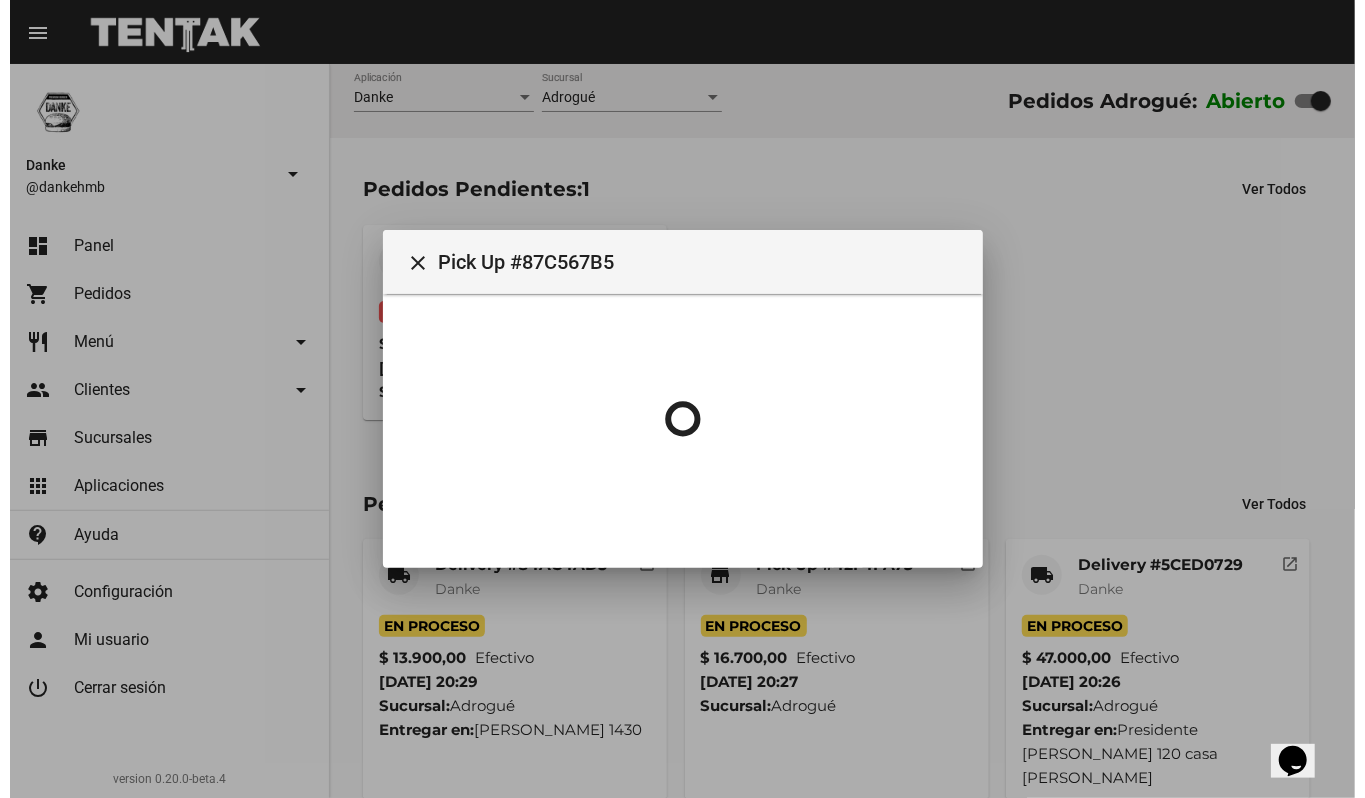 scroll, scrollTop: 0, scrollLeft: 0, axis: both 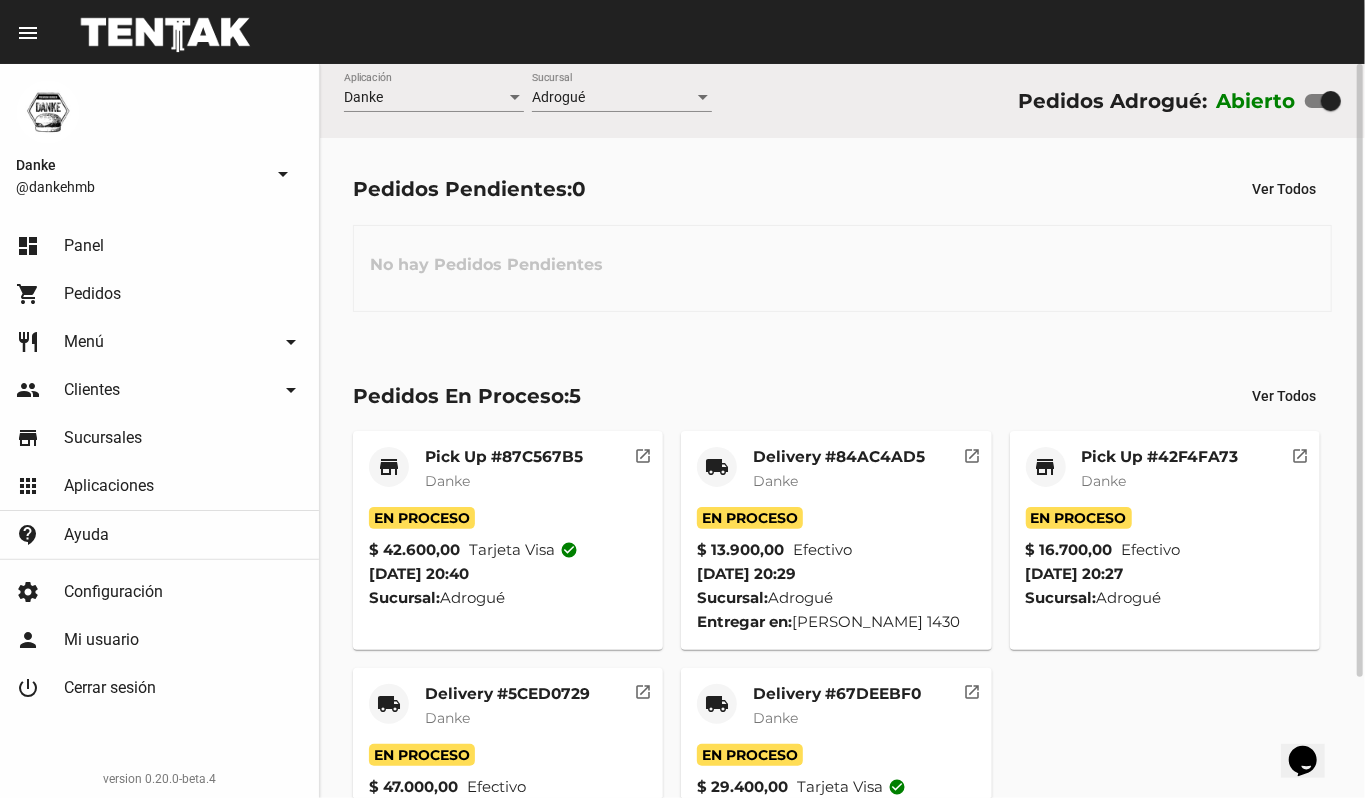click on "Pick Up #42F4FA73" 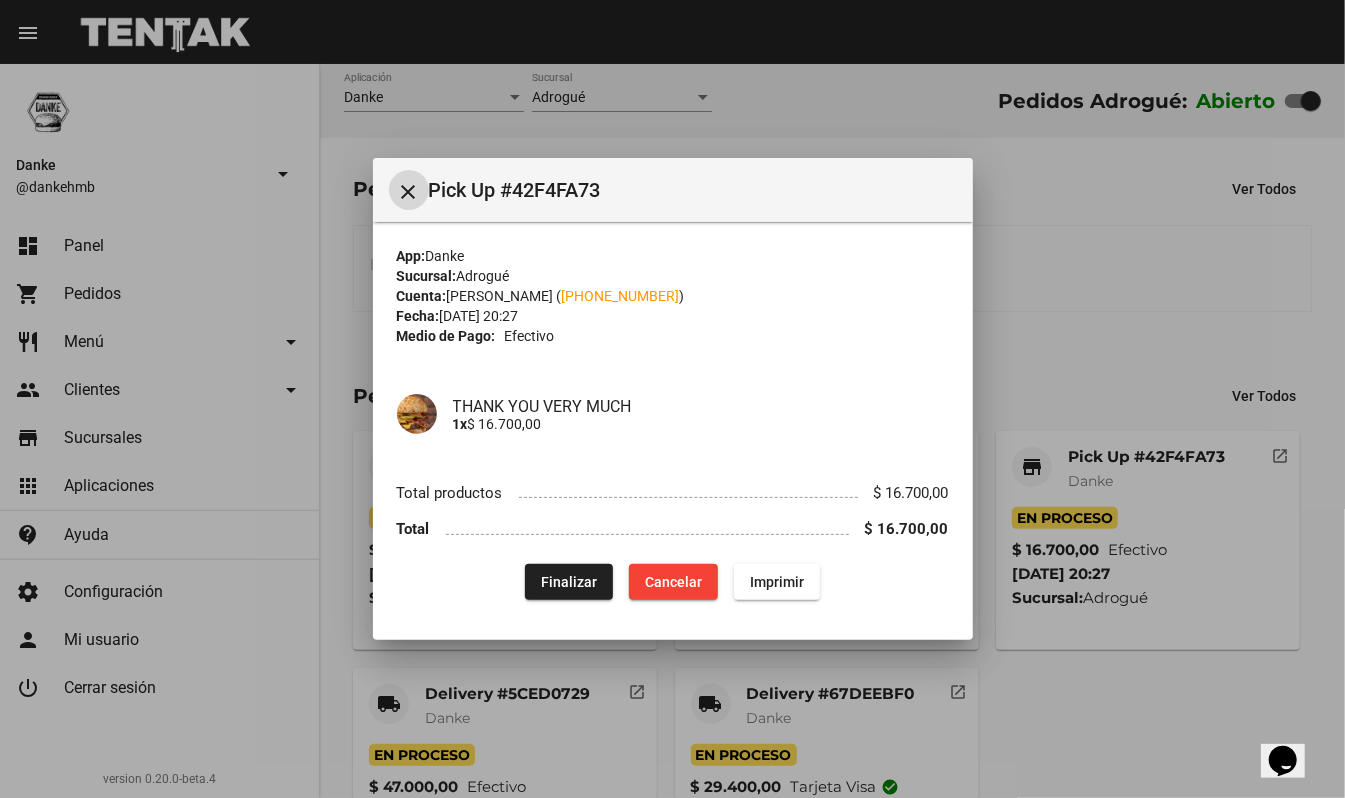 click on "Finalizar" 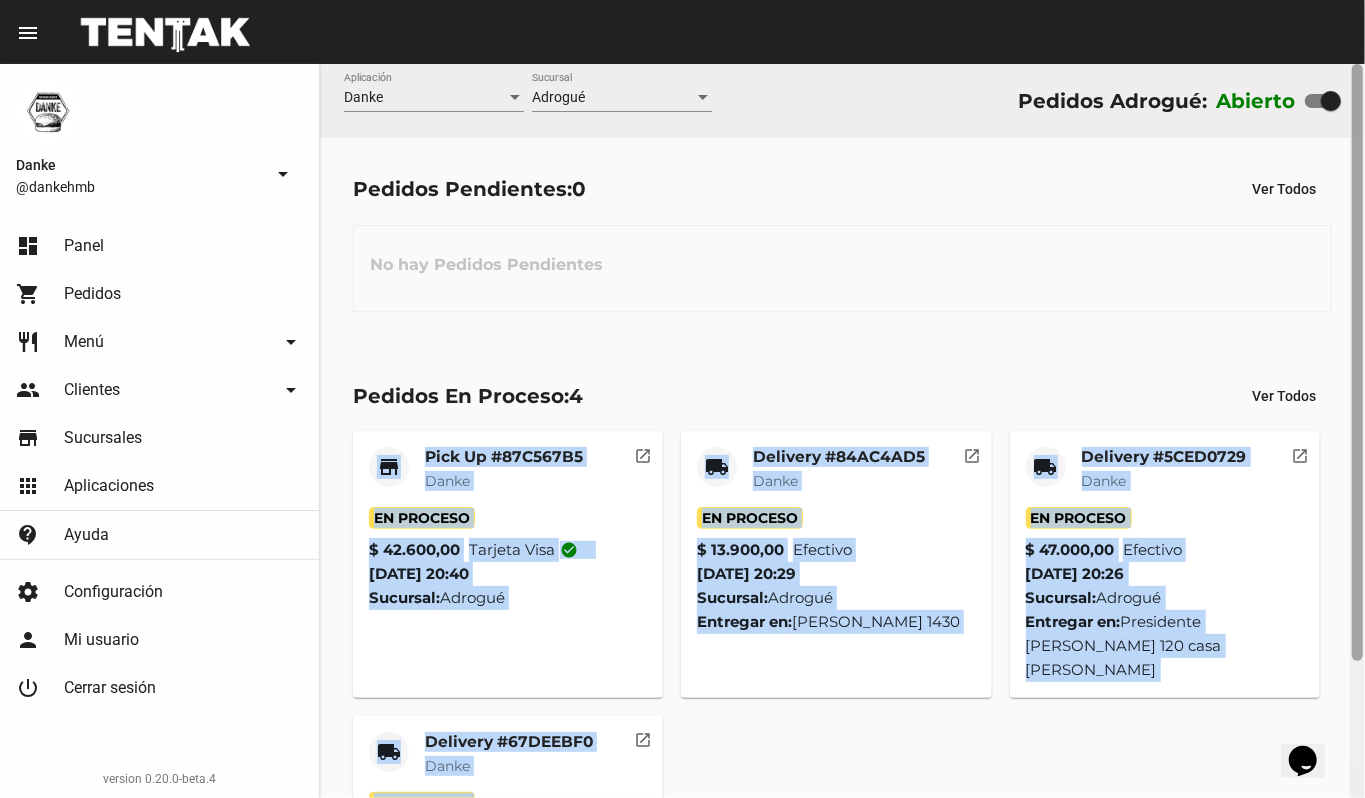 drag, startPoint x: 722, startPoint y: 350, endPoint x: 1364, endPoint y: 614, distance: 694.1614 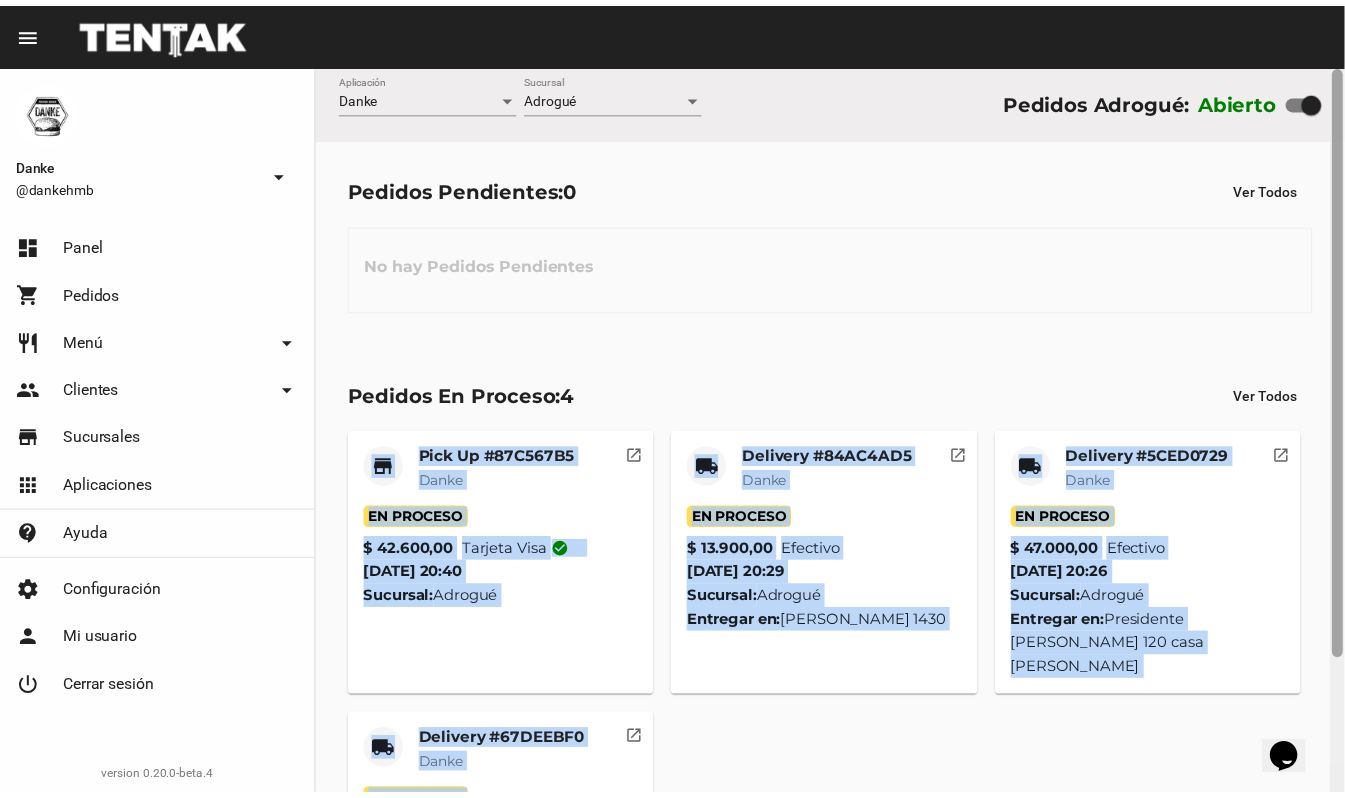 scroll, scrollTop: 169, scrollLeft: 0, axis: vertical 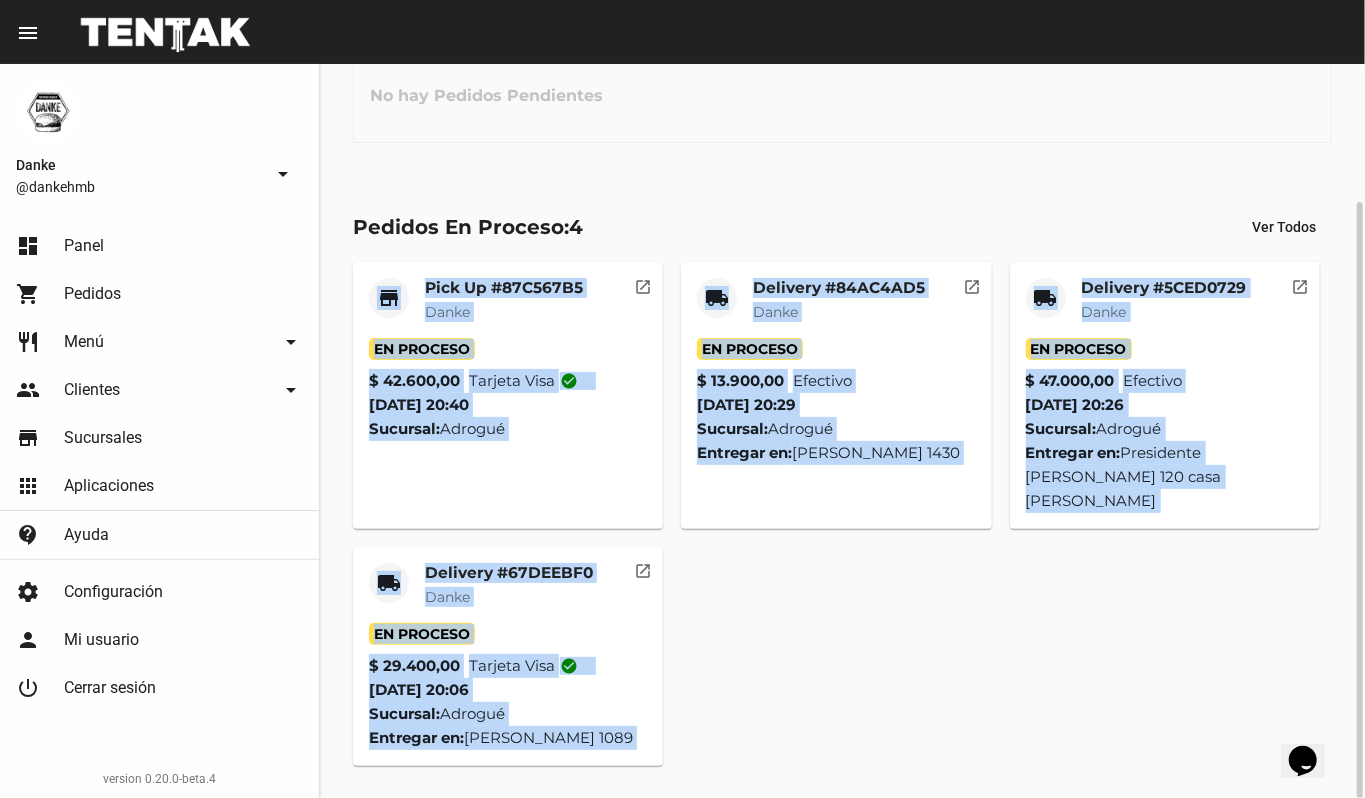 click on "store Pick Up #87C567B5 Danke En Proceso $ 42.600,00 Tarjeta visa check_circle 11/7/25 20:40 Sucursal:  Adrogué  open_in_new local_shipping Delivery #84AC4AD5 Danke En Proceso $ 13.900,00 Efectivo  11/7/25 20:29 Sucursal:  Adrogué  Entregar en:  Hipólito Bouchard 1430   open_in_new local_shipping Delivery #5CED0729 Danke En Proceso $ 47.000,00 Efectivo  11/7/25 20:26 Sucursal:  Adrogué  Entregar en:  Presidente Uriburu 120 casa marón   open_in_new local_shipping Delivery #67DEEBF0 Danke En Proceso $ 29.400,00 Tarjeta visa check_circle 11/7/25 20:06 Sucursal:  Adrogué  Entregar en:  Roque Sáenz Peña 1089   open_in_new" 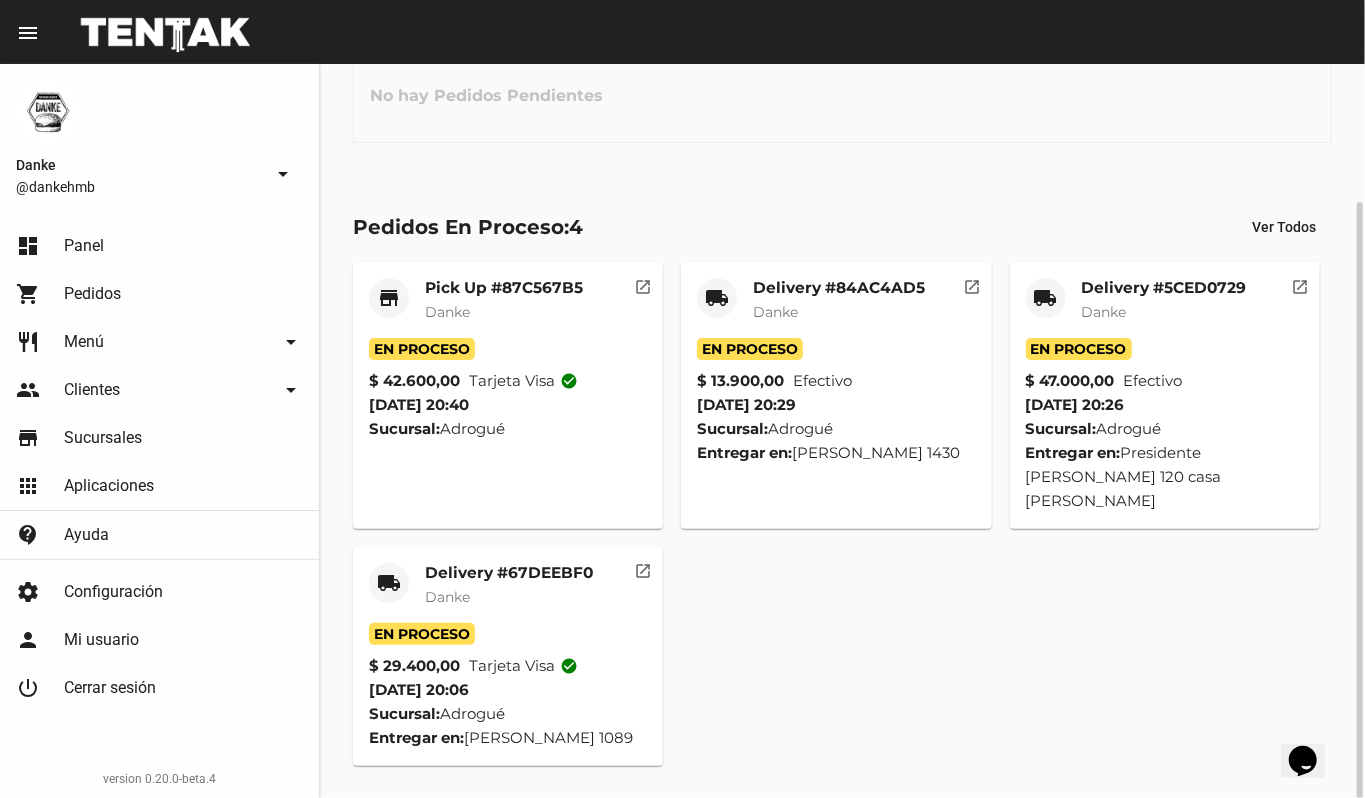 click on "Delivery #5CED0729" 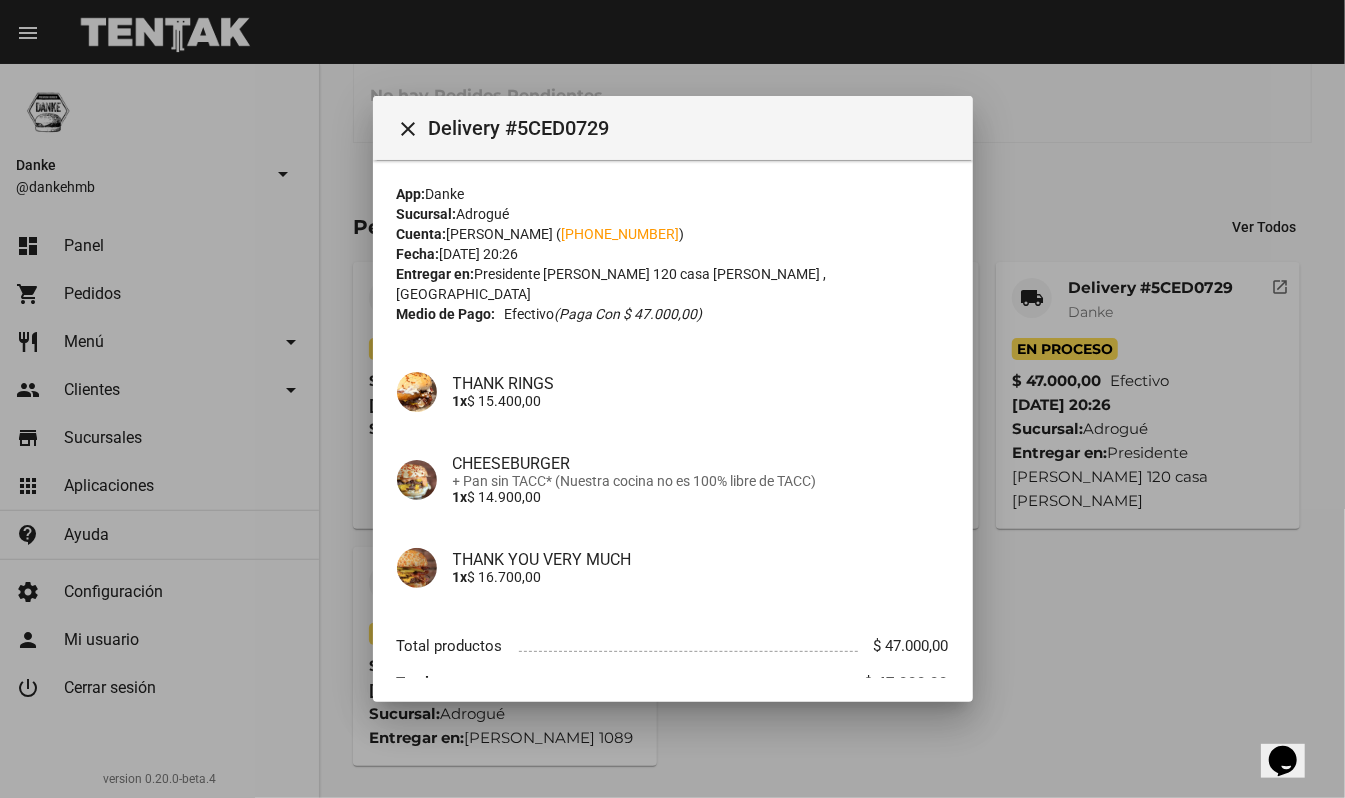 scroll, scrollTop: 70, scrollLeft: 0, axis: vertical 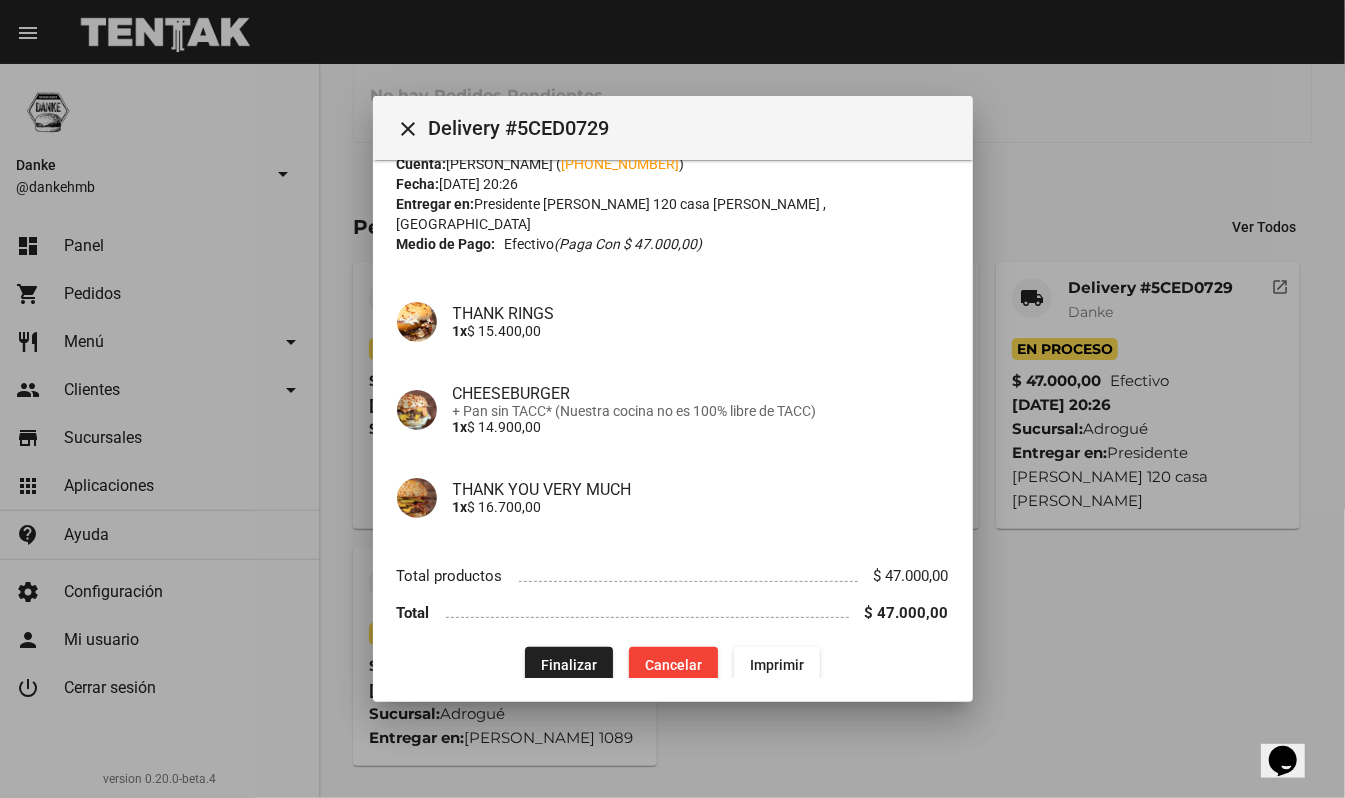 click on "Finalizar" 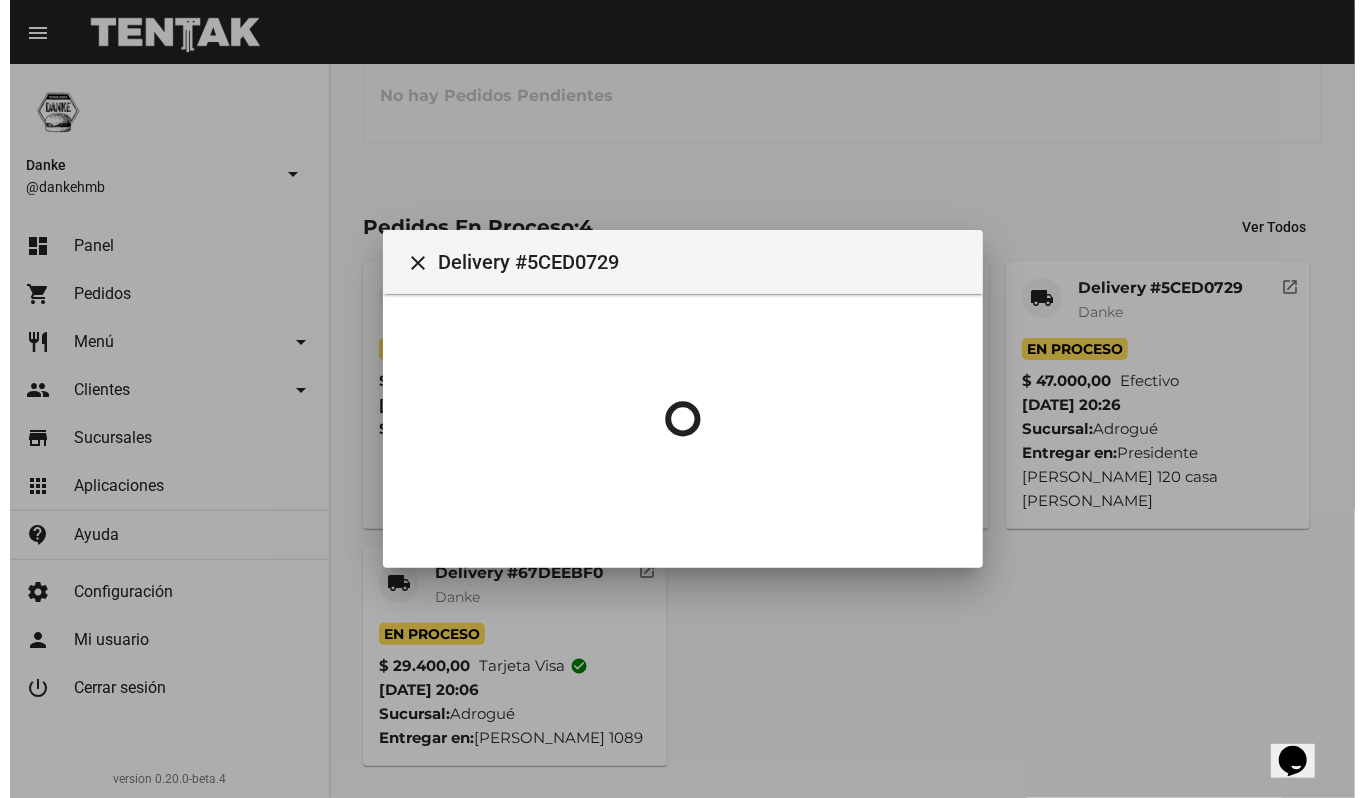 scroll, scrollTop: 0, scrollLeft: 0, axis: both 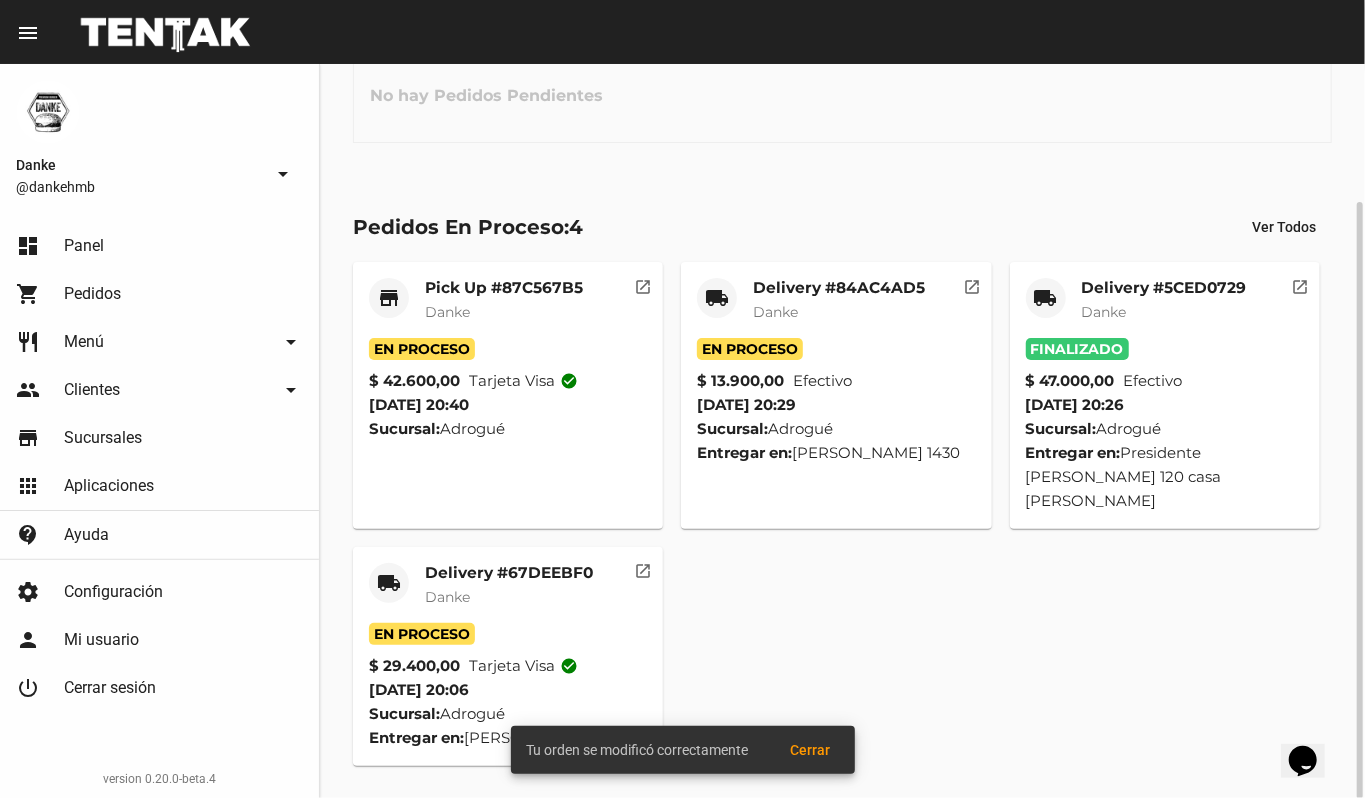 click on "Delivery #67DEEBF0 Danke" 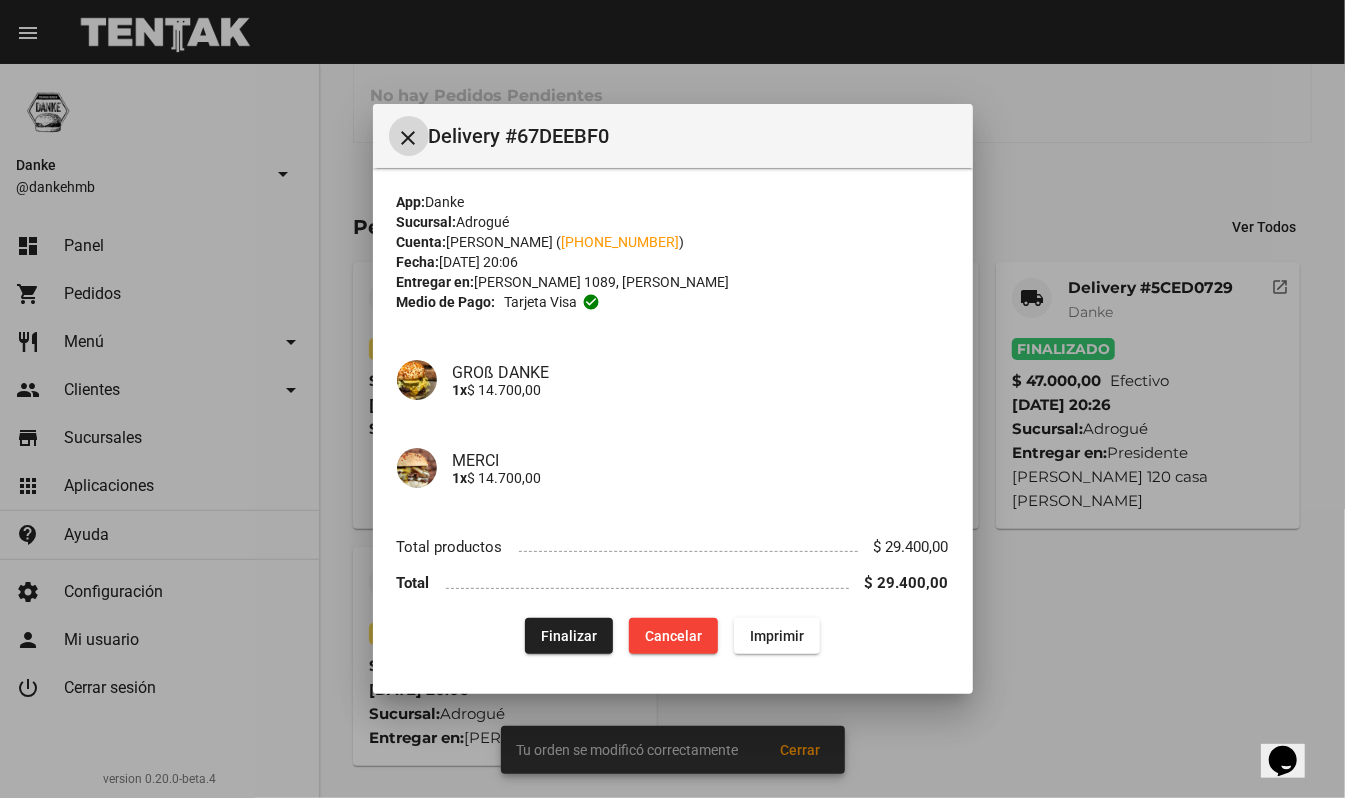 click on "Finalizar" 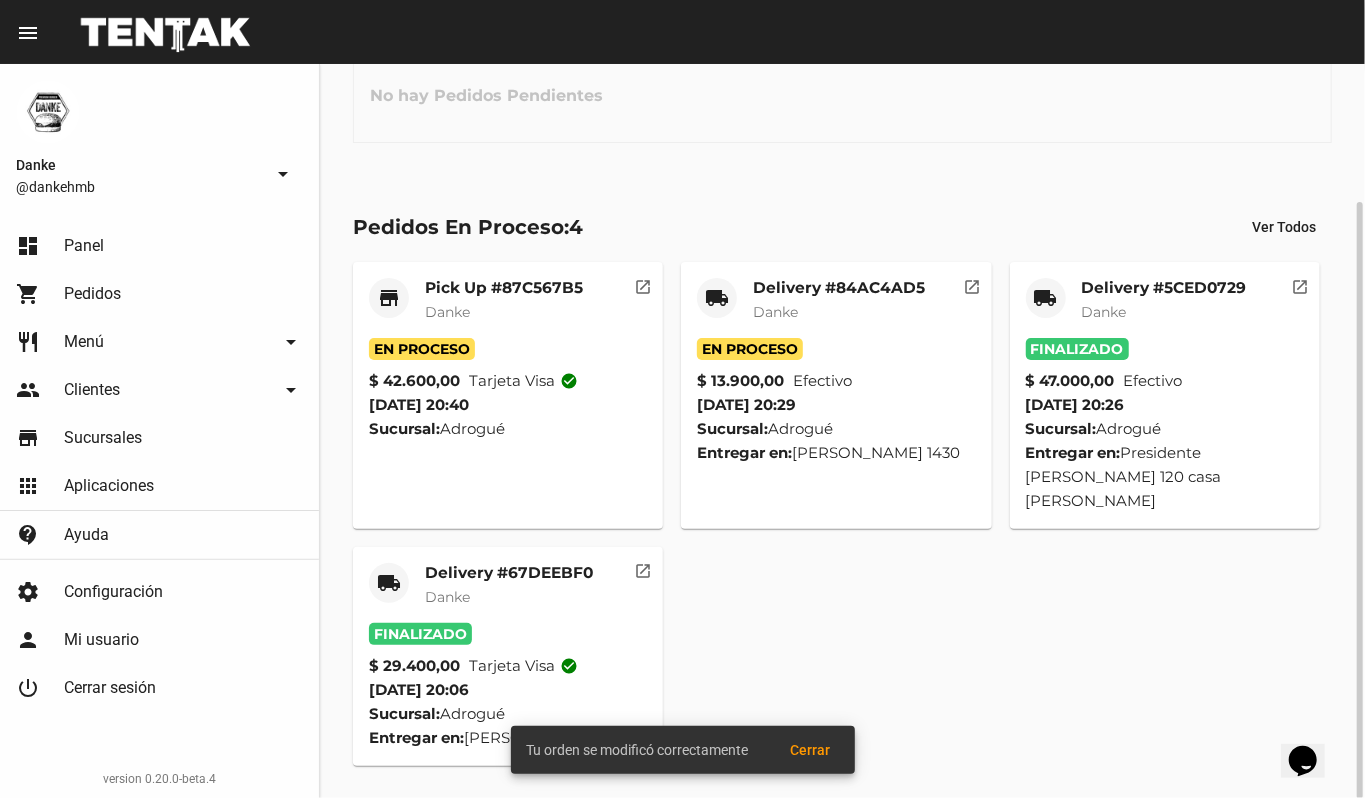 click on "local_shipping Delivery #84AC4AD5 Danke En Proceso $ 13.900,00 Efectivo  11/7/25 20:29 Sucursal:  Adrogué  Entregar en:  Hipólito Bouchard 1430   open_in_new" 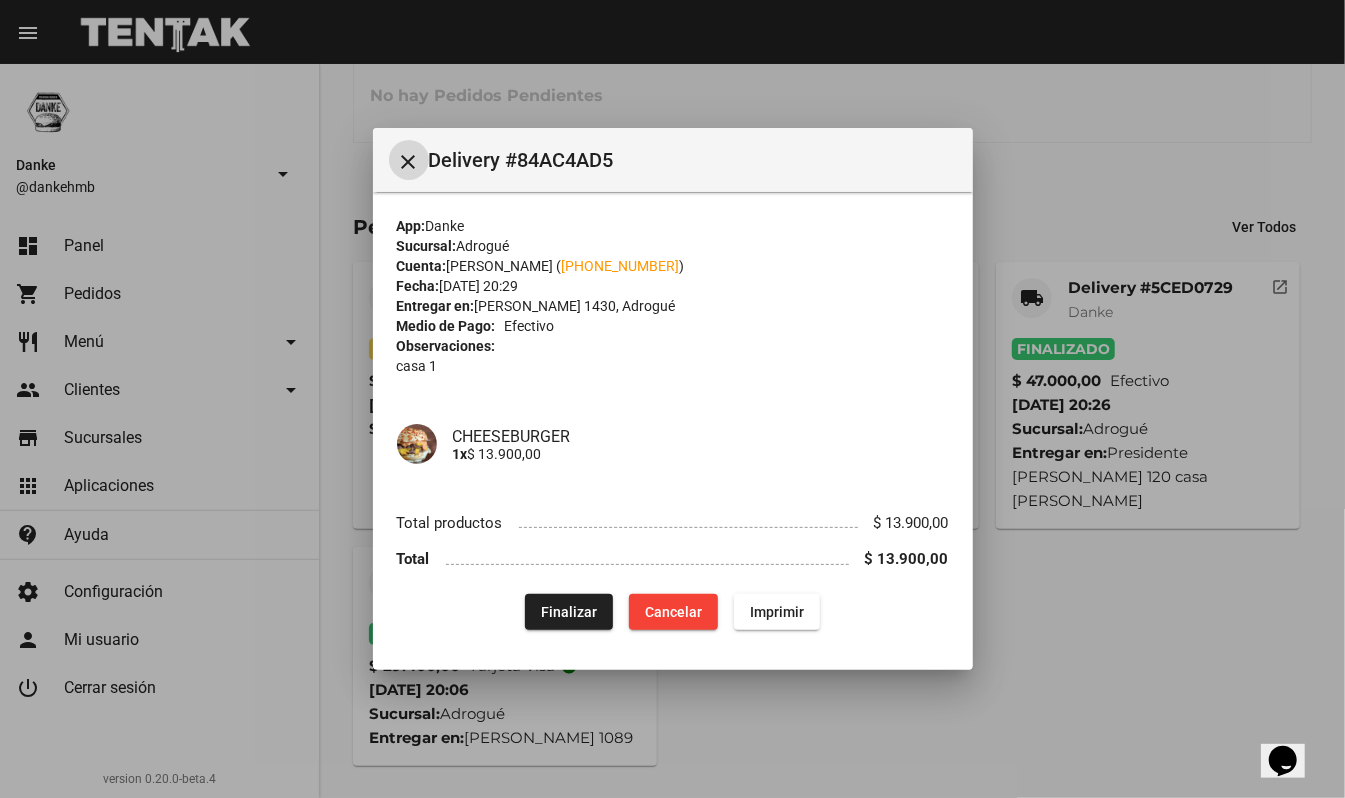 click on "Finalizar" 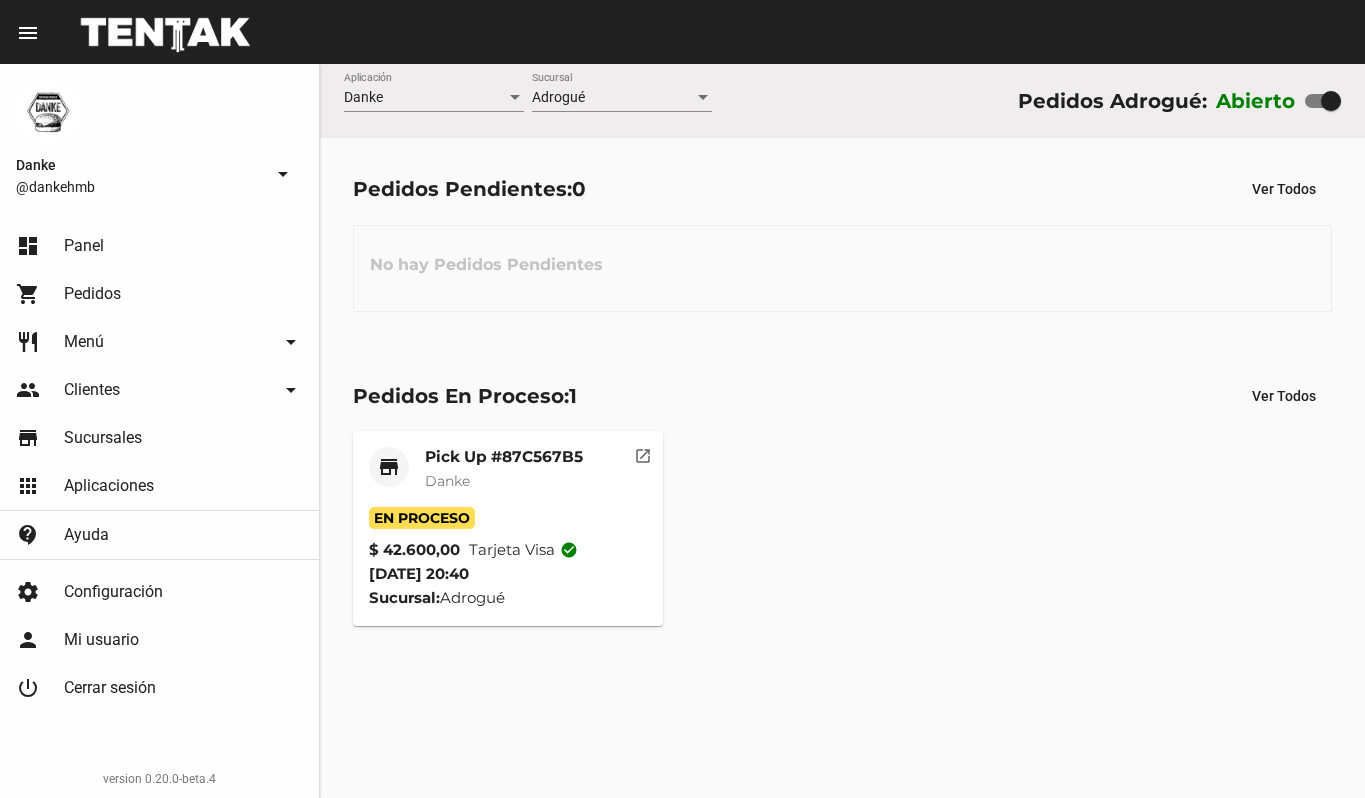 scroll, scrollTop: 0, scrollLeft: 0, axis: both 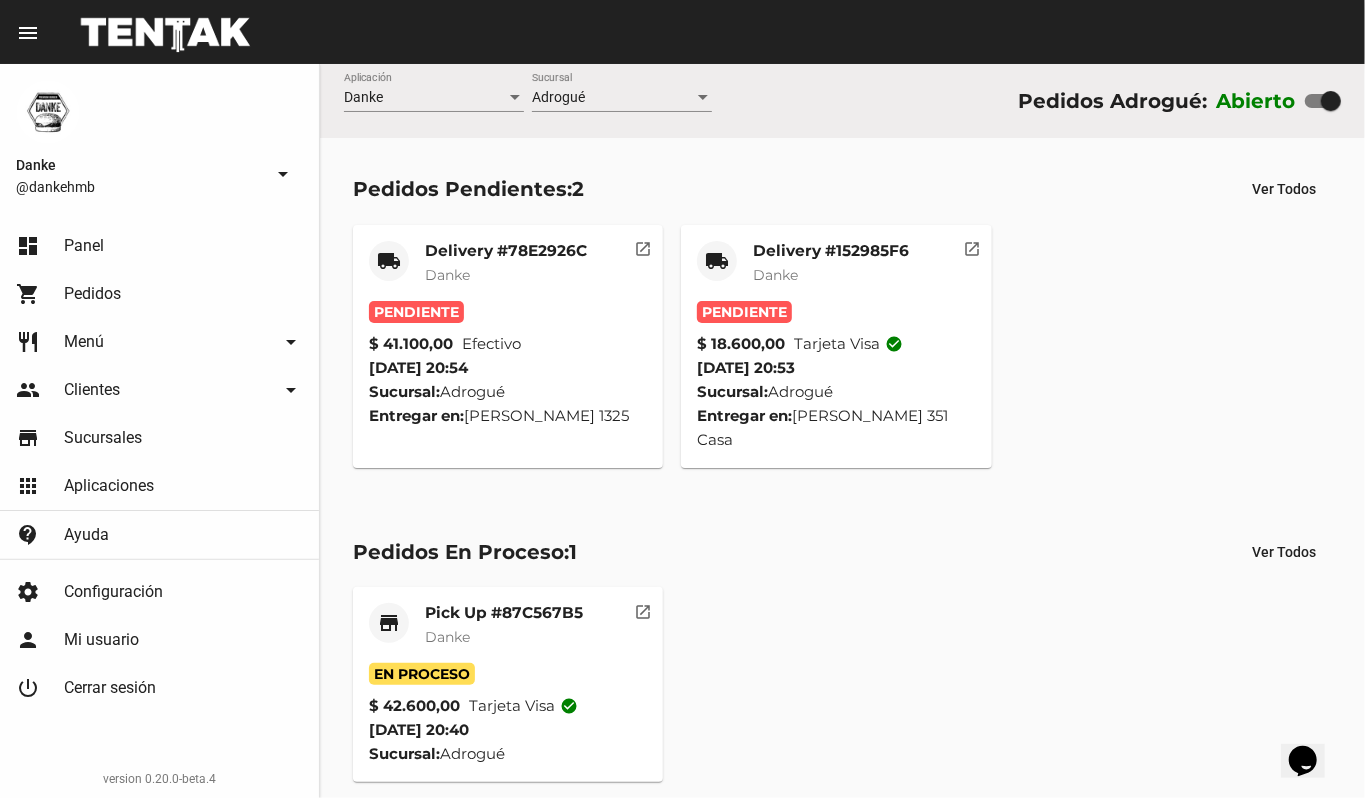 click on "Delivery #152985F6" 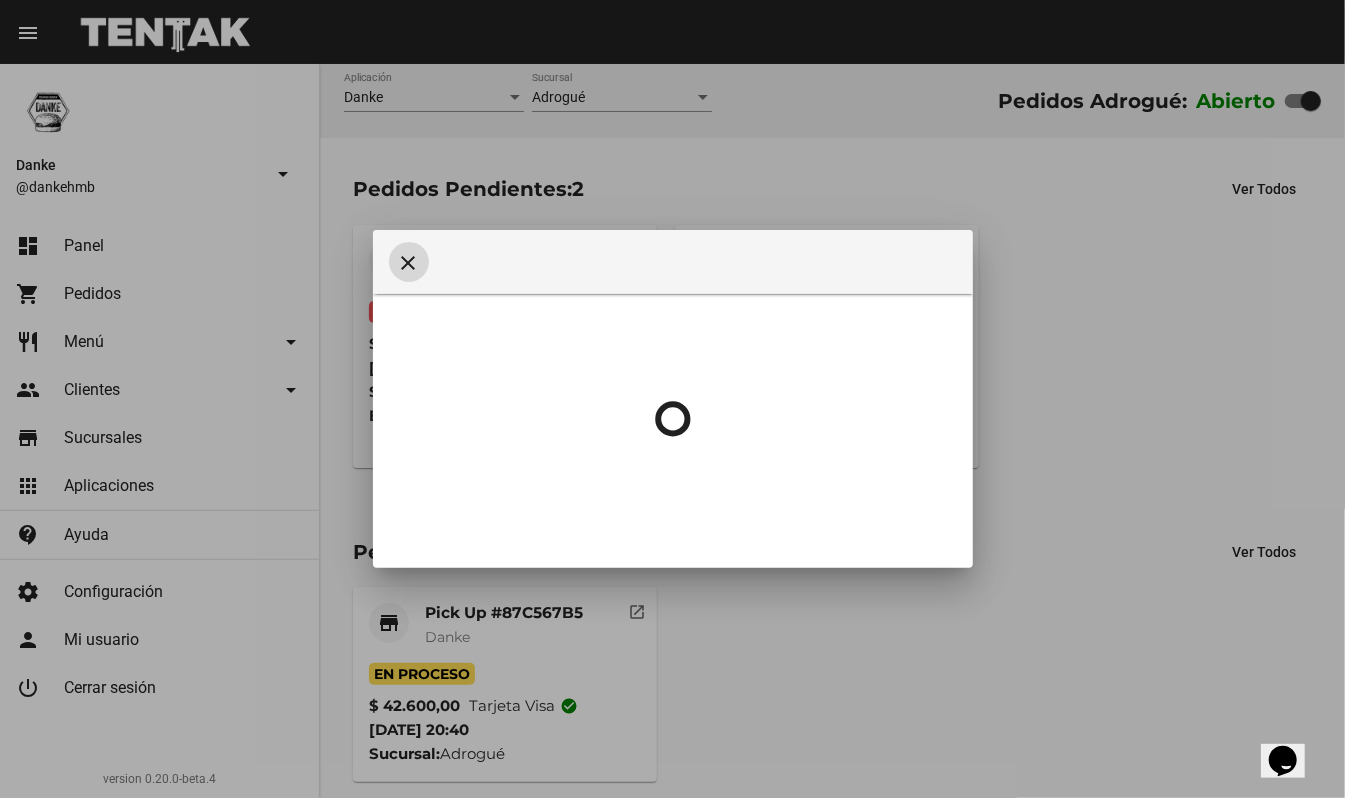 type 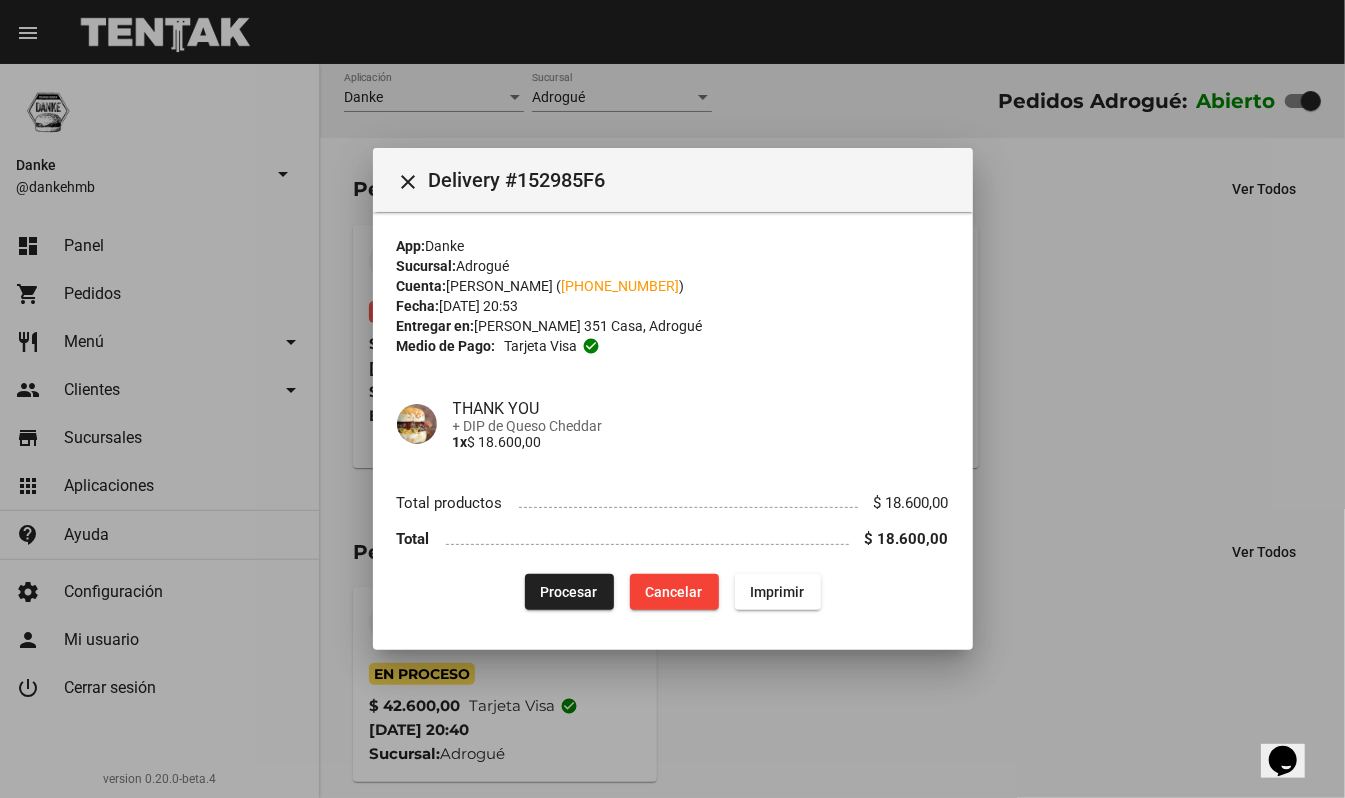 click on "Procesar" 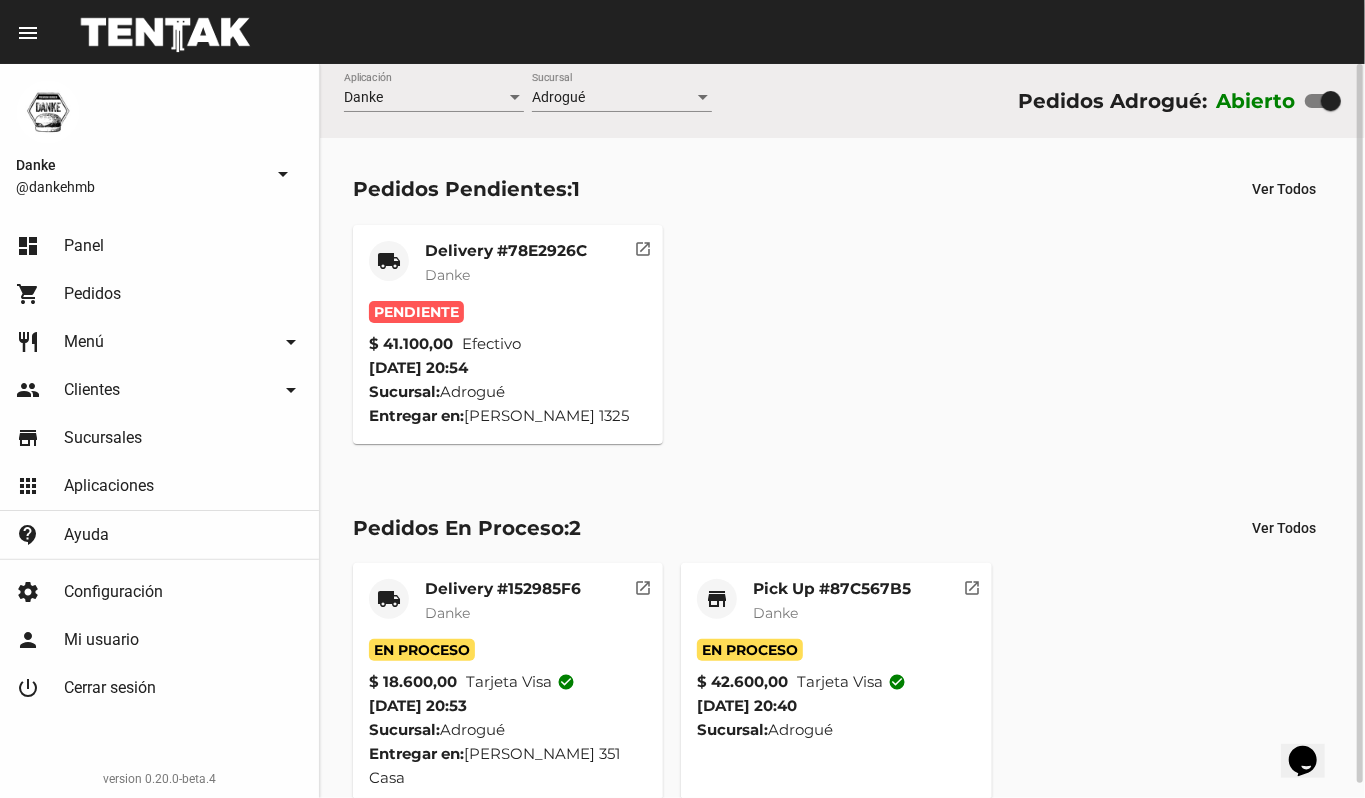 click on "Pick Up #87C567B5" 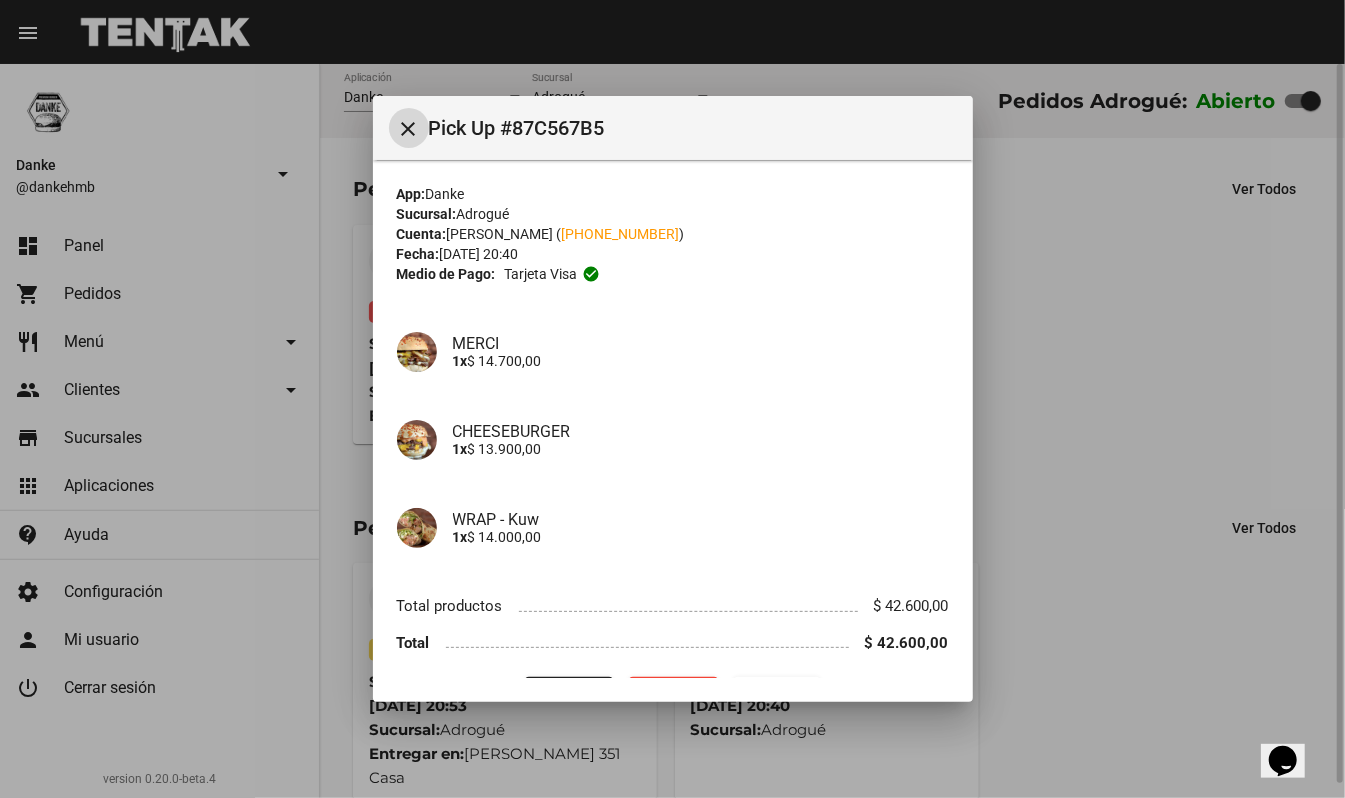 scroll, scrollTop: 50, scrollLeft: 0, axis: vertical 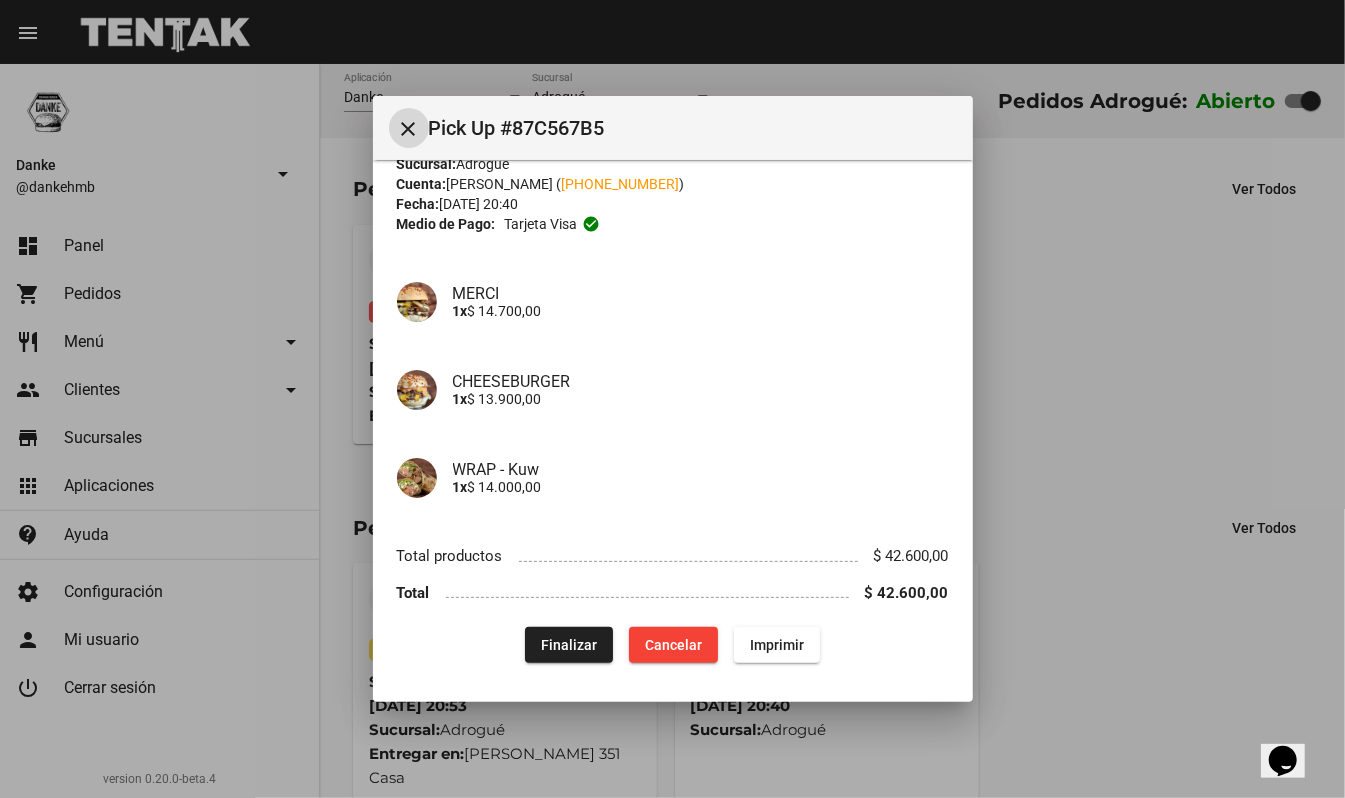 click on "Finalizar" 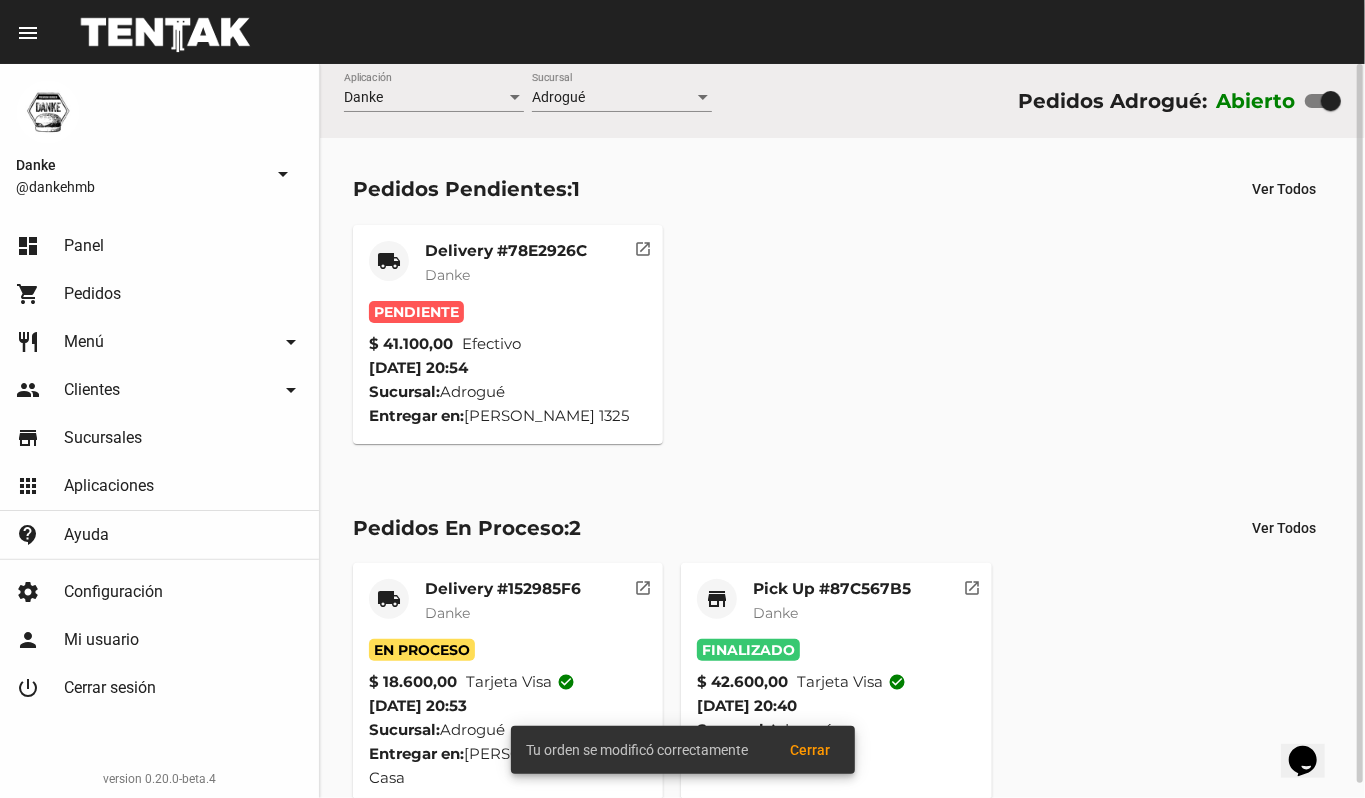 click on "Delivery #78E2926C Danke" 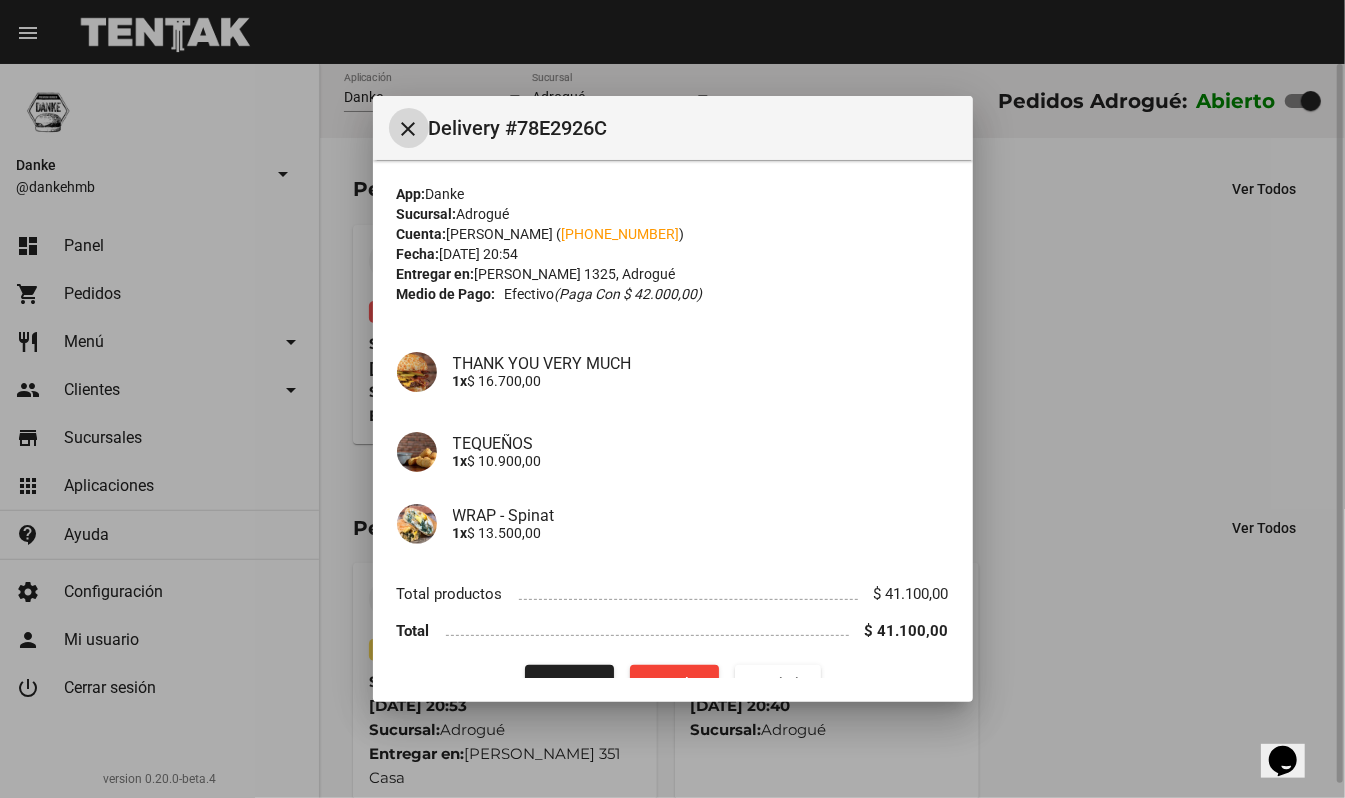 type 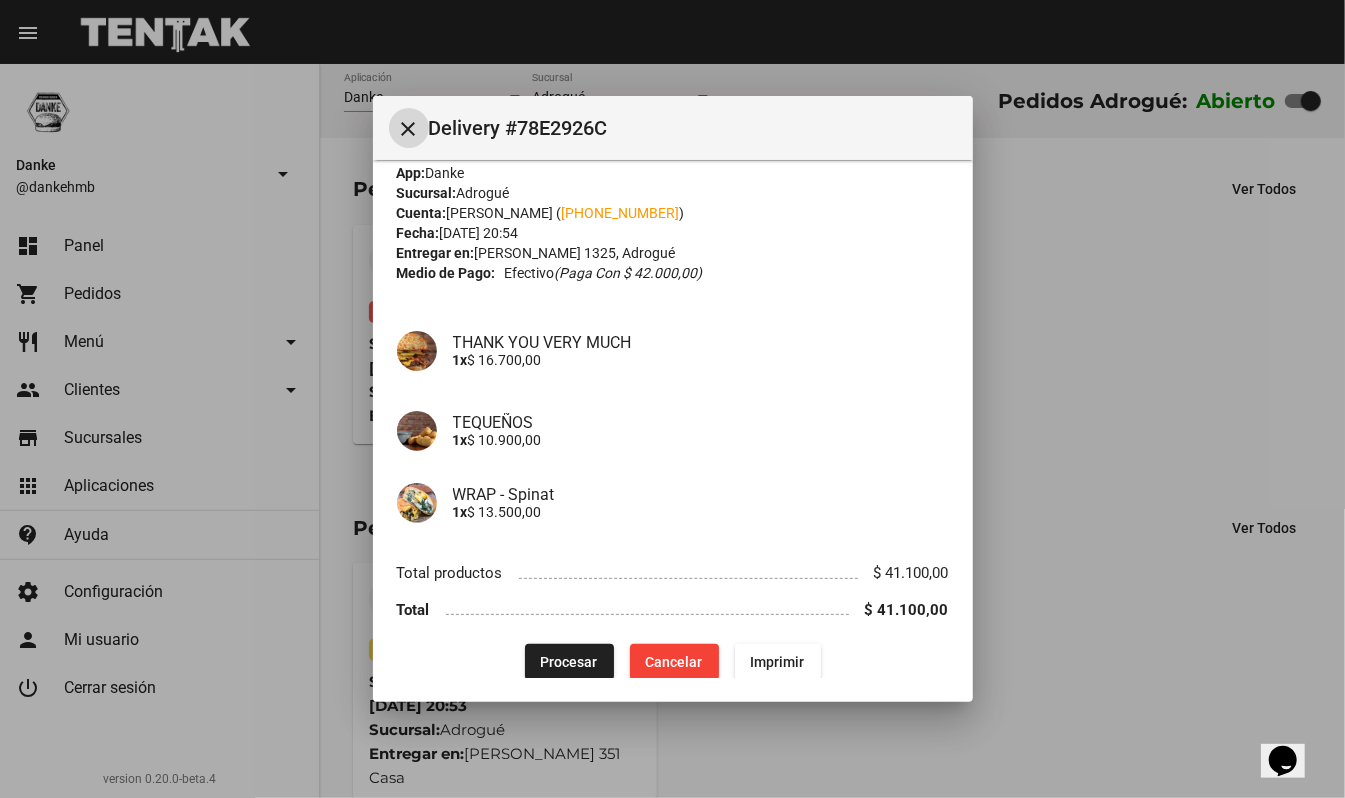 scroll, scrollTop: 38, scrollLeft: 0, axis: vertical 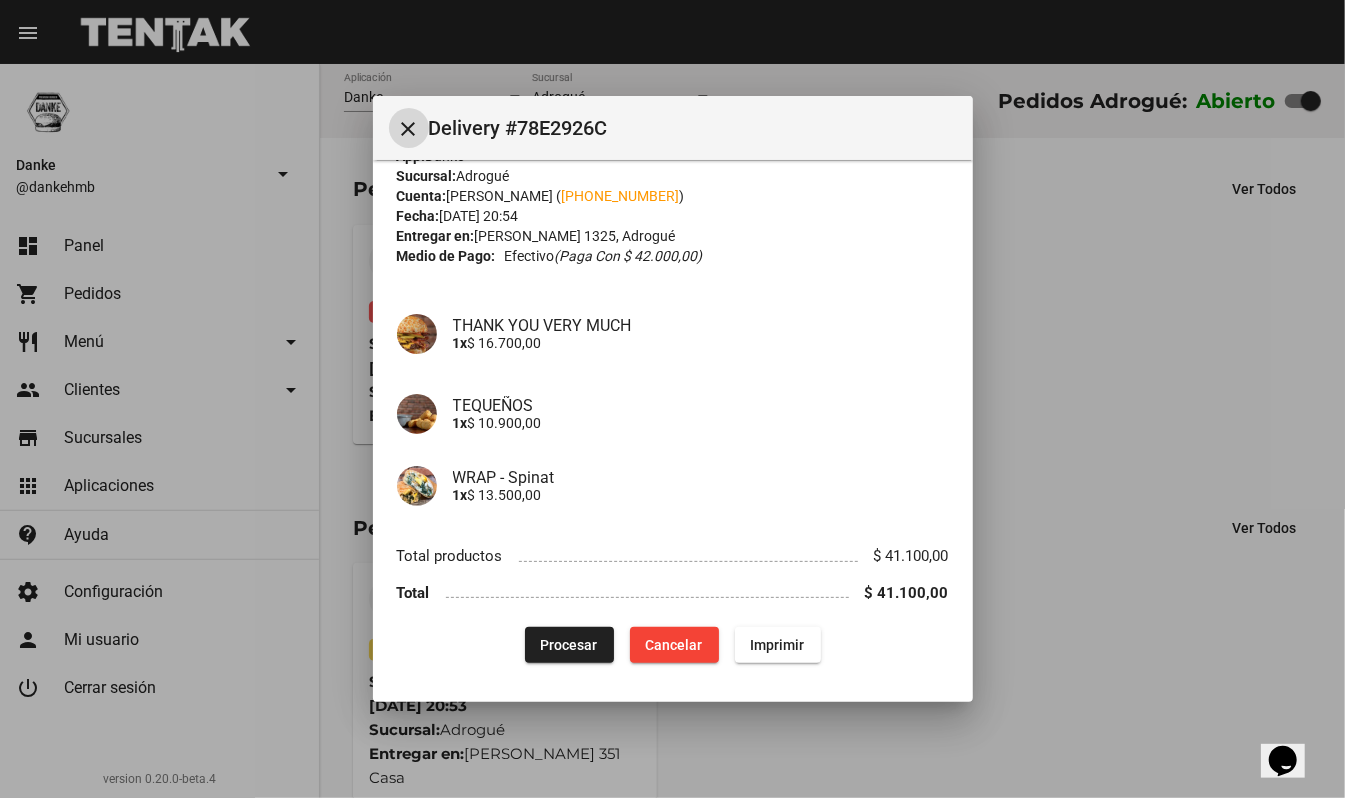 click on "Procesar" 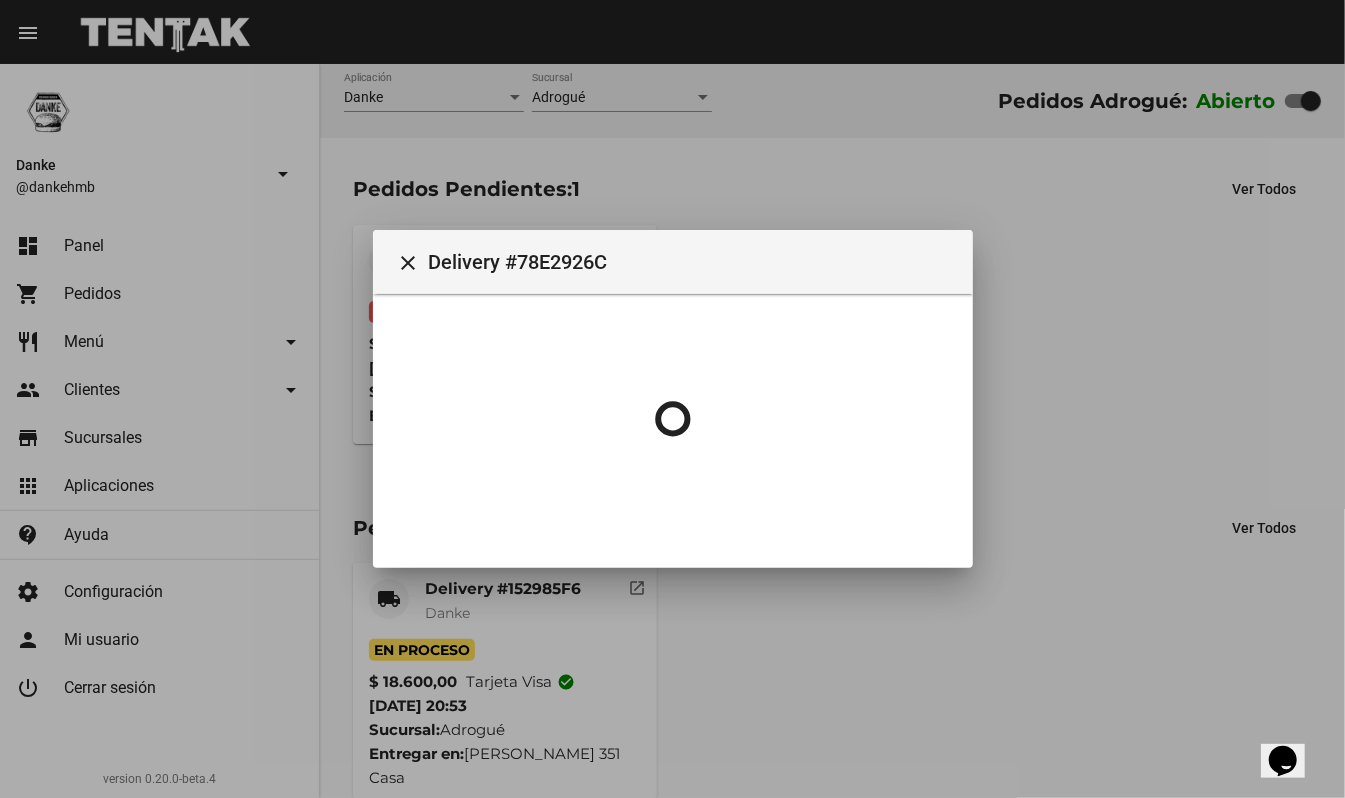 scroll, scrollTop: 0, scrollLeft: 0, axis: both 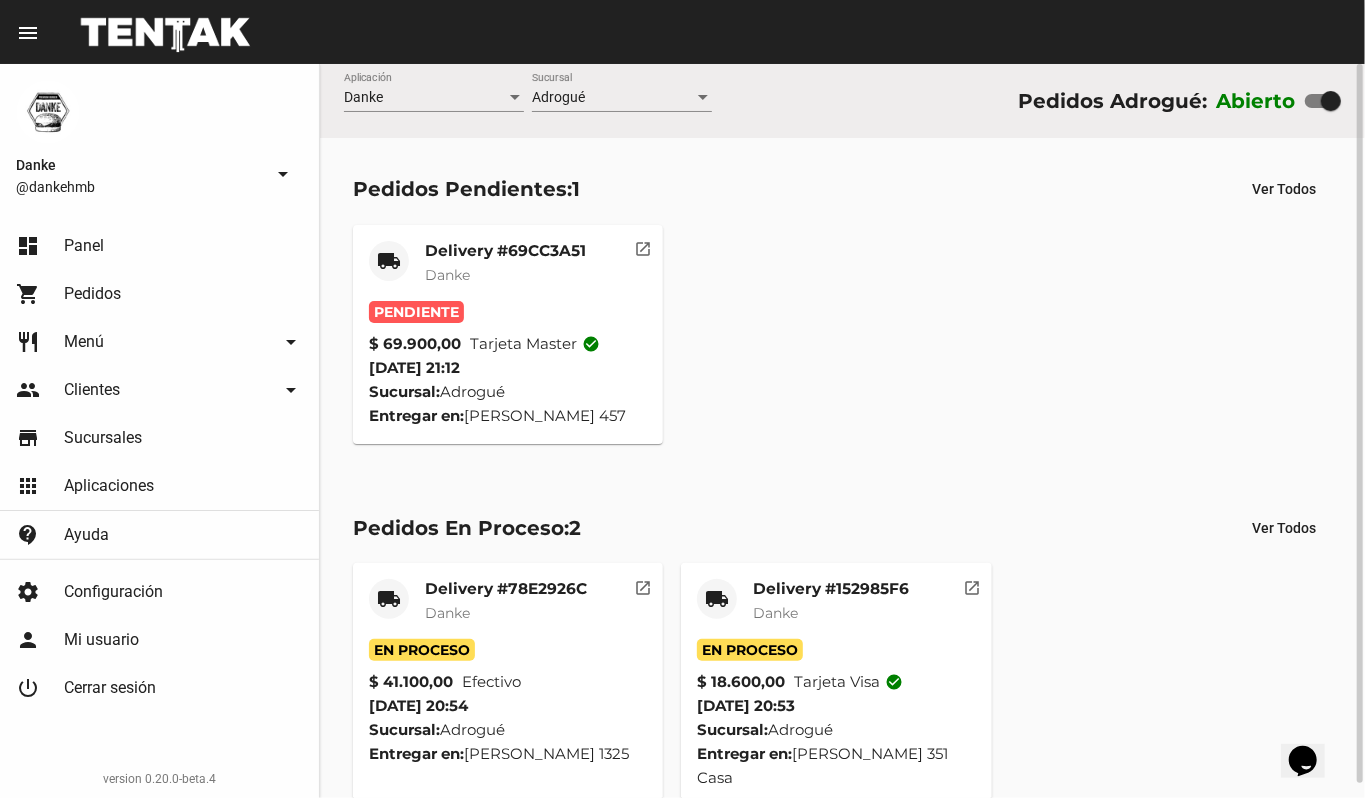 click on "Delivery #69CC3A51" 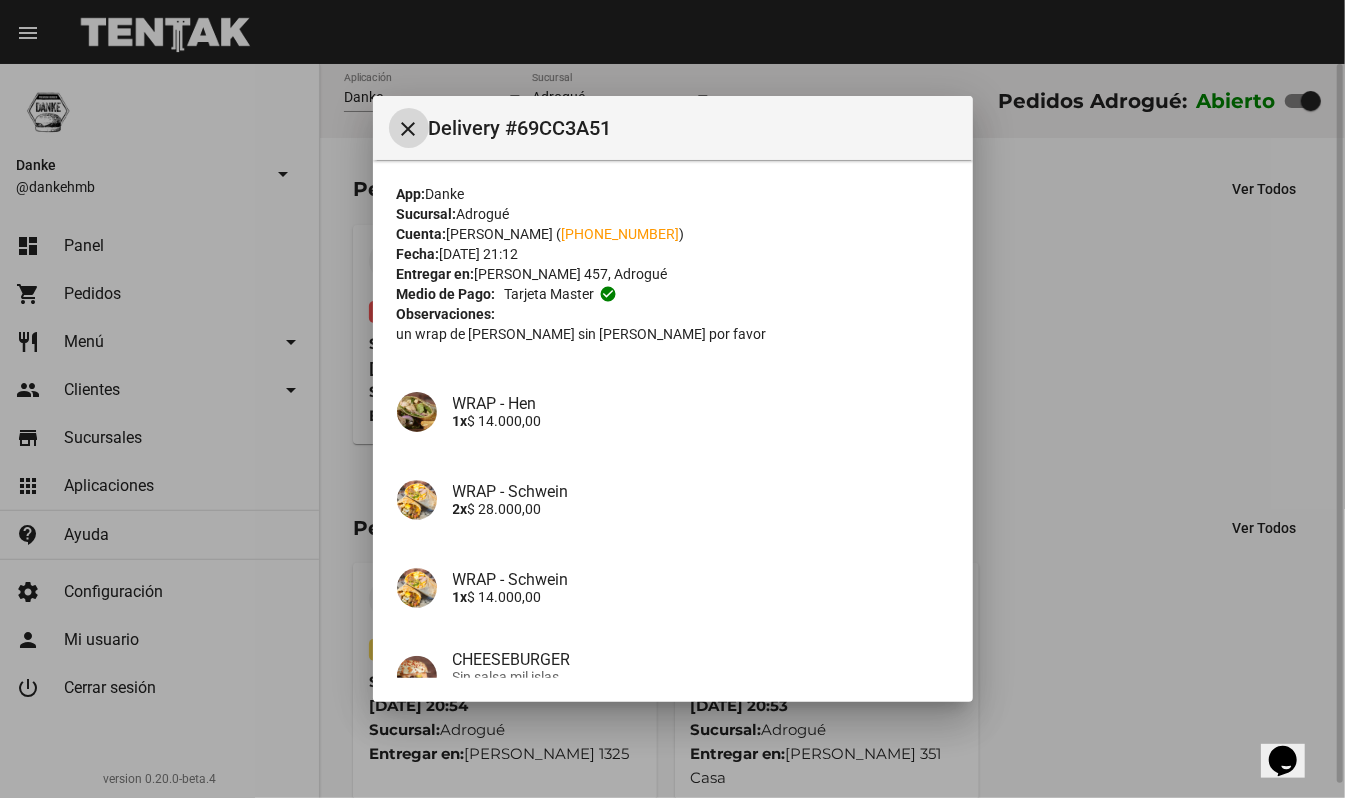 type 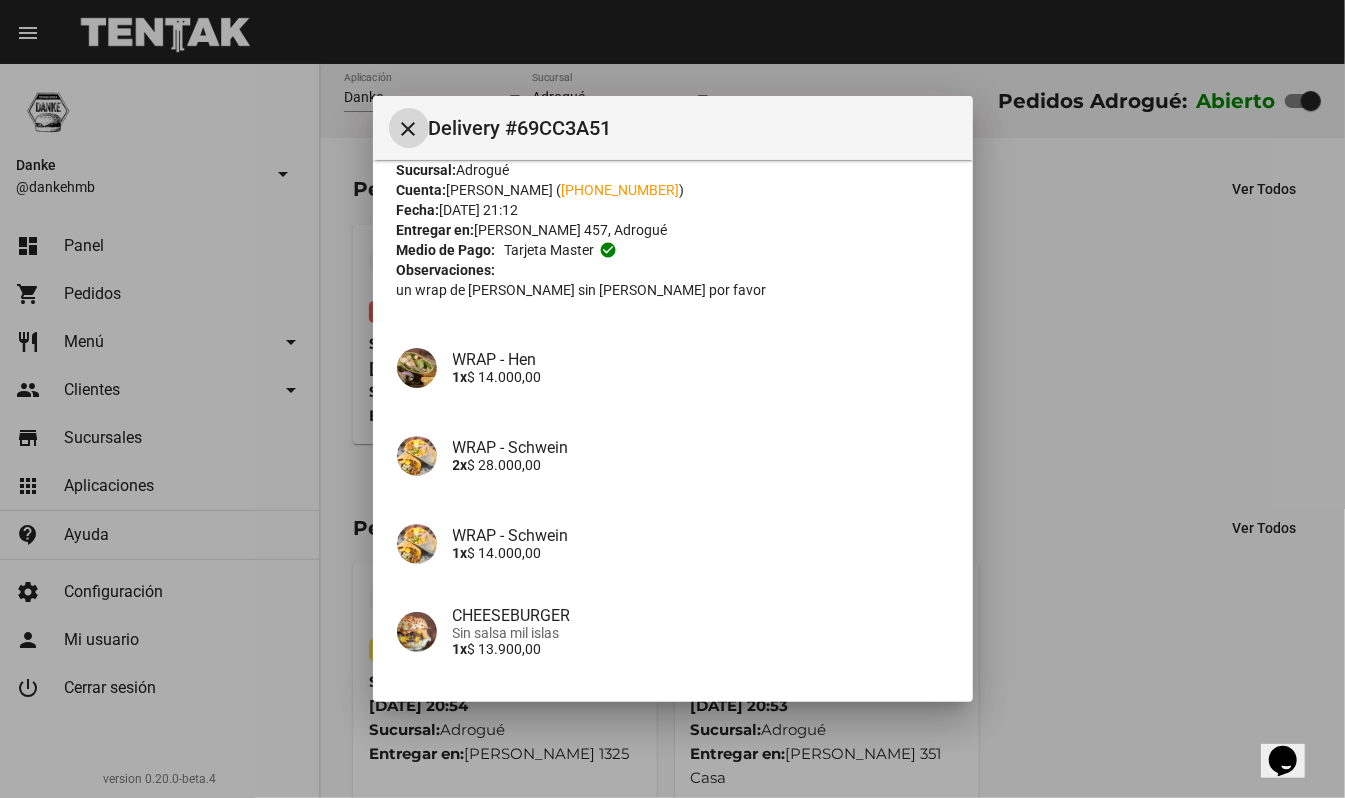 scroll, scrollTop: 46, scrollLeft: 0, axis: vertical 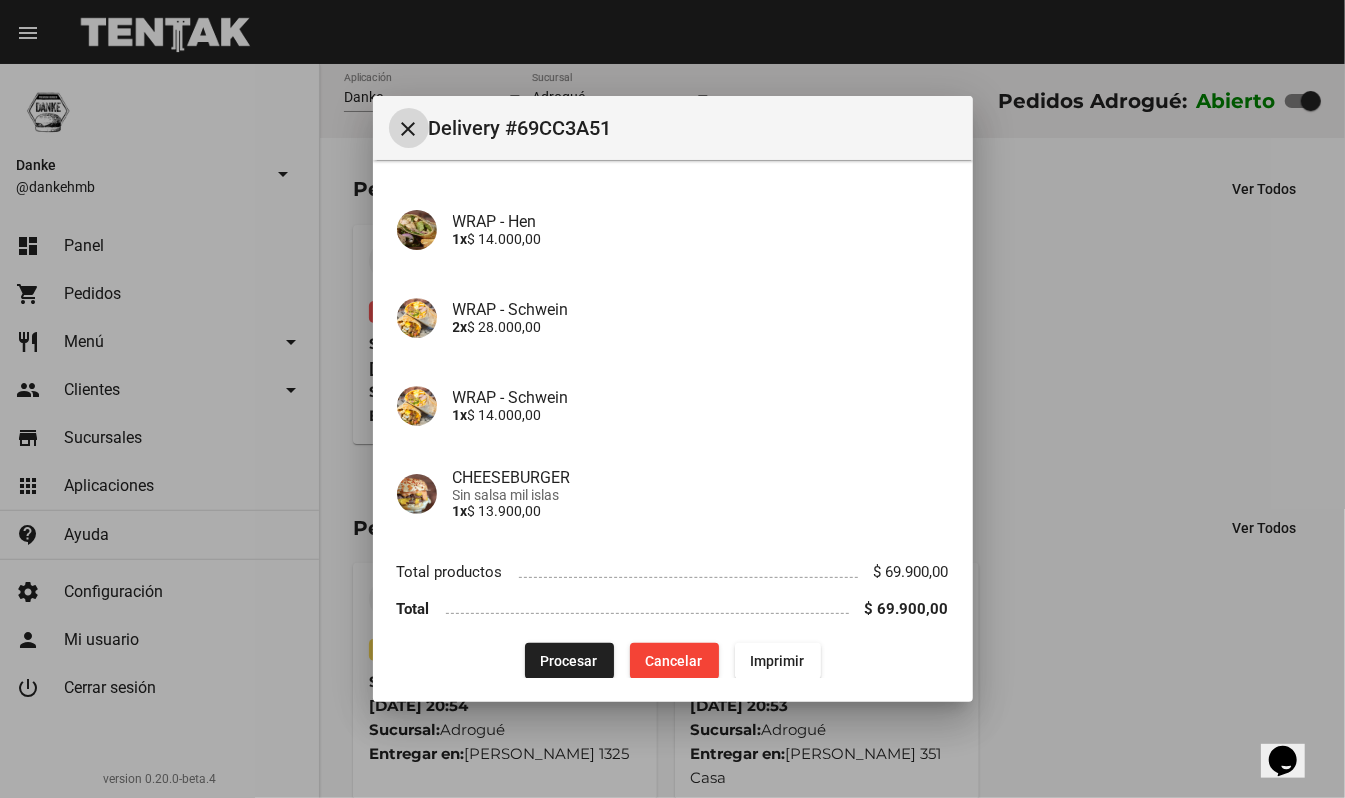 click on "Procesar" 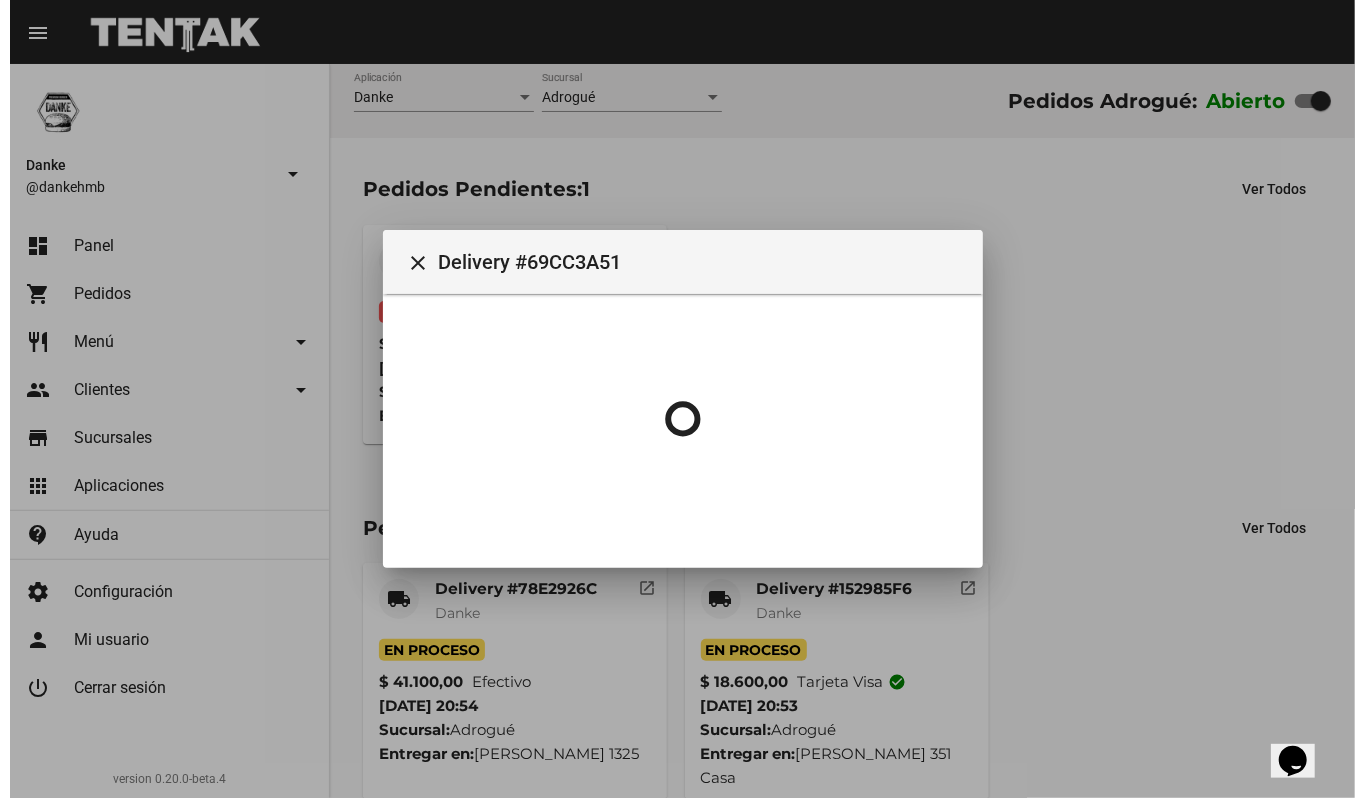 scroll, scrollTop: 0, scrollLeft: 0, axis: both 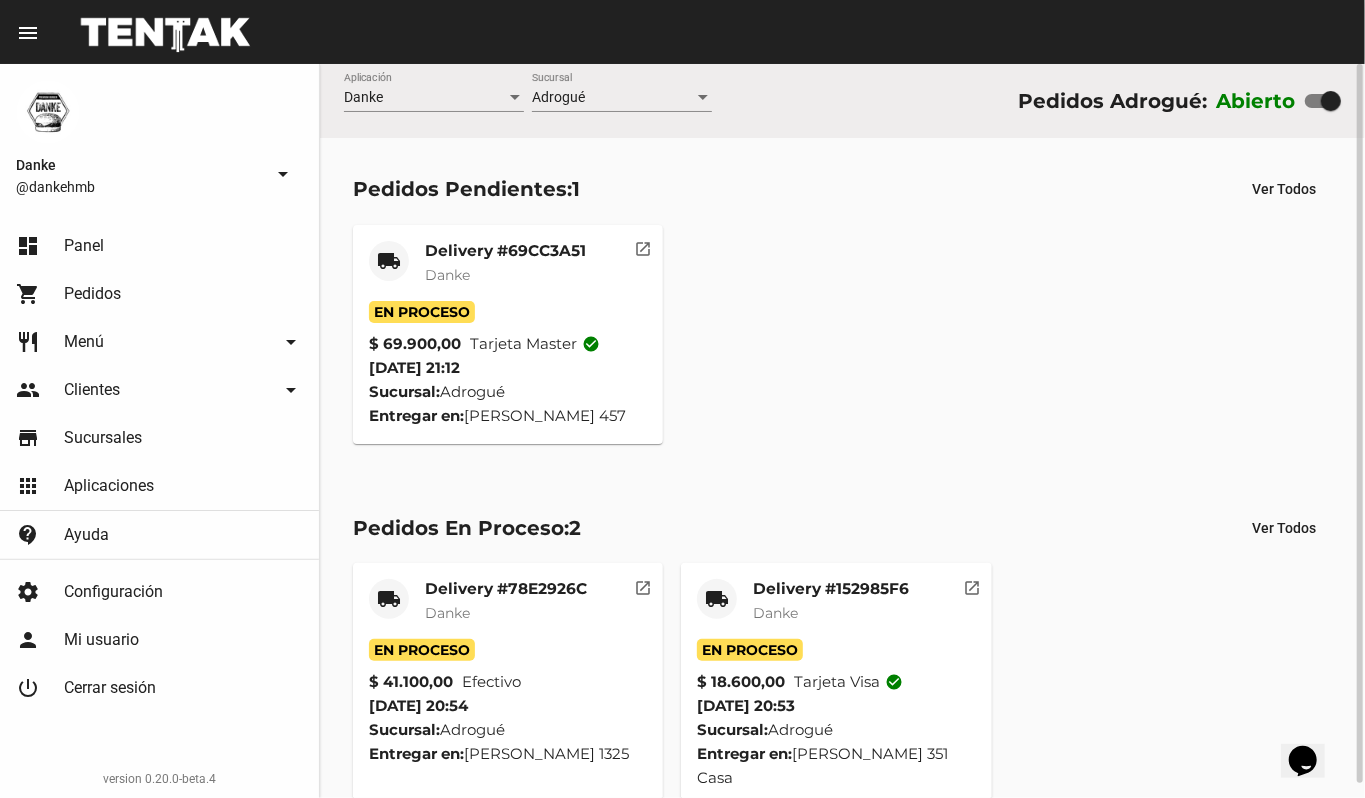 click on "Delivery #78E2926C" 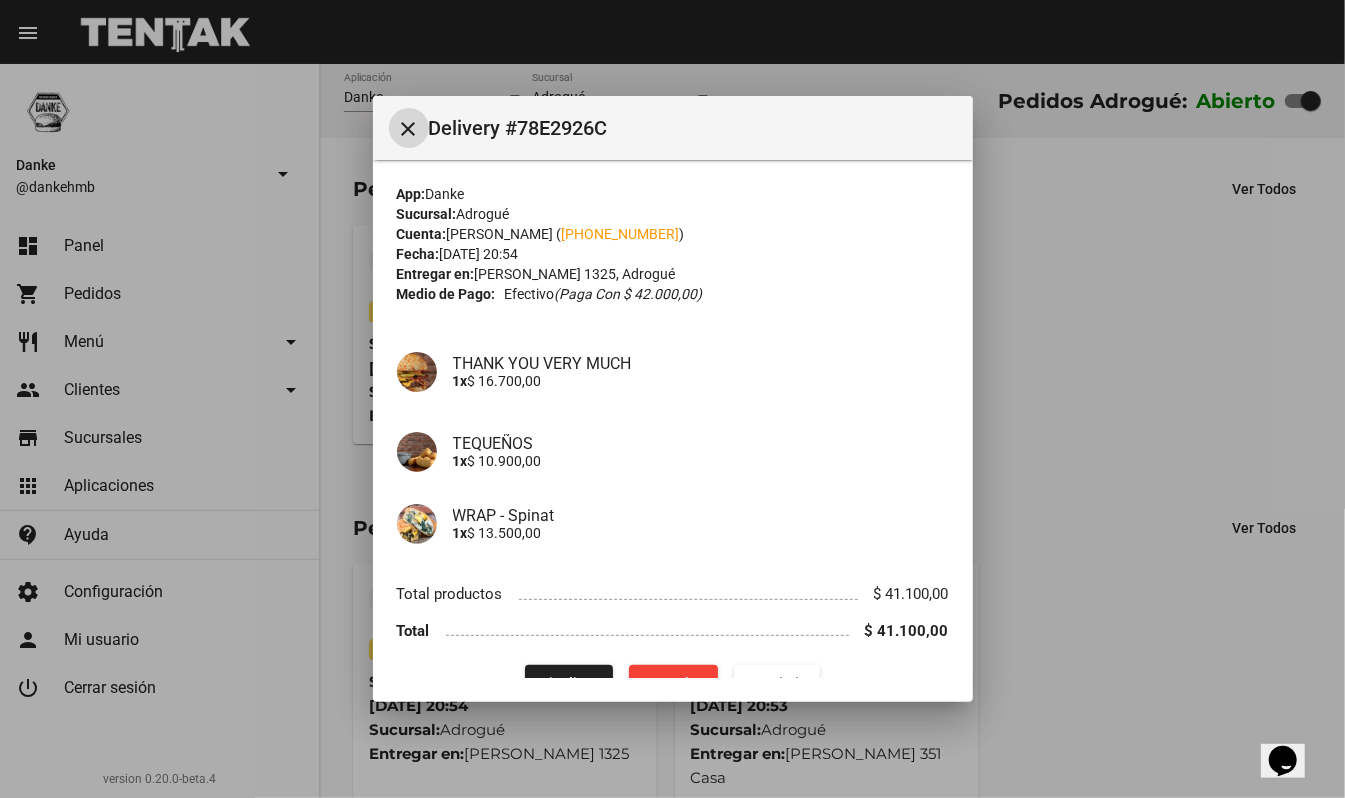 click on "Finalizar" 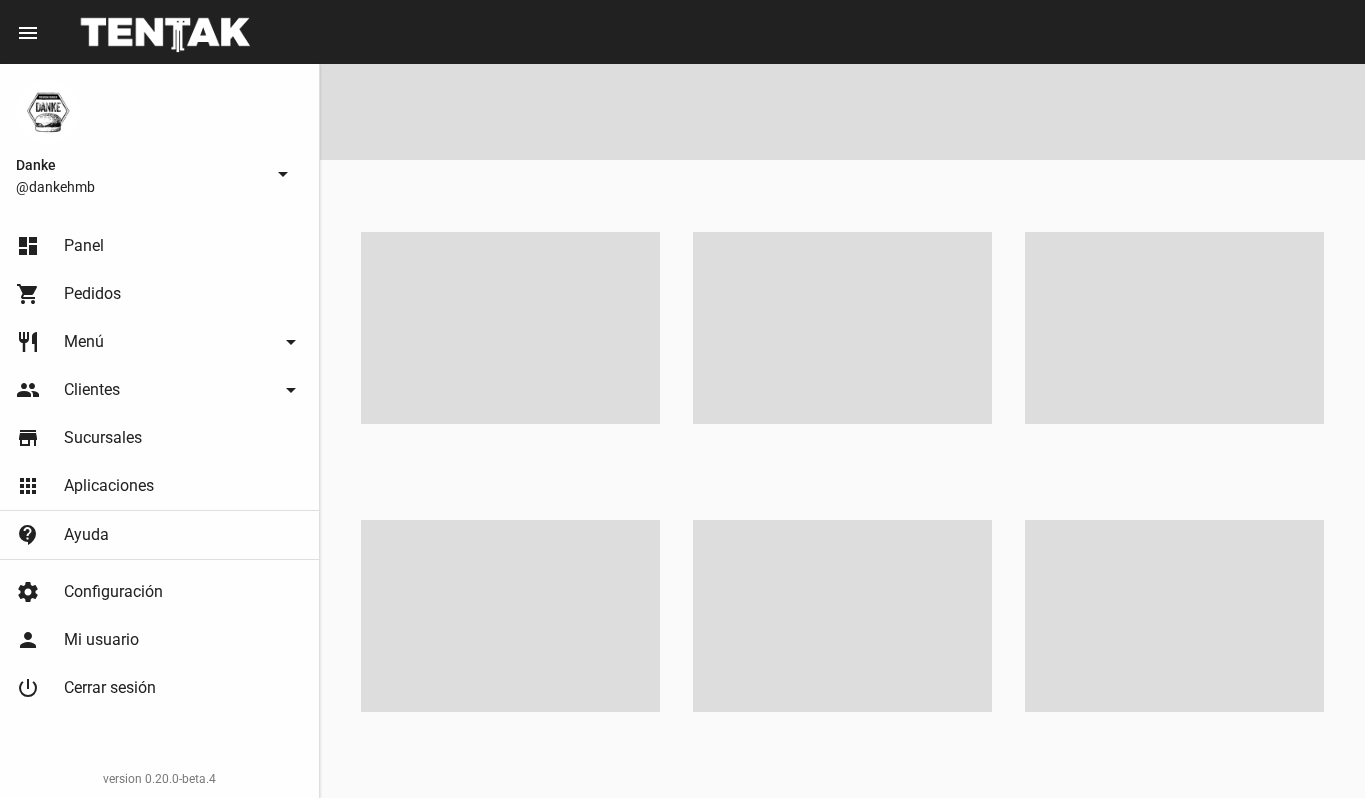 scroll, scrollTop: 0, scrollLeft: 0, axis: both 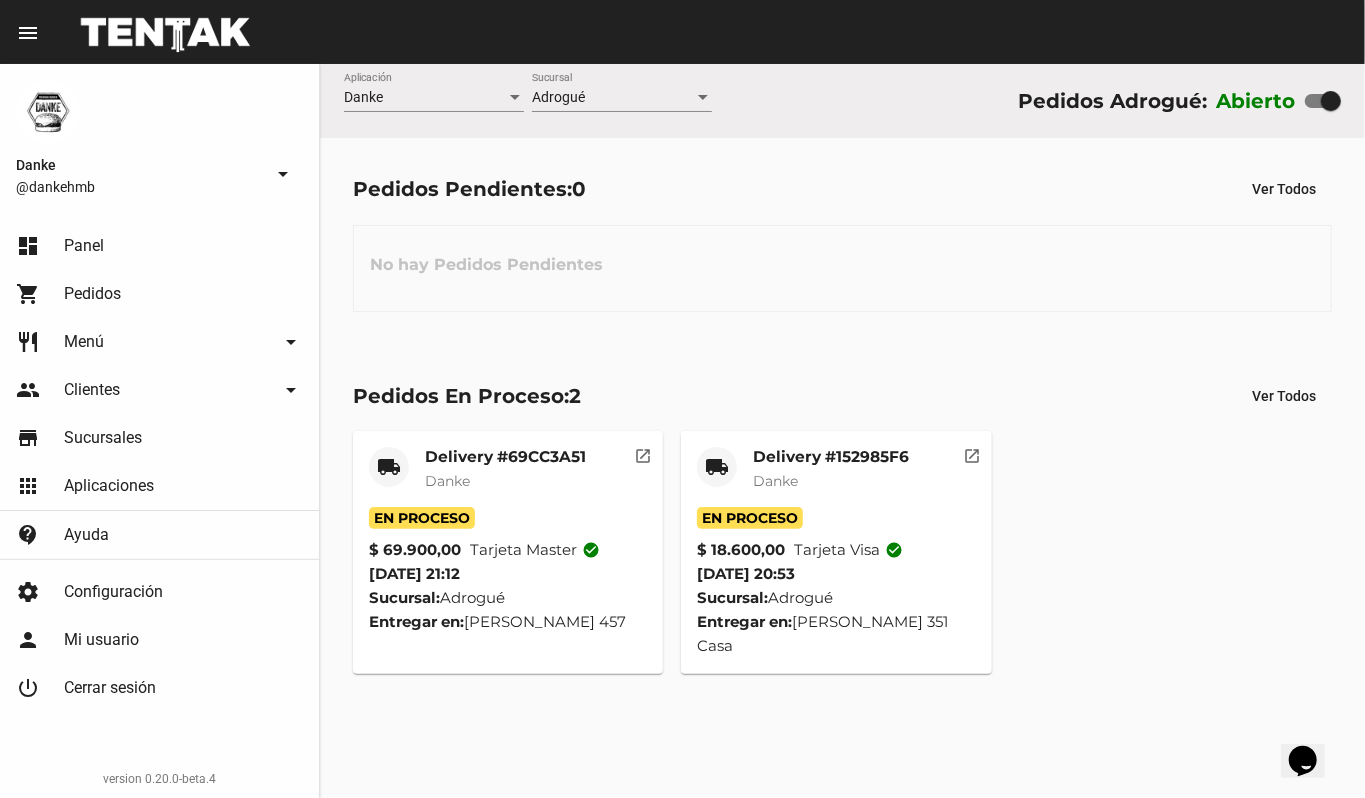 click on "Delivery #152985F6" 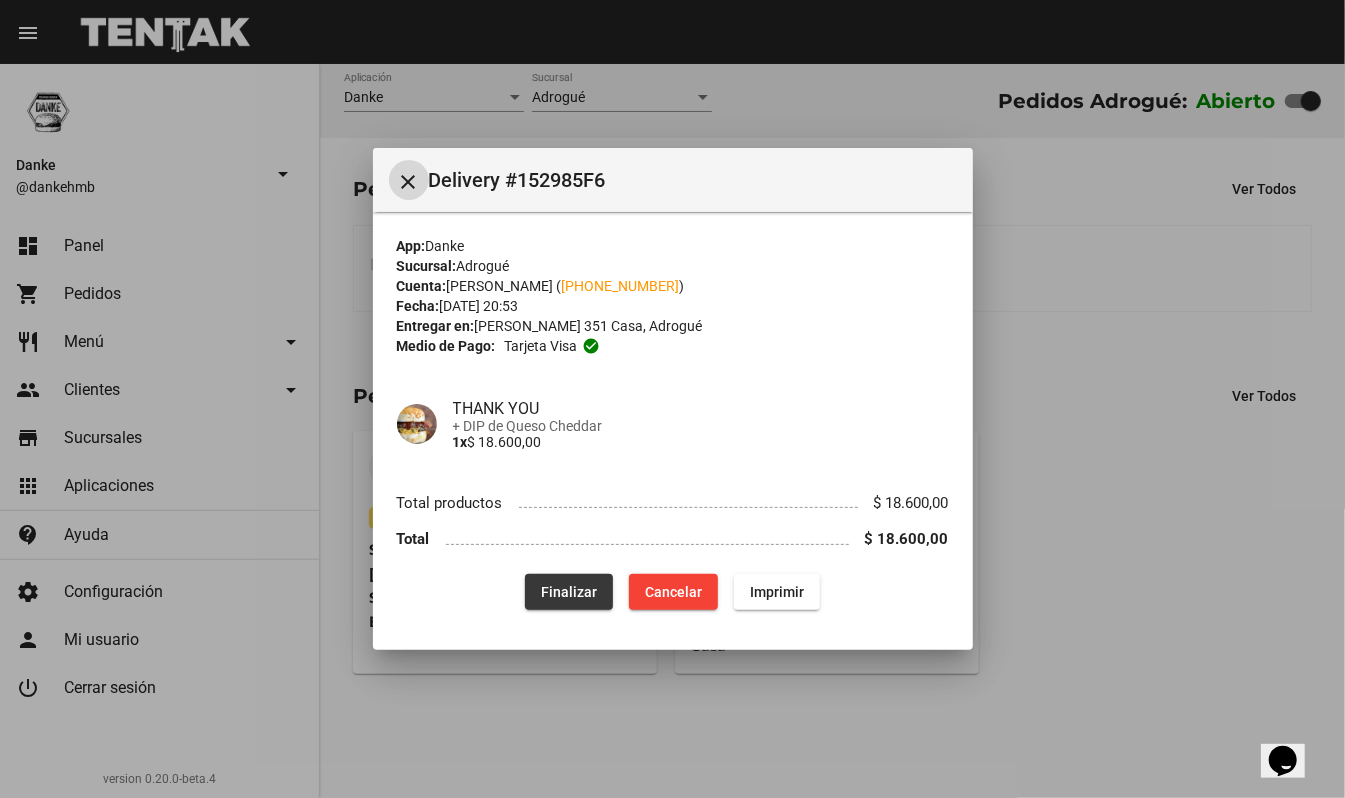 click on "Finalizar" 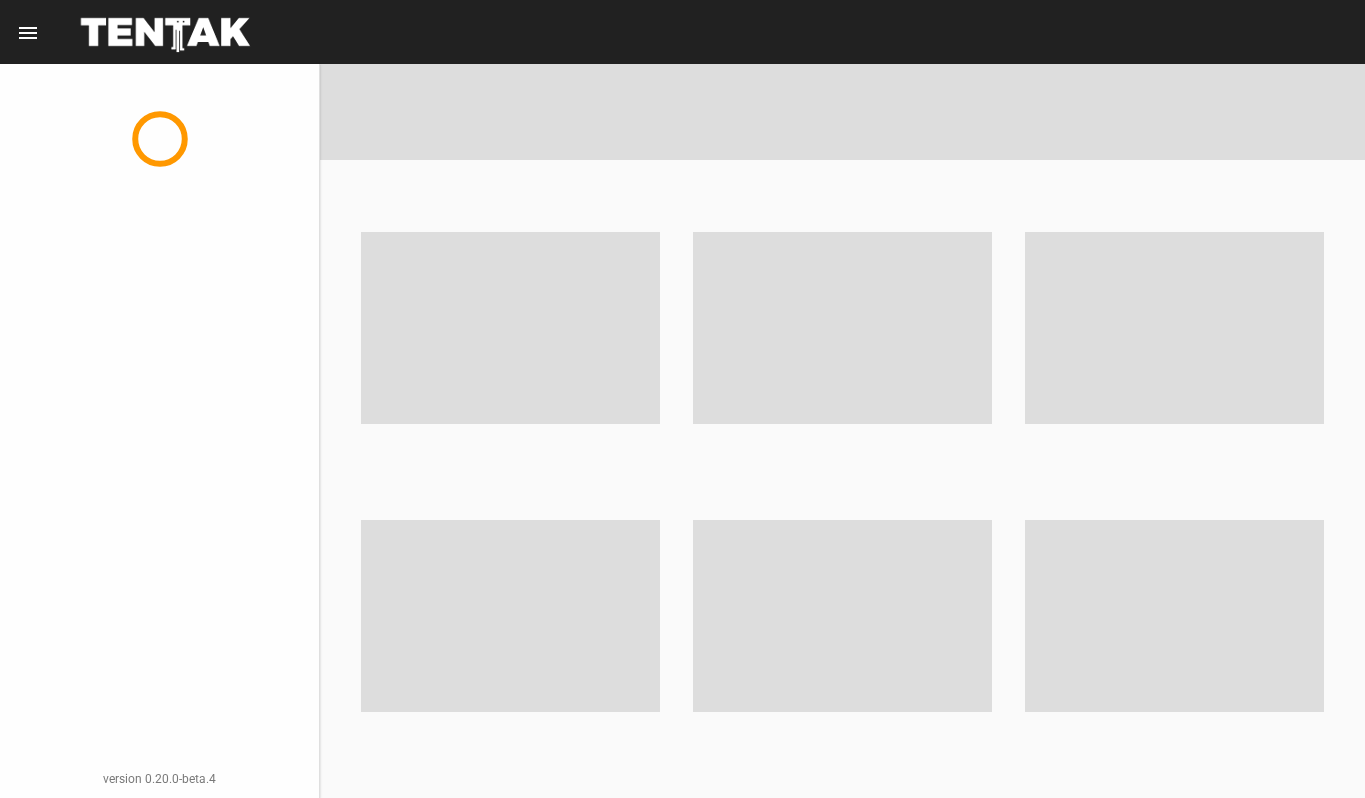 scroll, scrollTop: 0, scrollLeft: 0, axis: both 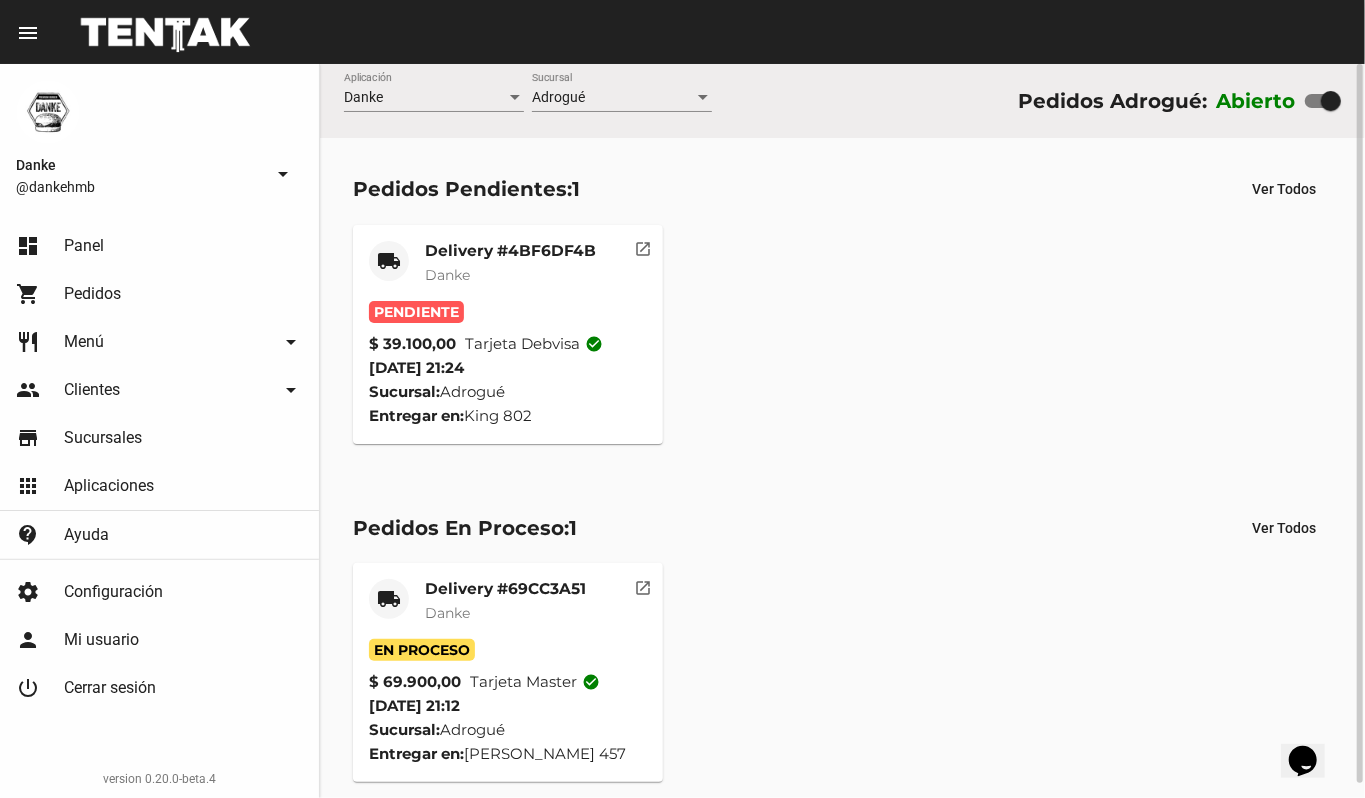 click on "Delivery #4BF6DF4B" 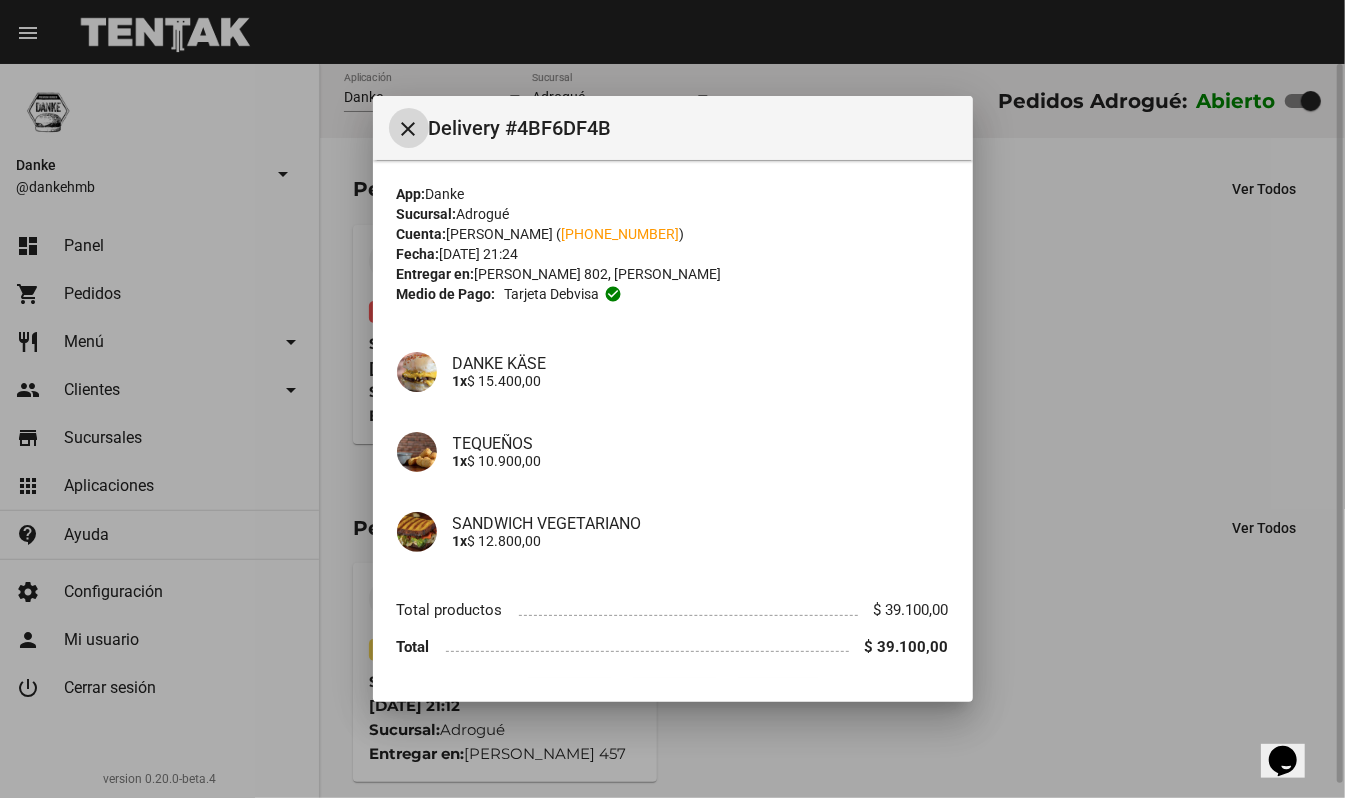 type 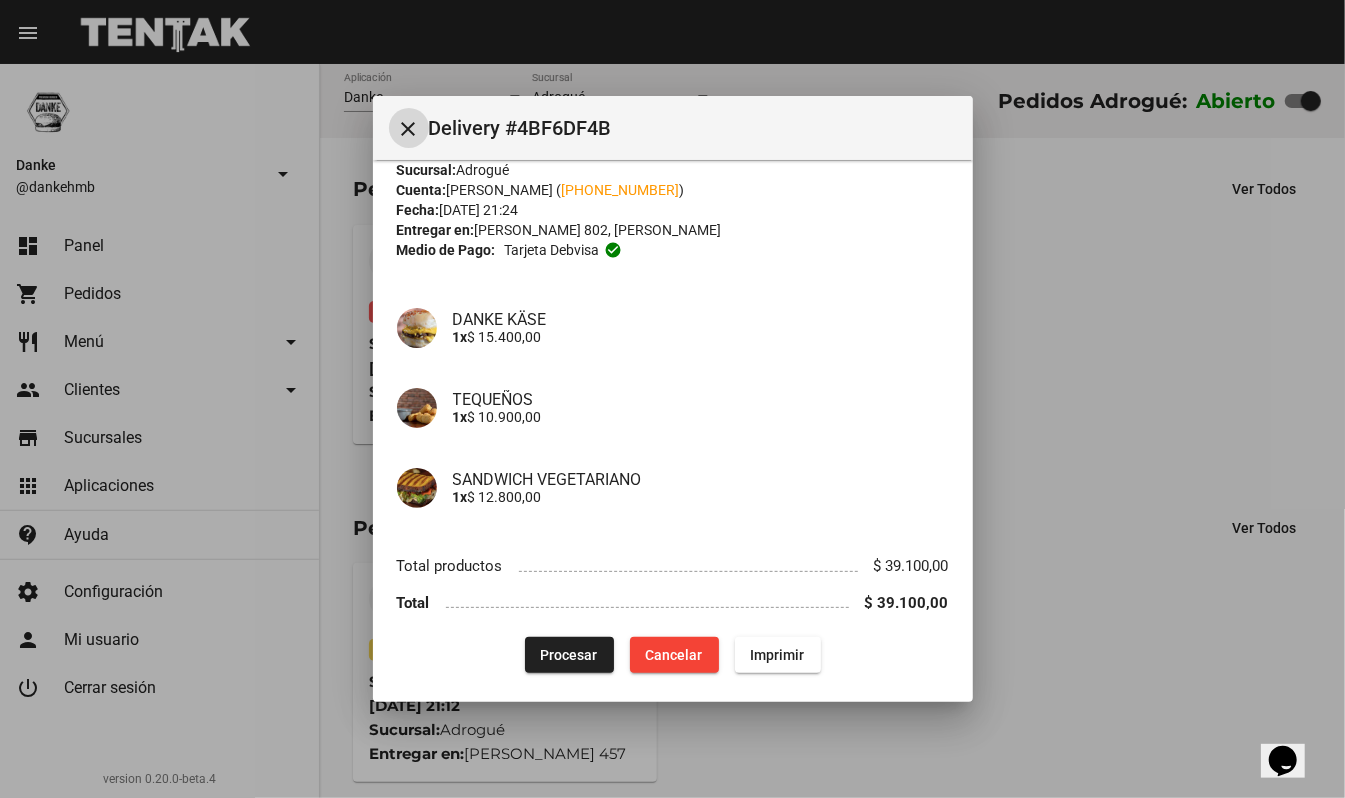 scroll, scrollTop: 54, scrollLeft: 0, axis: vertical 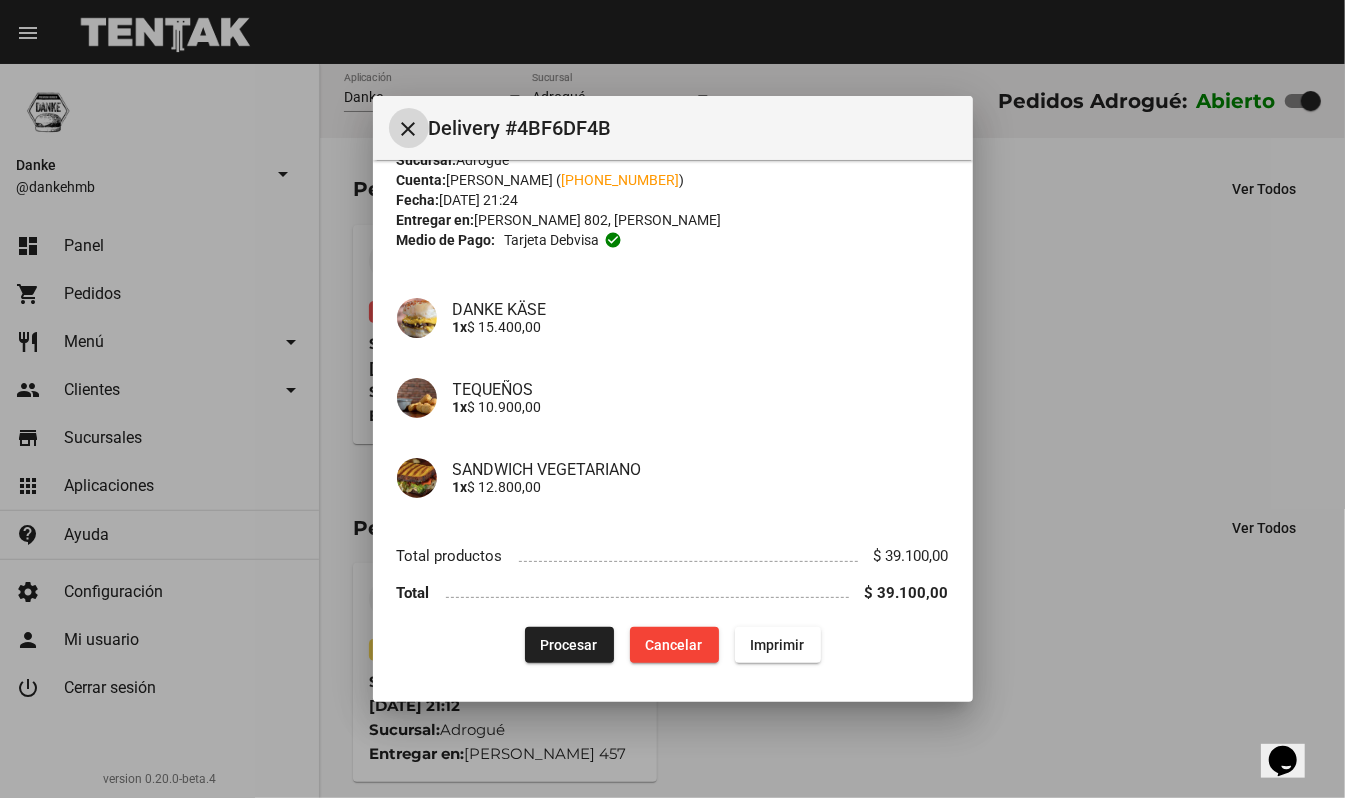 click on "Procesar" 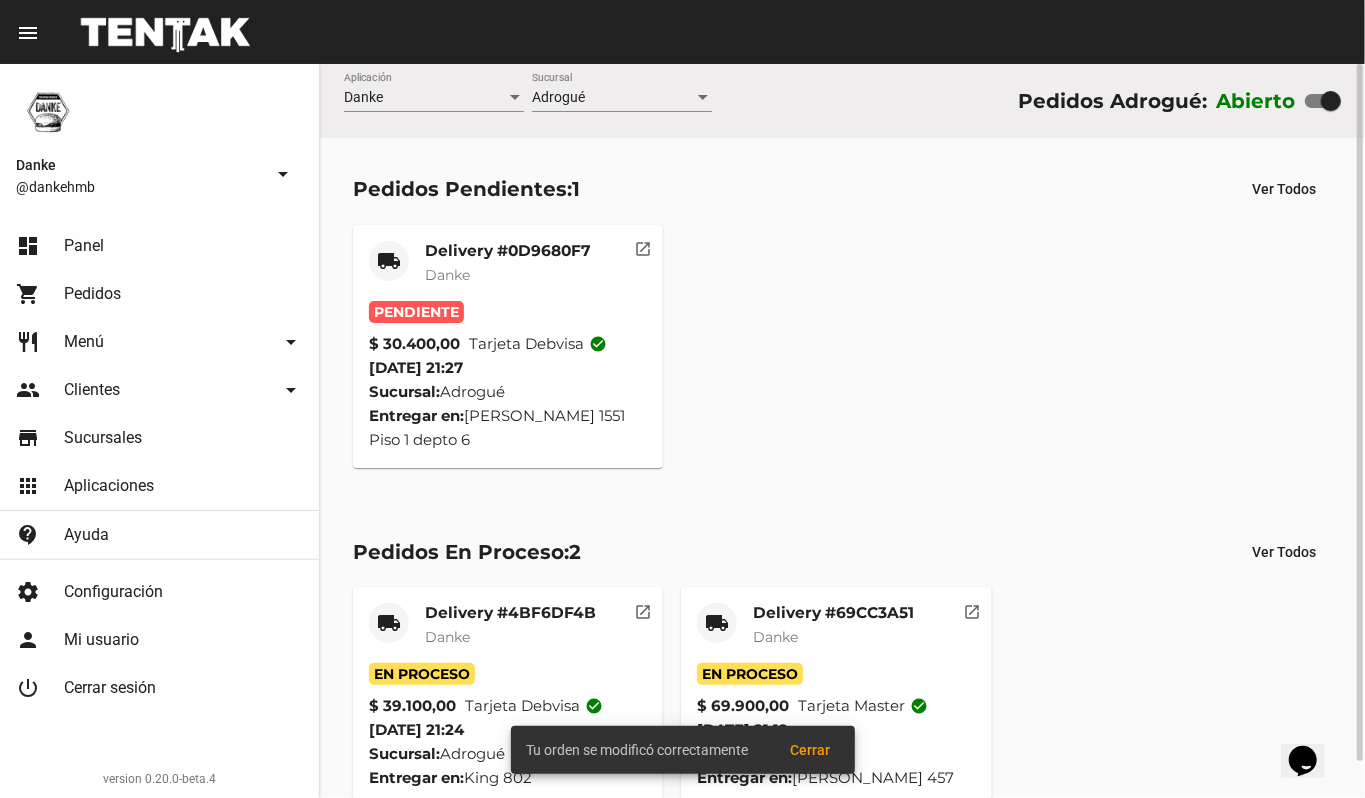 click on "Delivery #0D9680F7" 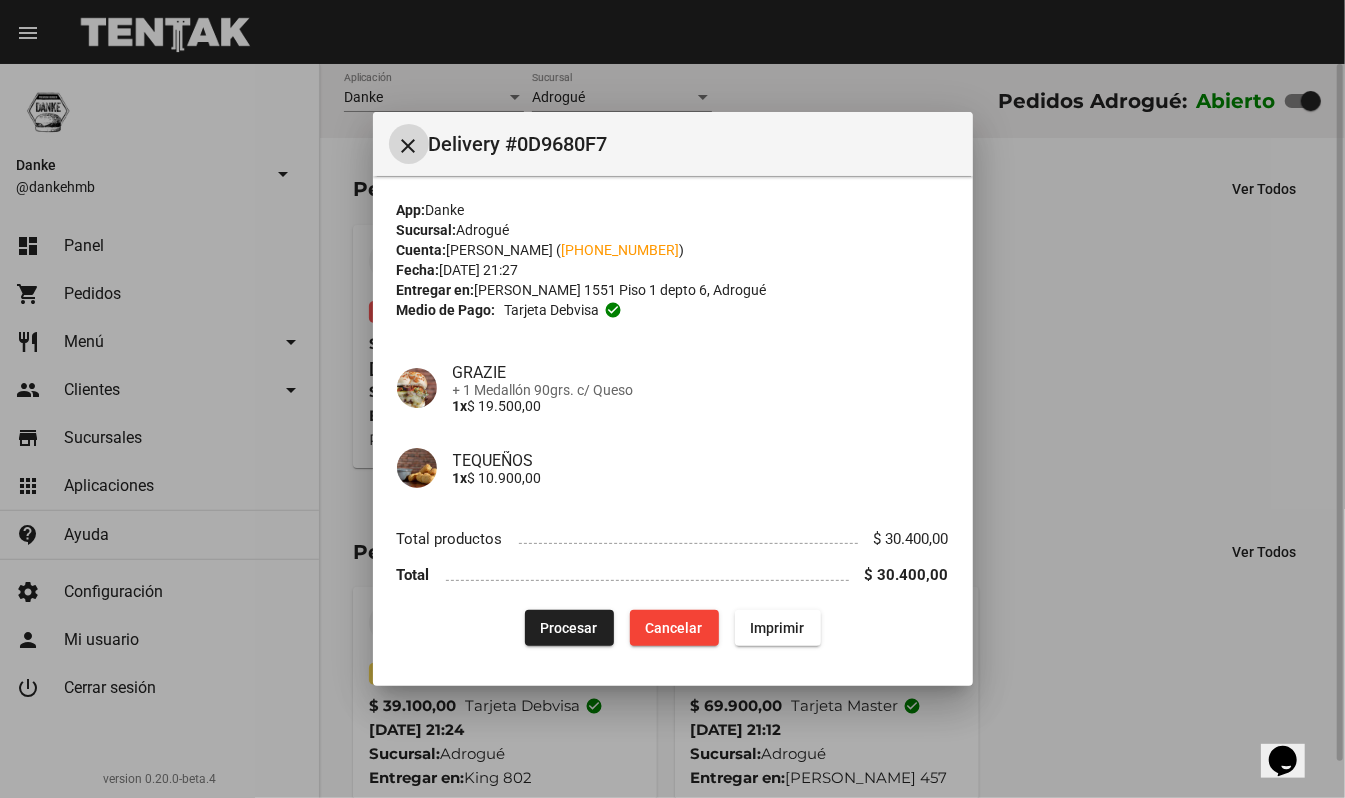 type 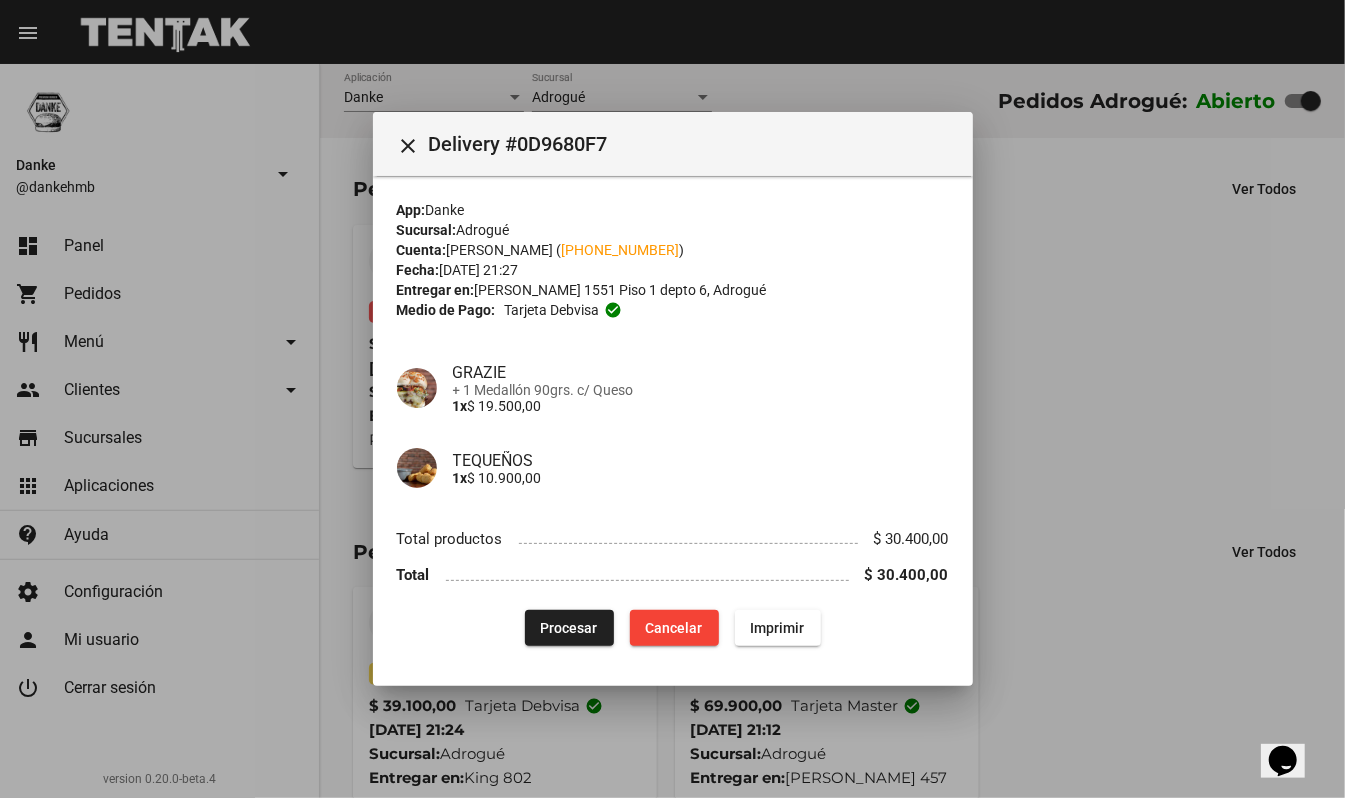 click on "Procesar" 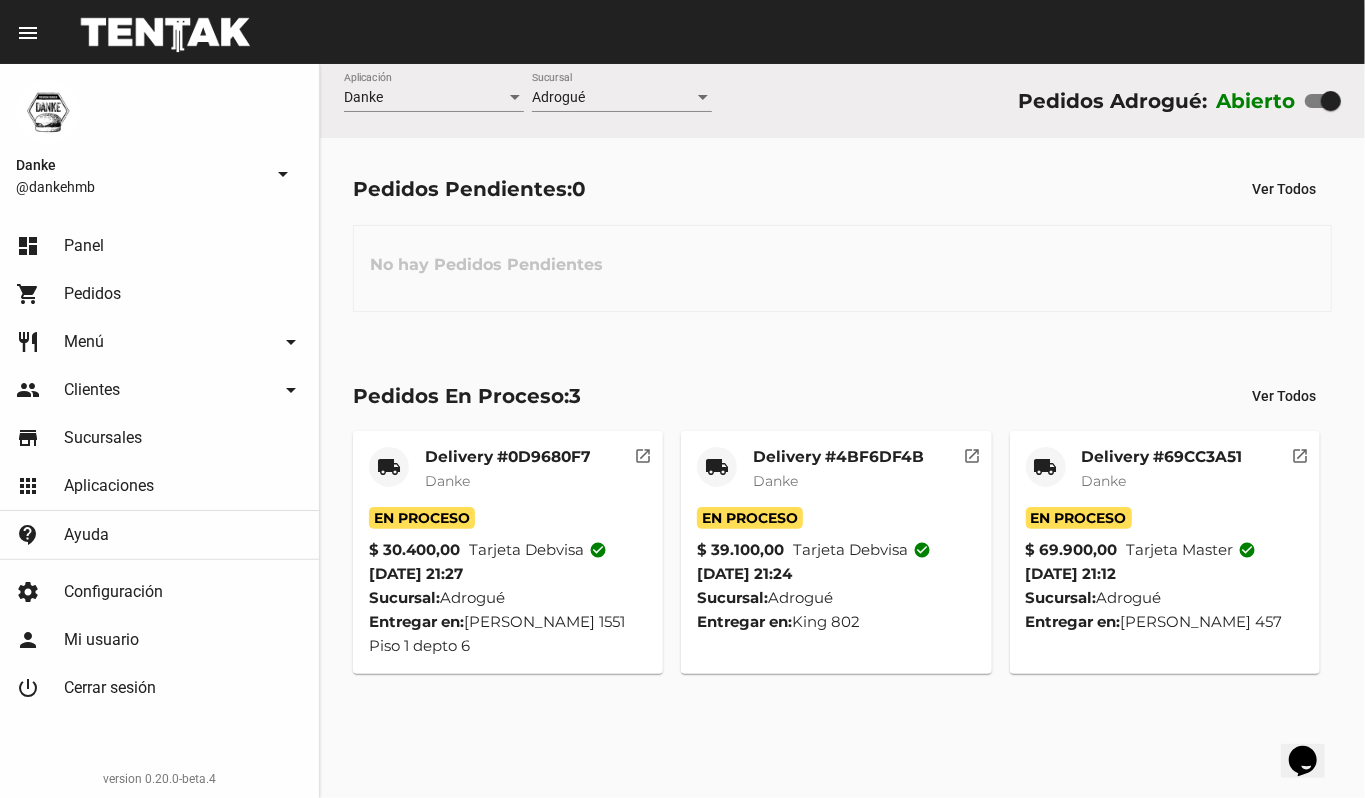 click on "Delivery #69CC3A51" 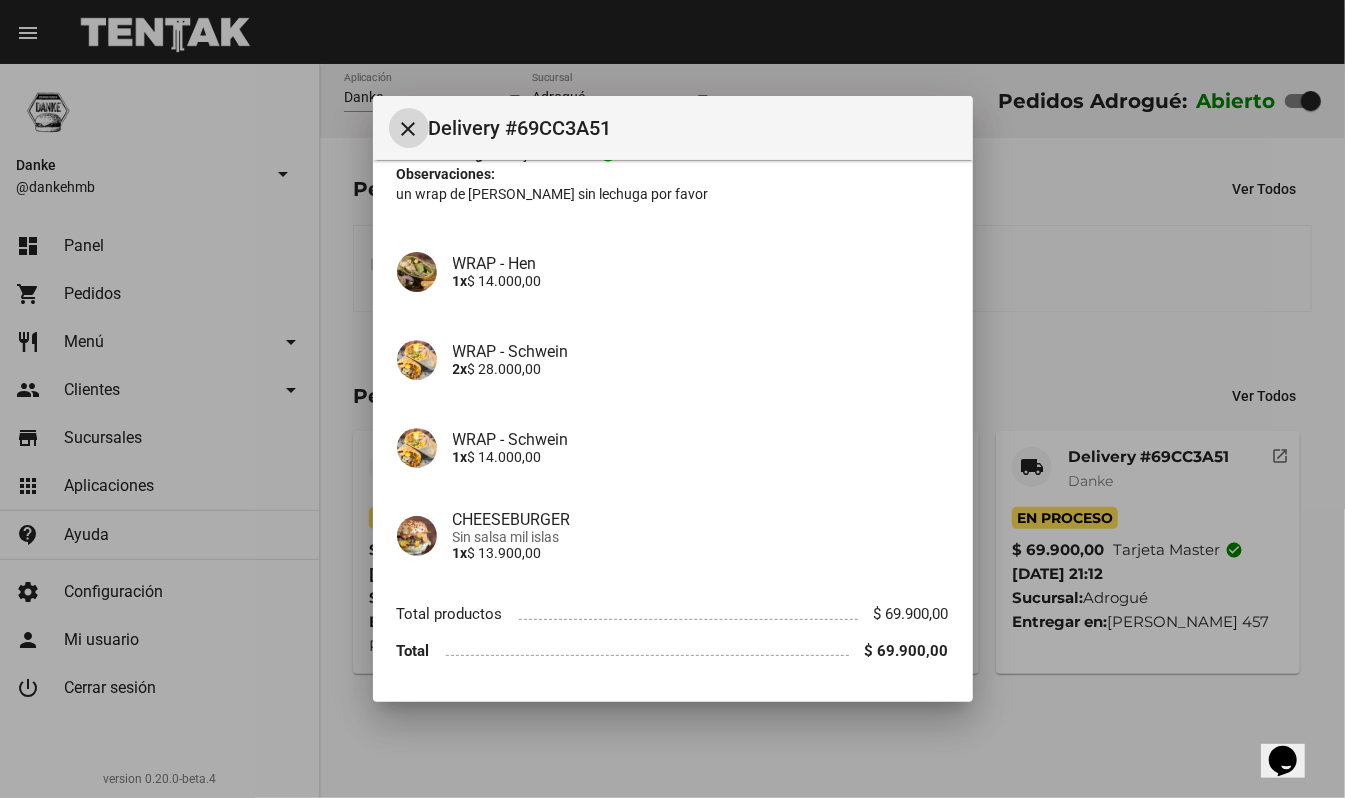 scroll, scrollTop: 162, scrollLeft: 0, axis: vertical 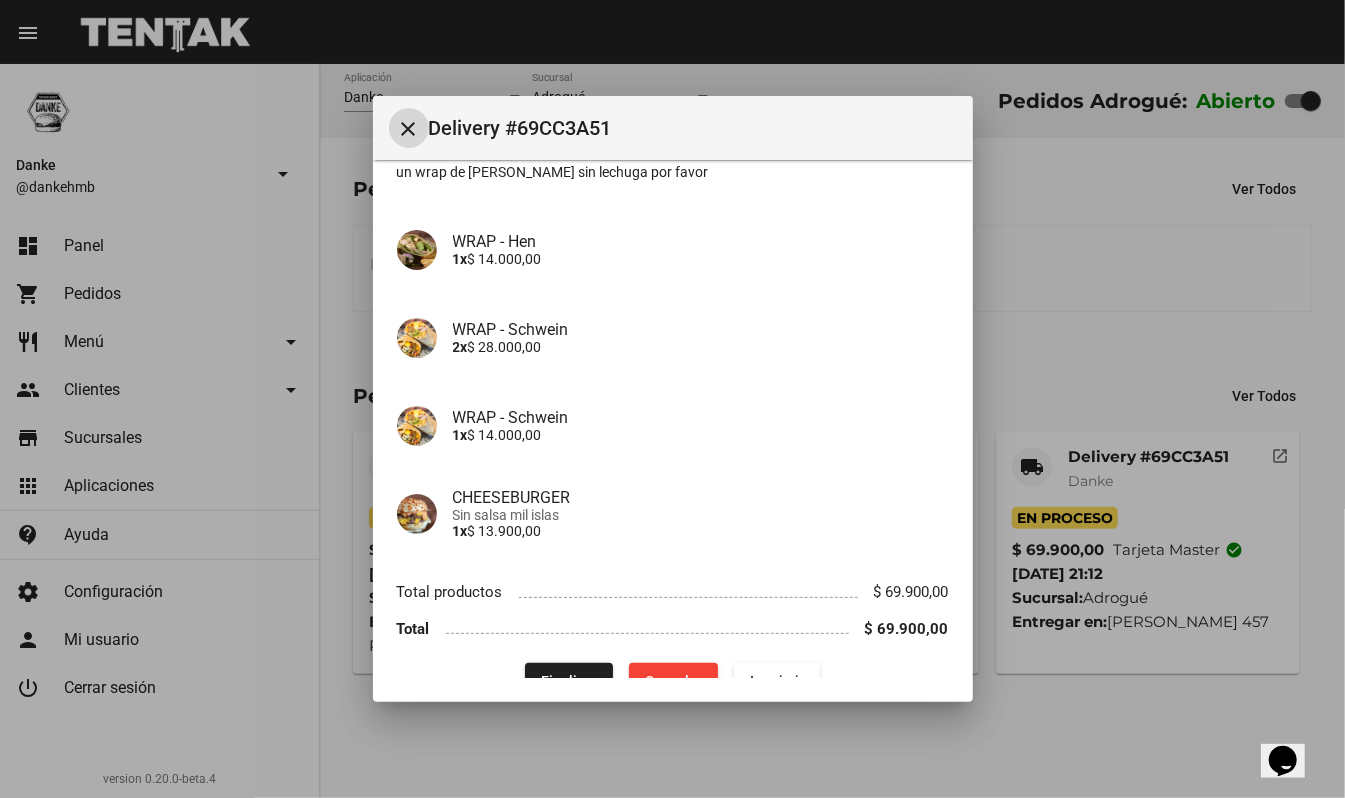 click on "close Delivery #69CC3A51 App:  Danke  Sucursal:  Adrogué  Cuenta:  Violeta  Gomez  ( +54 1130378724 )  Fecha:  11/7/25 21:12  Entregar en:  Carlos Pellegrini 457, Adrogué  Medio de Pago: Tarjeta master  check_circle Observaciones: un wrap de bondiola sin lechuga por favor WRAP - Hen 1x  $ 14.000,00 WRAP - Schwein 2x  $ 28.000,00 WRAP - Schwein 1x  $ 14.000,00 CHEESEBURGER Sin salsa mil islas 1x  $ 13.900,00 Total productos $ 69.900,00 Total $ 69.900,00  Finalizar  Cancelar Imprimir" at bounding box center (673, 399) 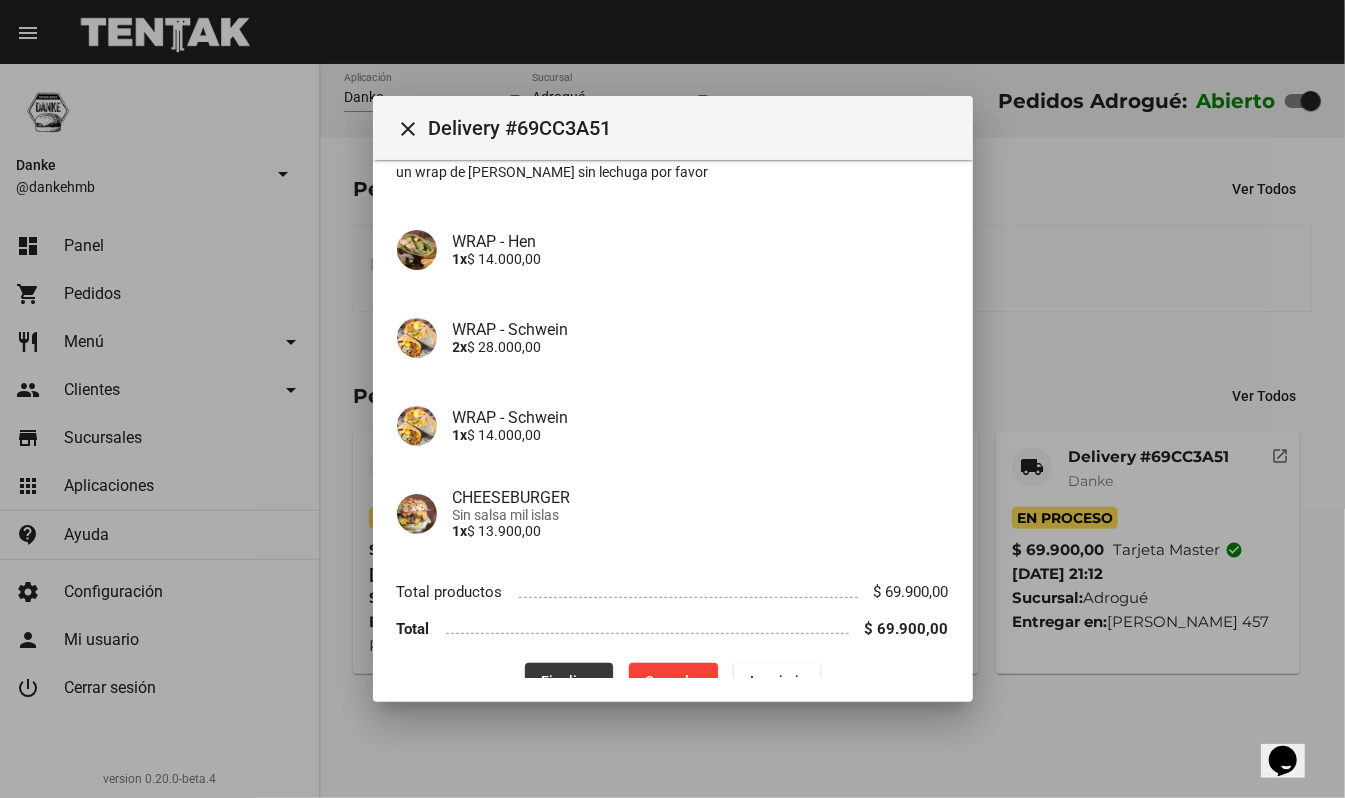 click on "Finalizar" 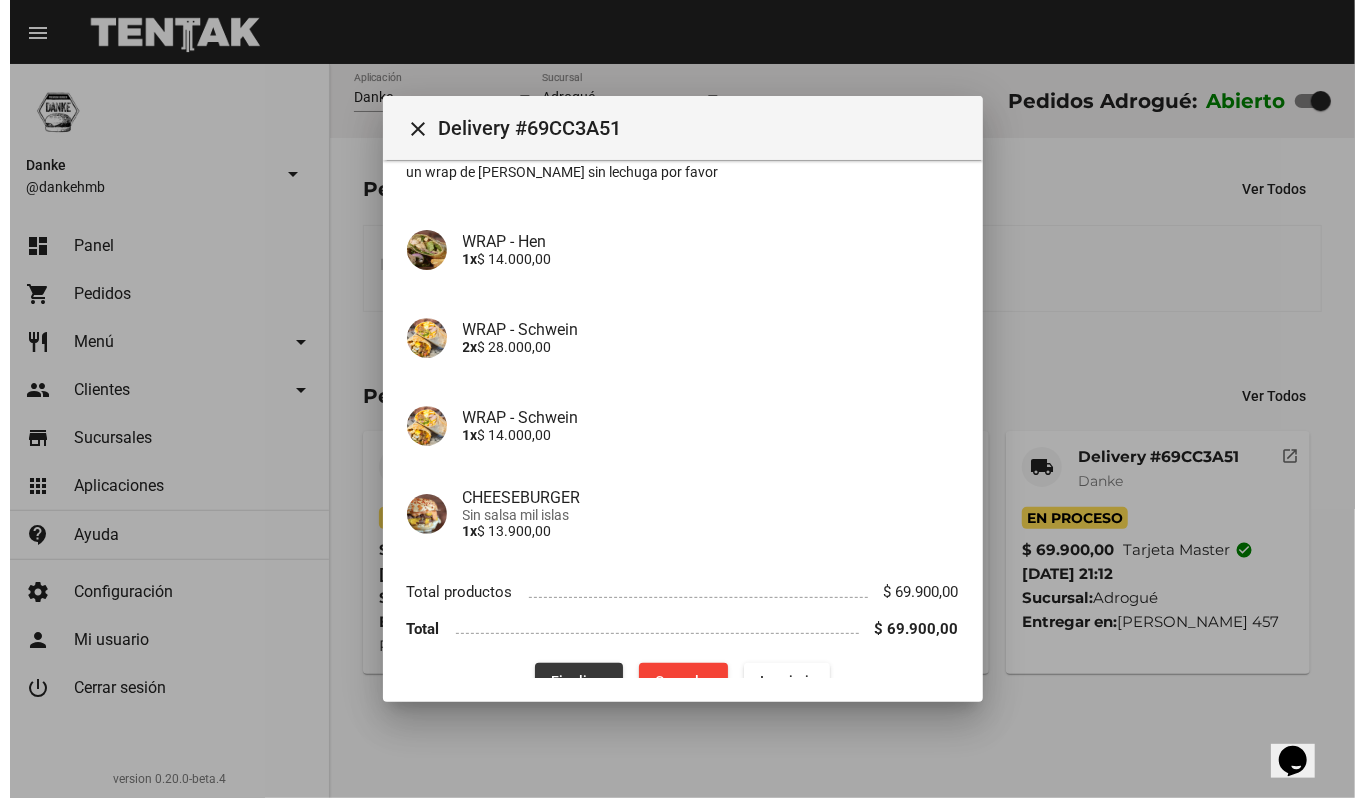 scroll, scrollTop: 0, scrollLeft: 0, axis: both 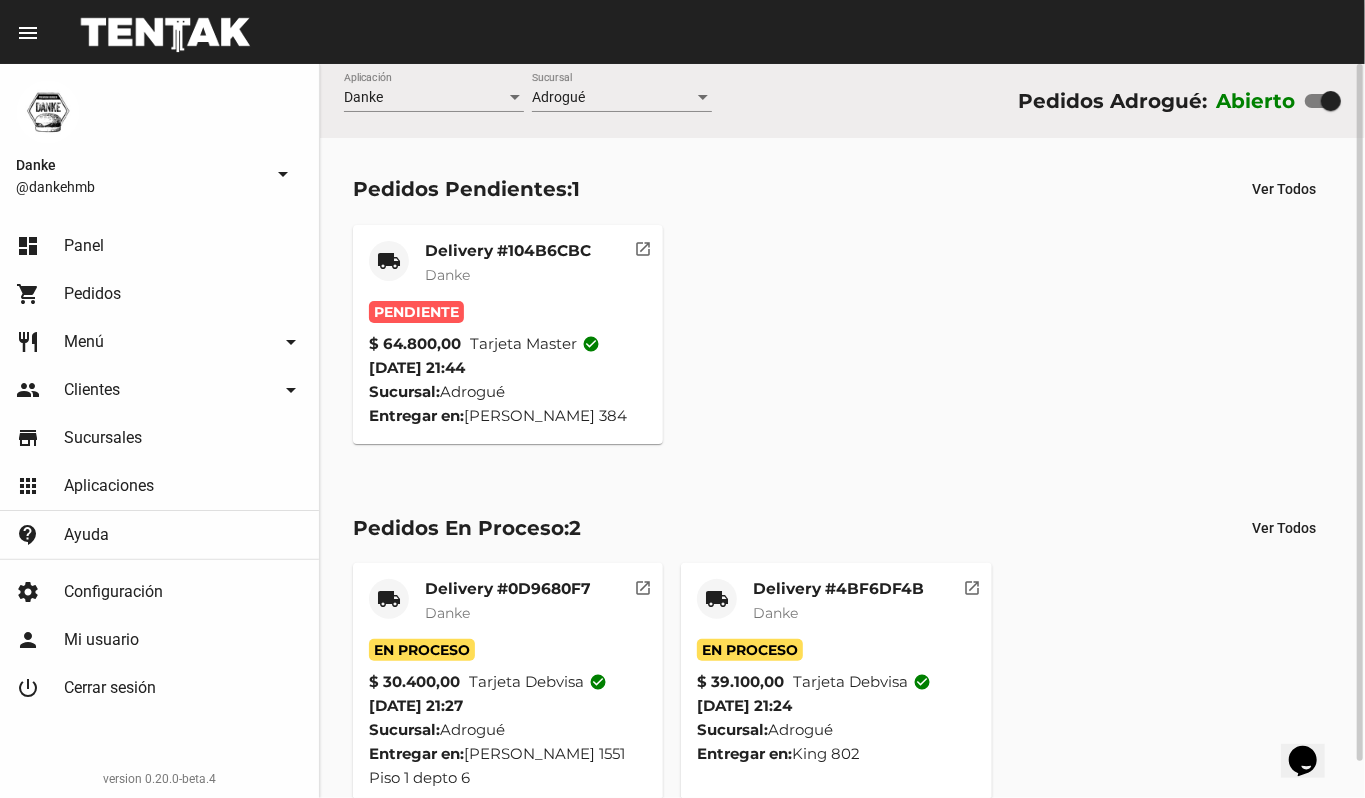 click on "Delivery #104B6CBC" 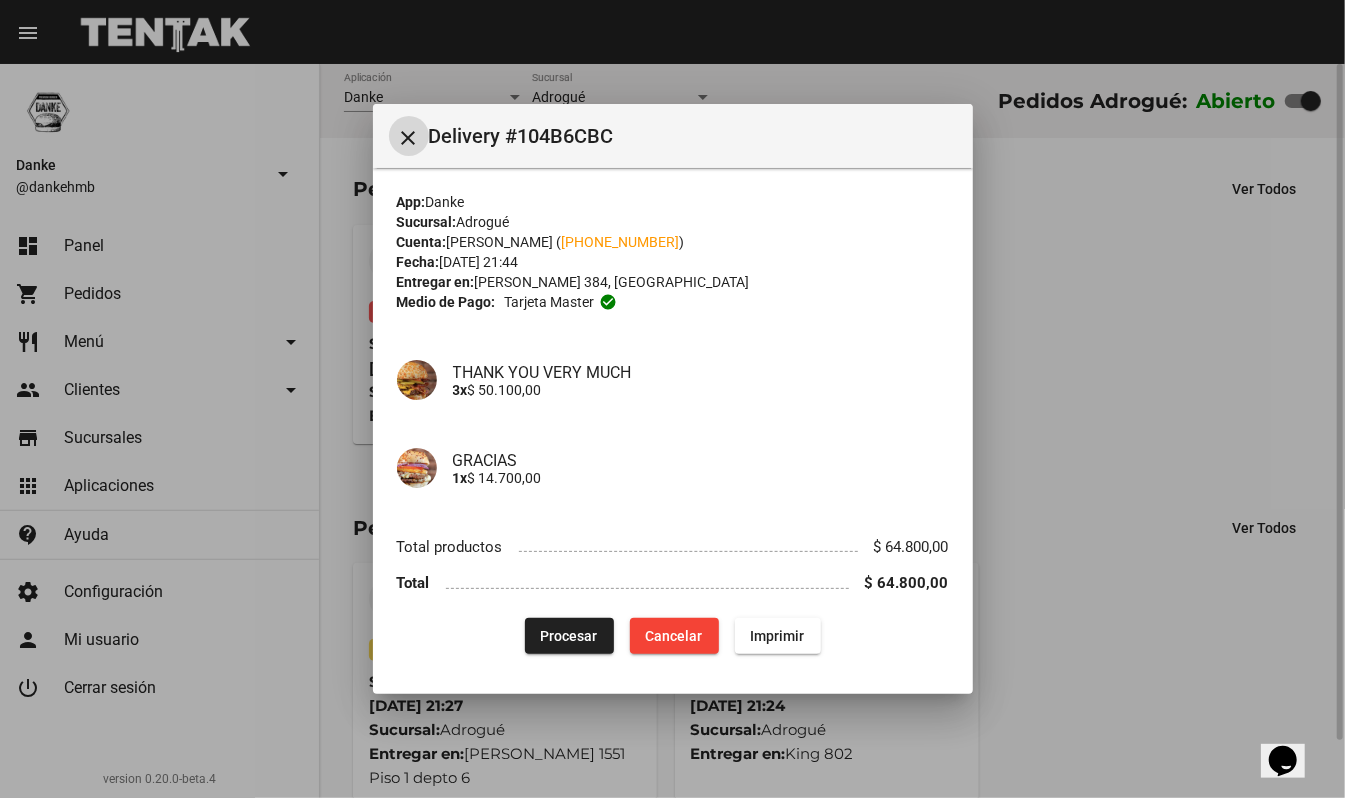 type 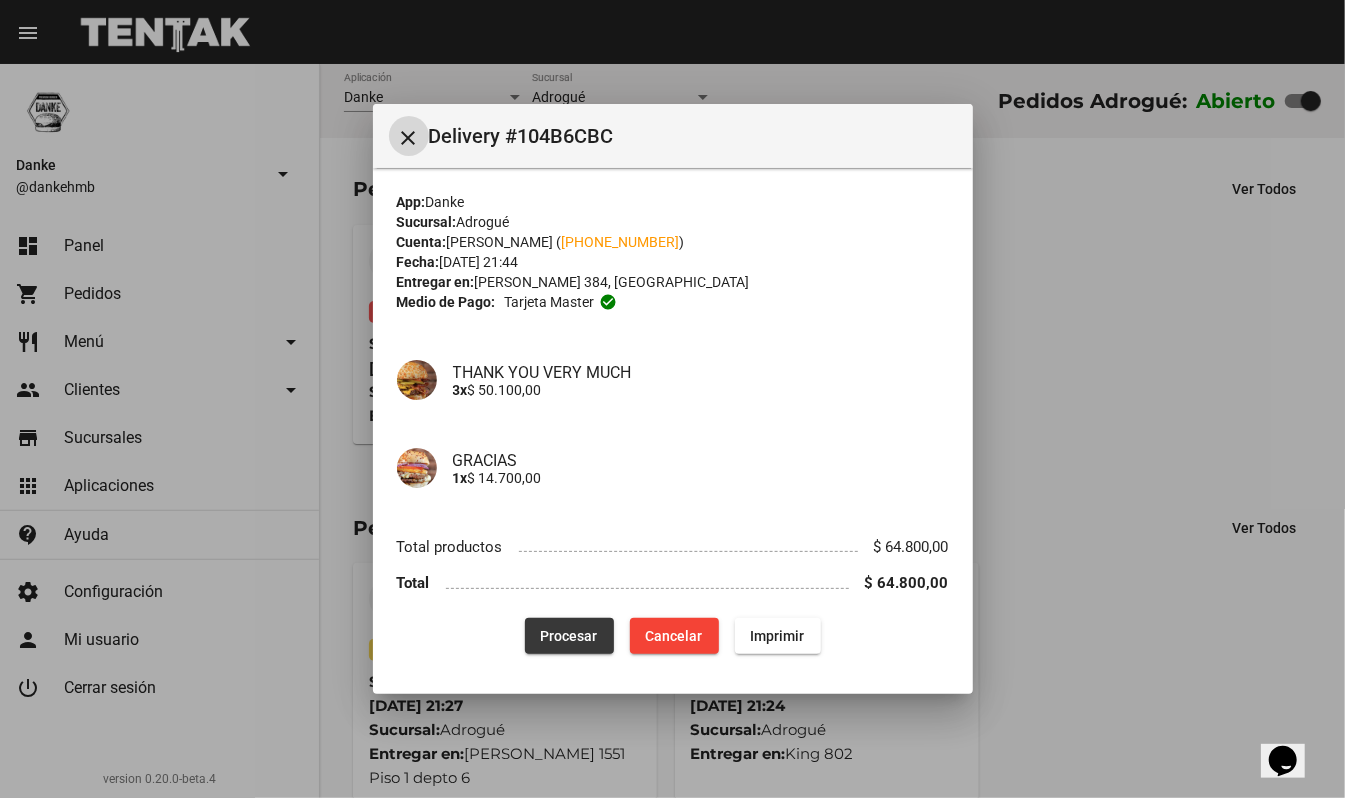 click on "Procesar" 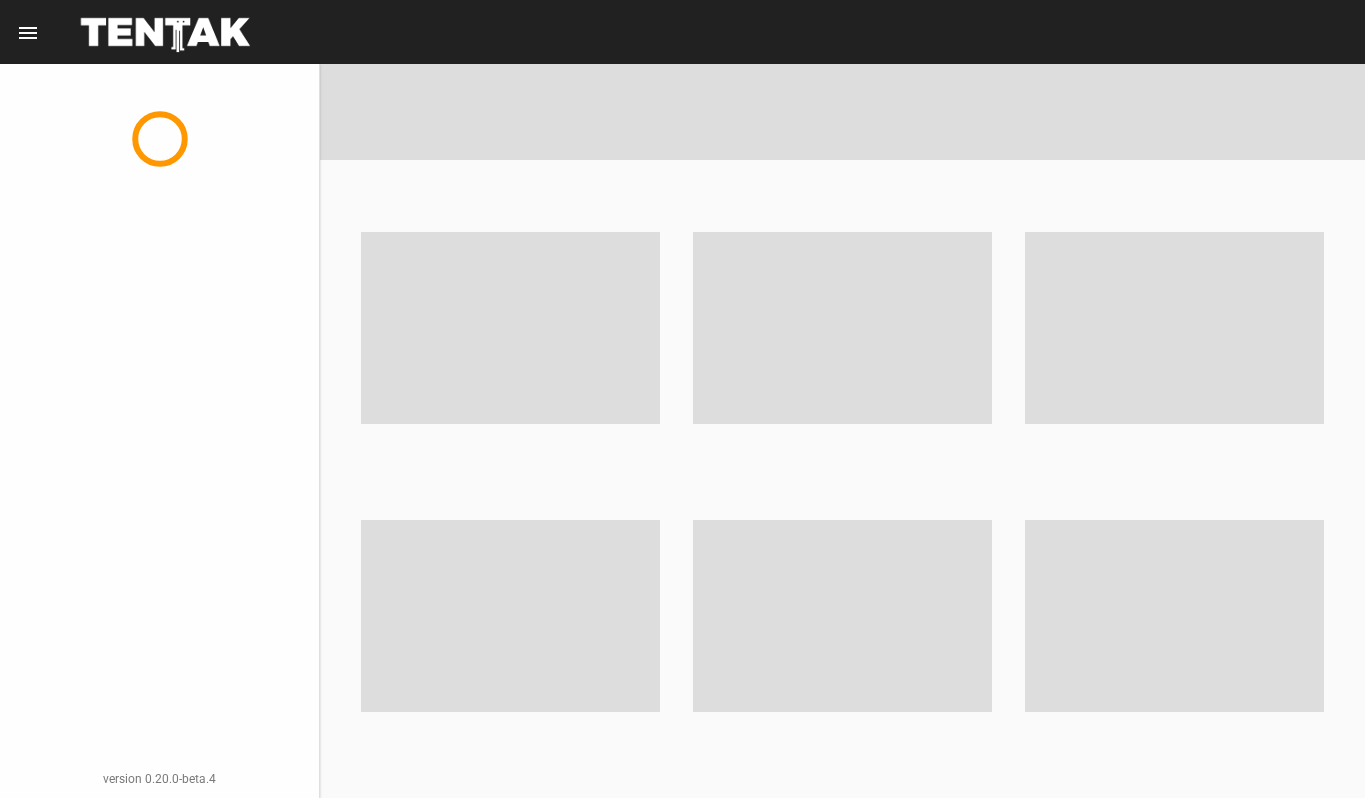scroll, scrollTop: 0, scrollLeft: 0, axis: both 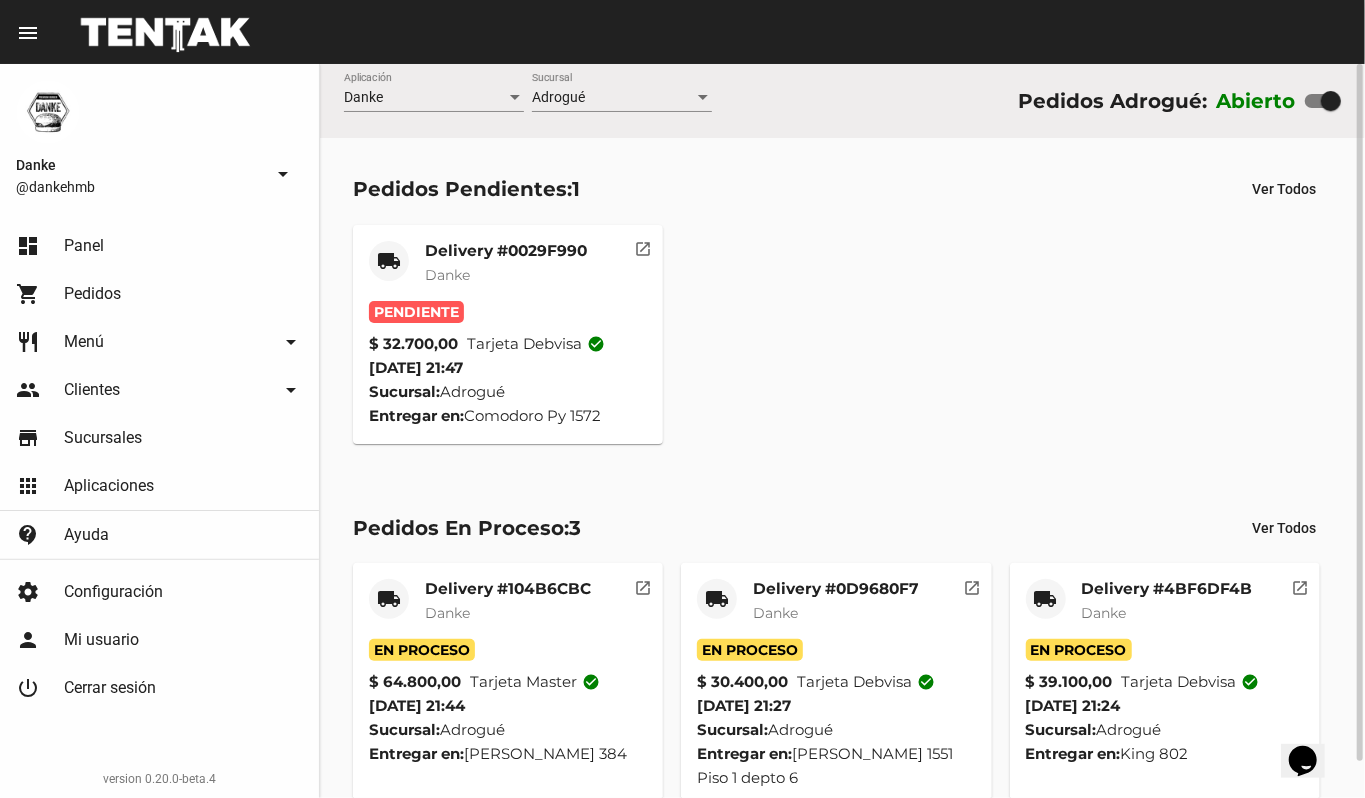 click on "Delivery #0029F990" 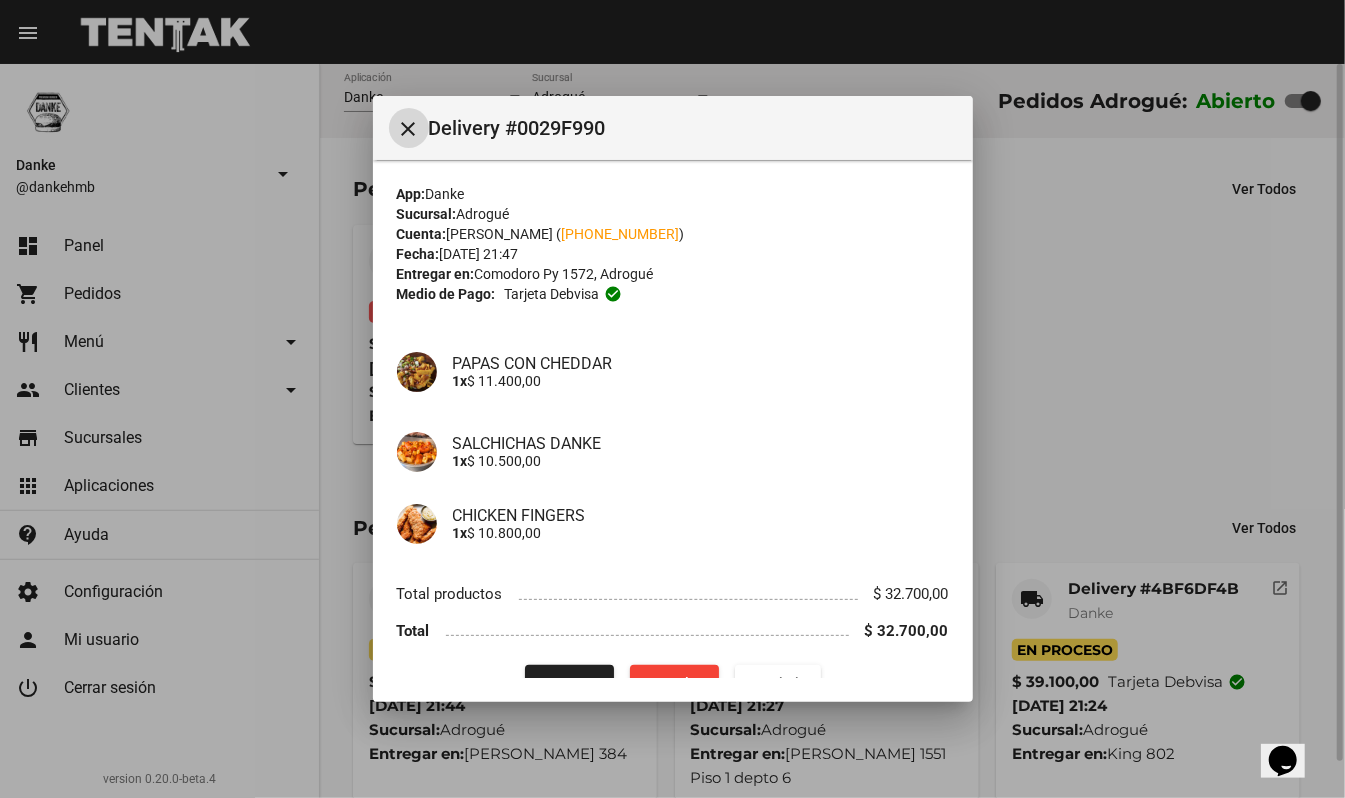 type 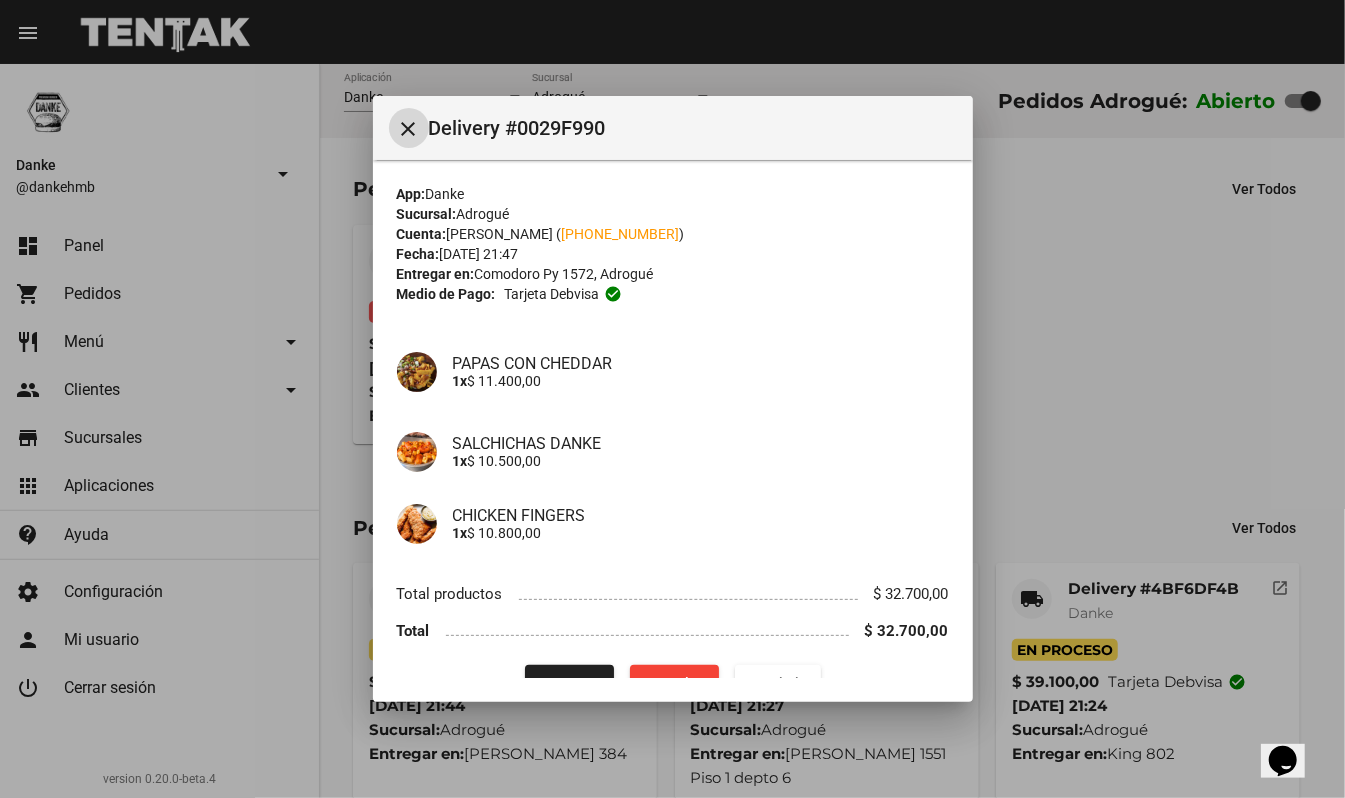 click on "Procesar" 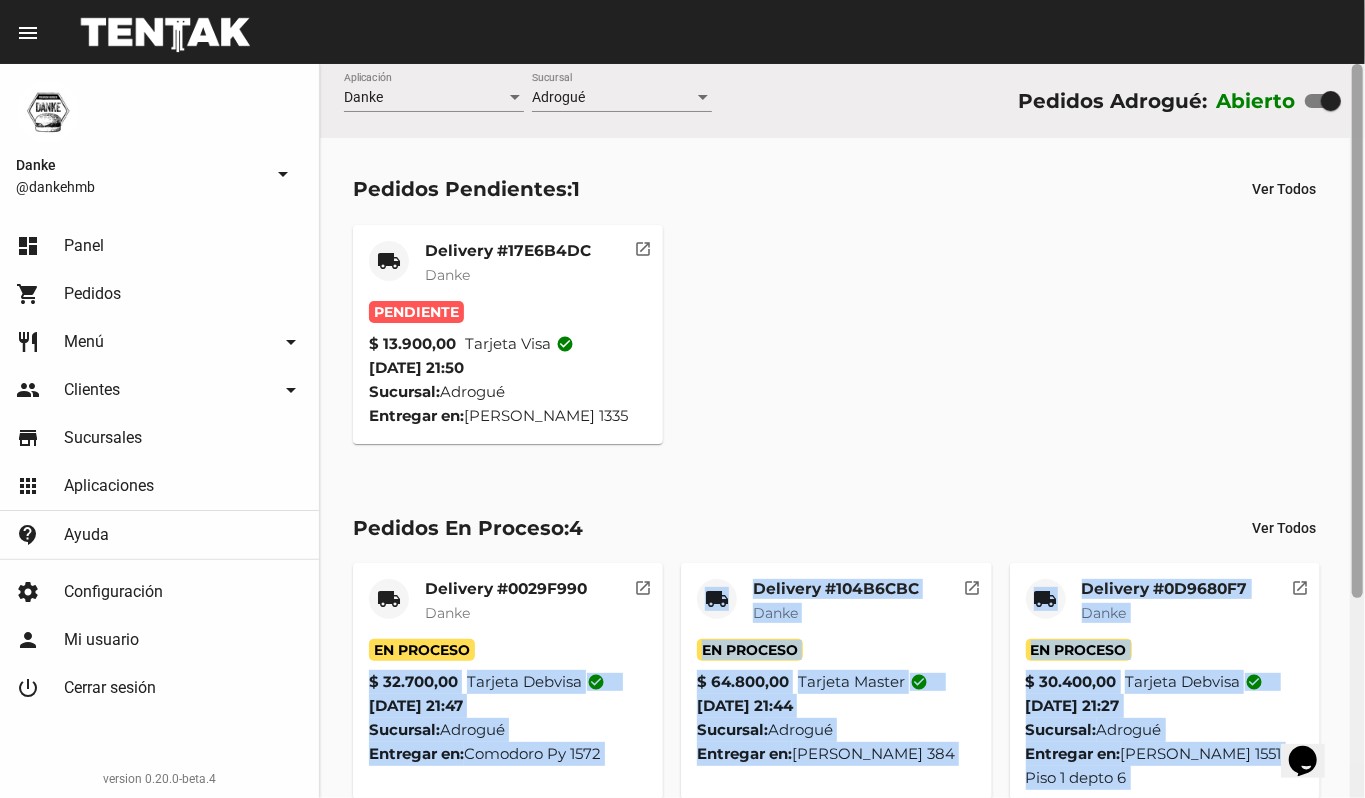 drag, startPoint x: 577, startPoint y: 674, endPoint x: 1364, endPoint y: 565, distance: 794.51245 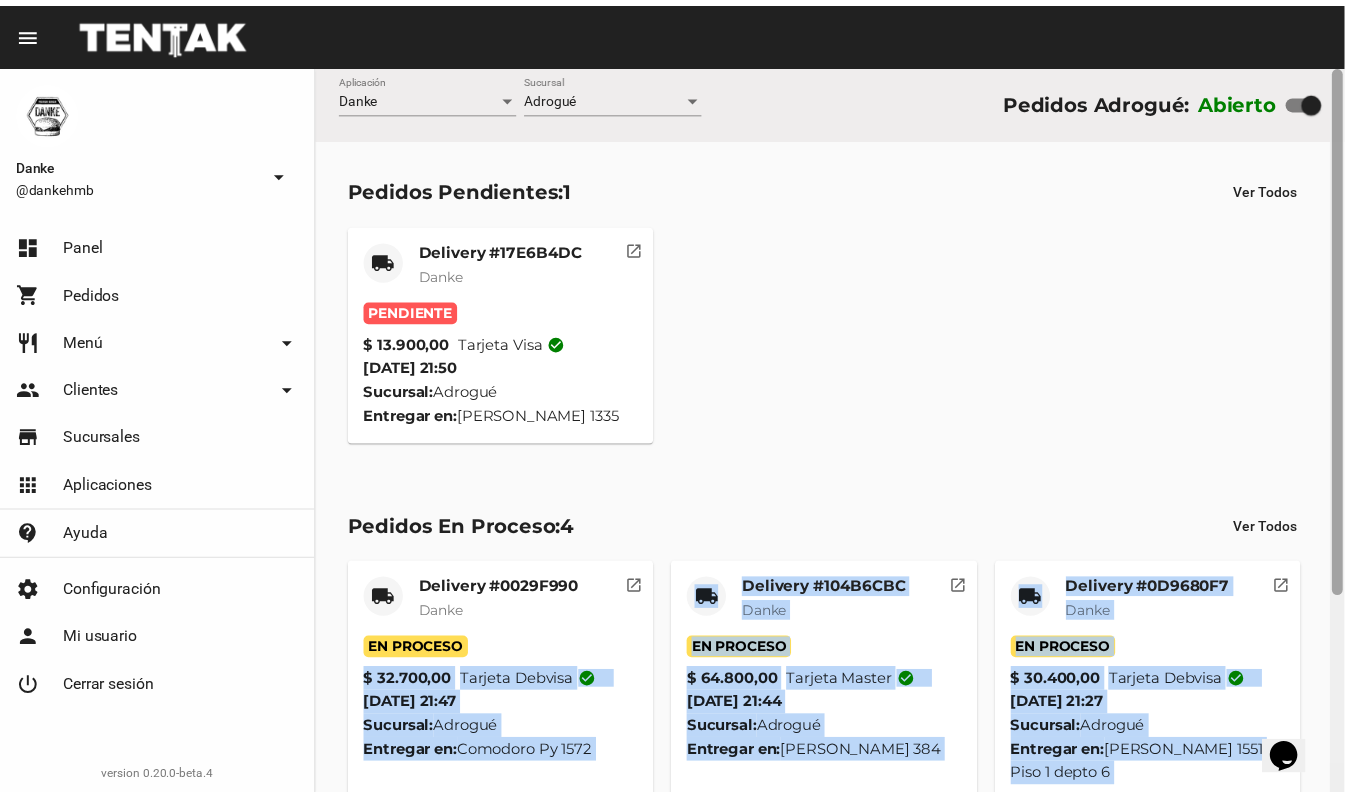 scroll, scrollTop: 276, scrollLeft: 0, axis: vertical 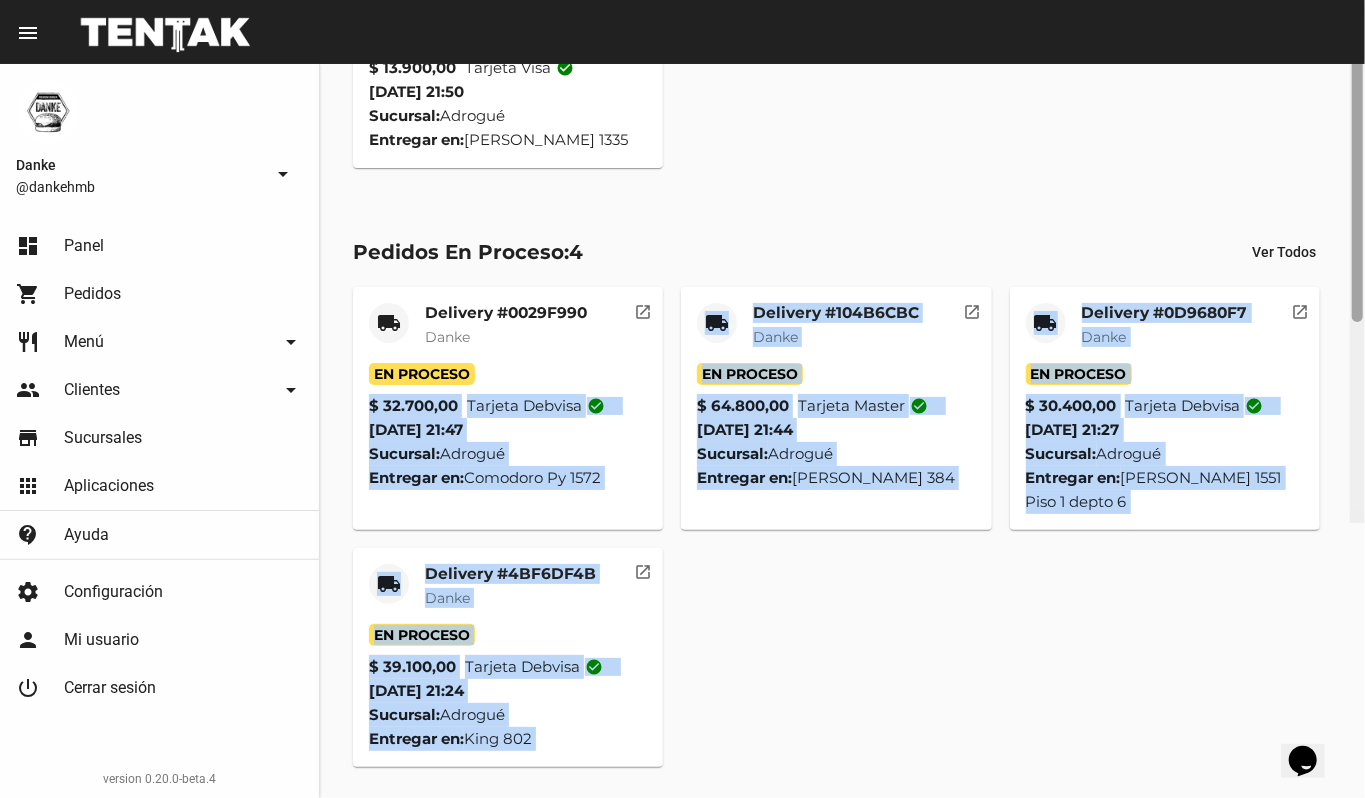 click 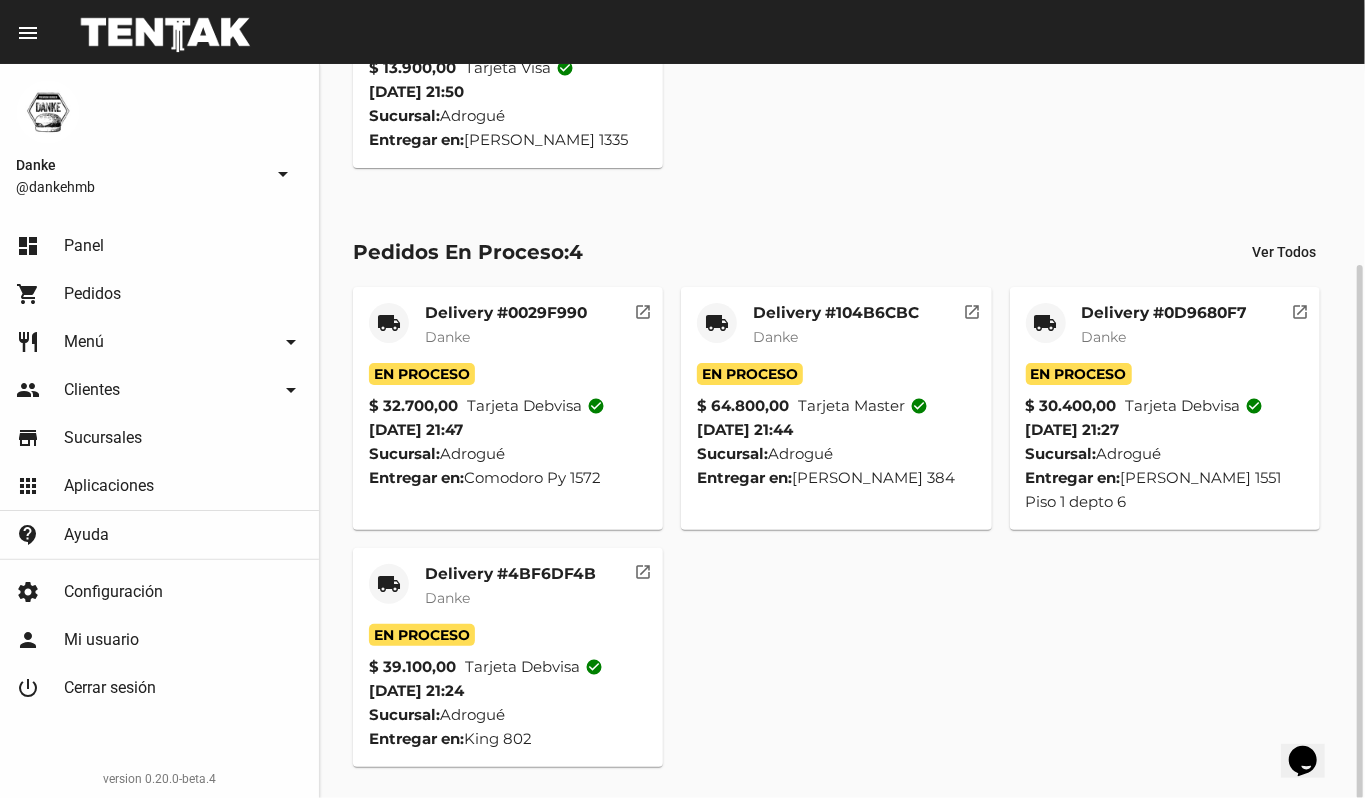 click on "Delivery #4BF6DF4B" 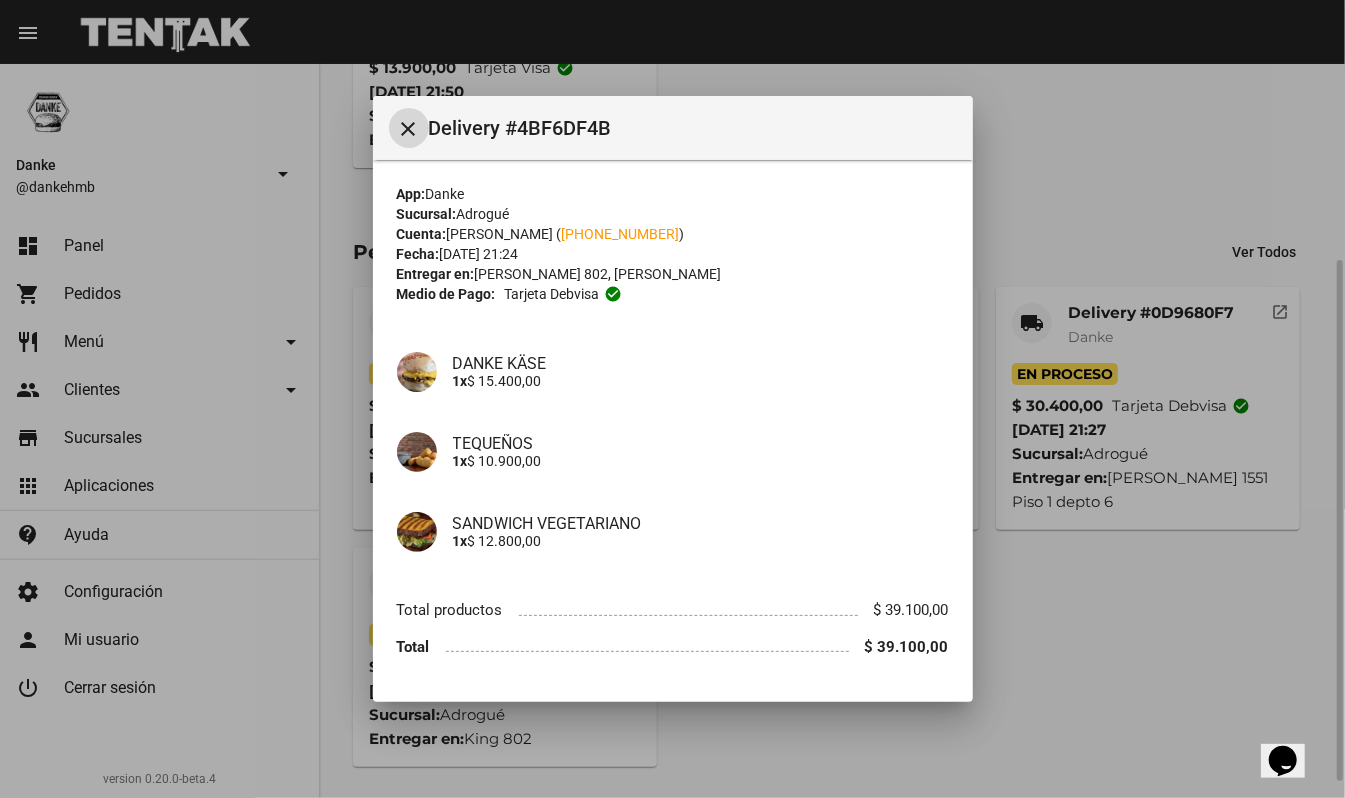 scroll, scrollTop: 54, scrollLeft: 0, axis: vertical 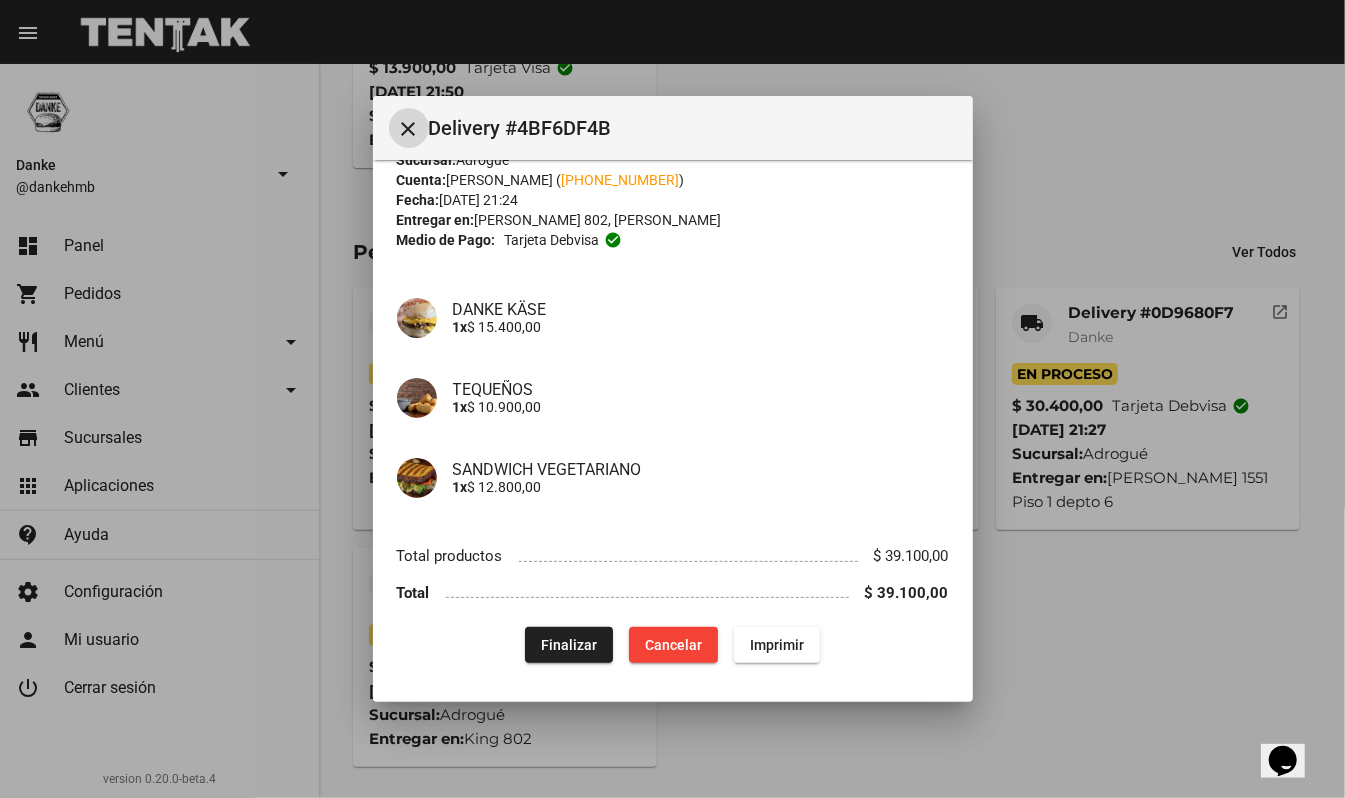 click on "Finalizar" 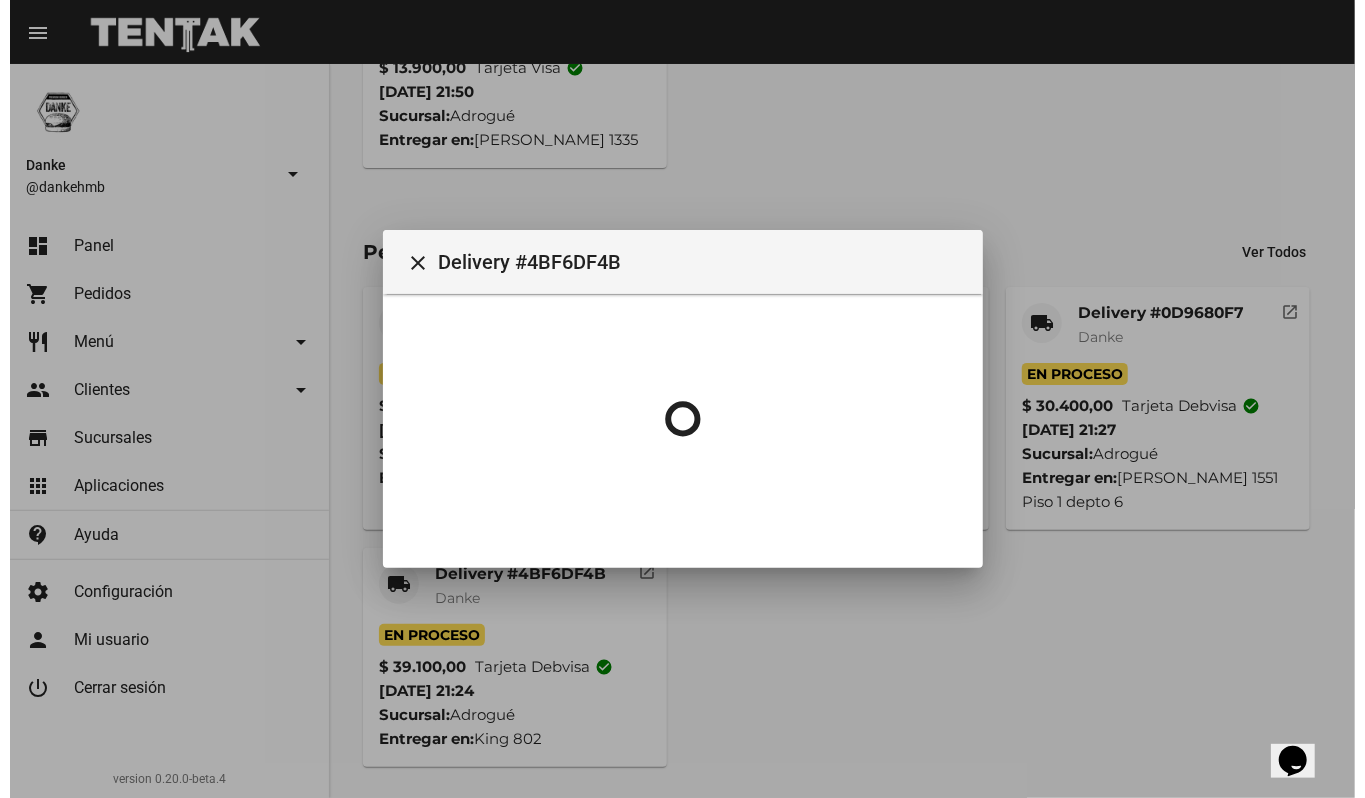 scroll, scrollTop: 0, scrollLeft: 0, axis: both 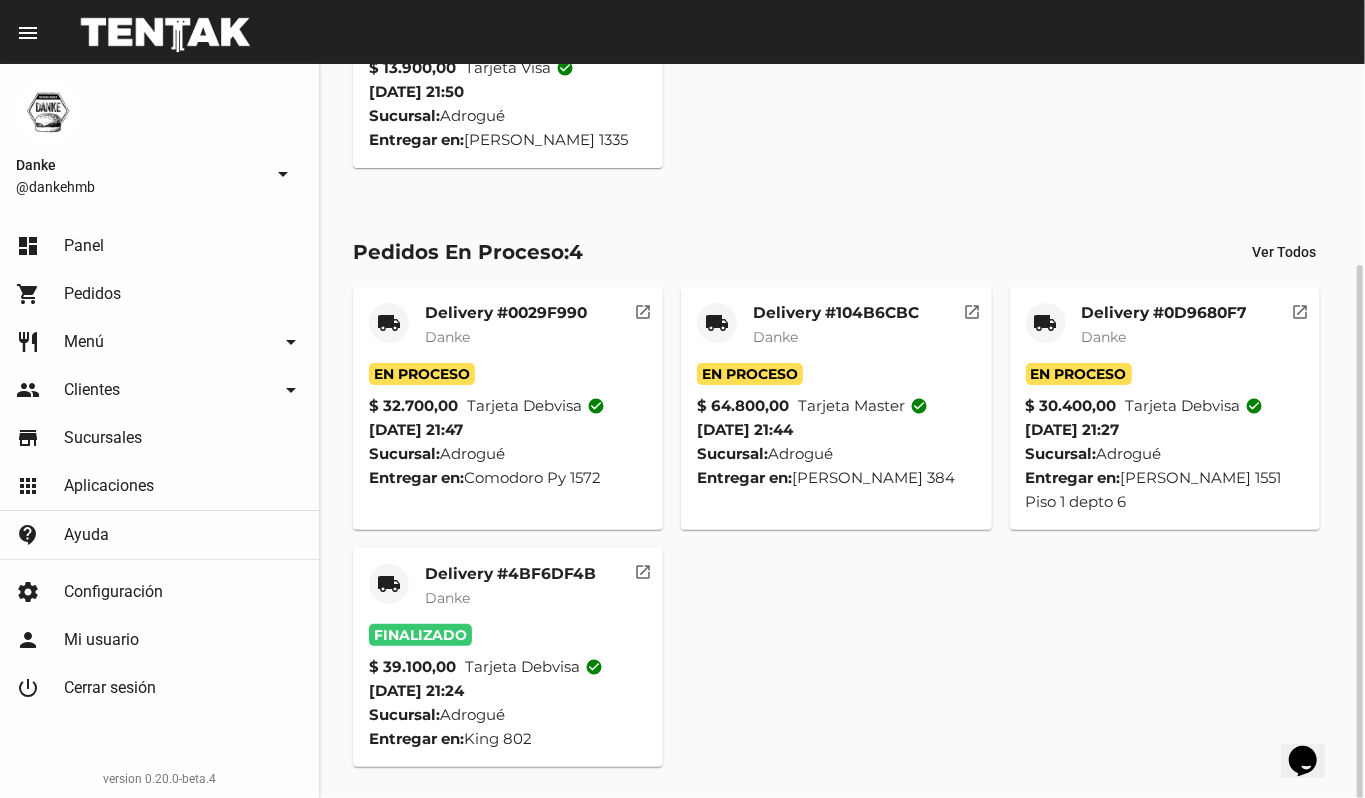 click on "Delivery #0D9680F7" 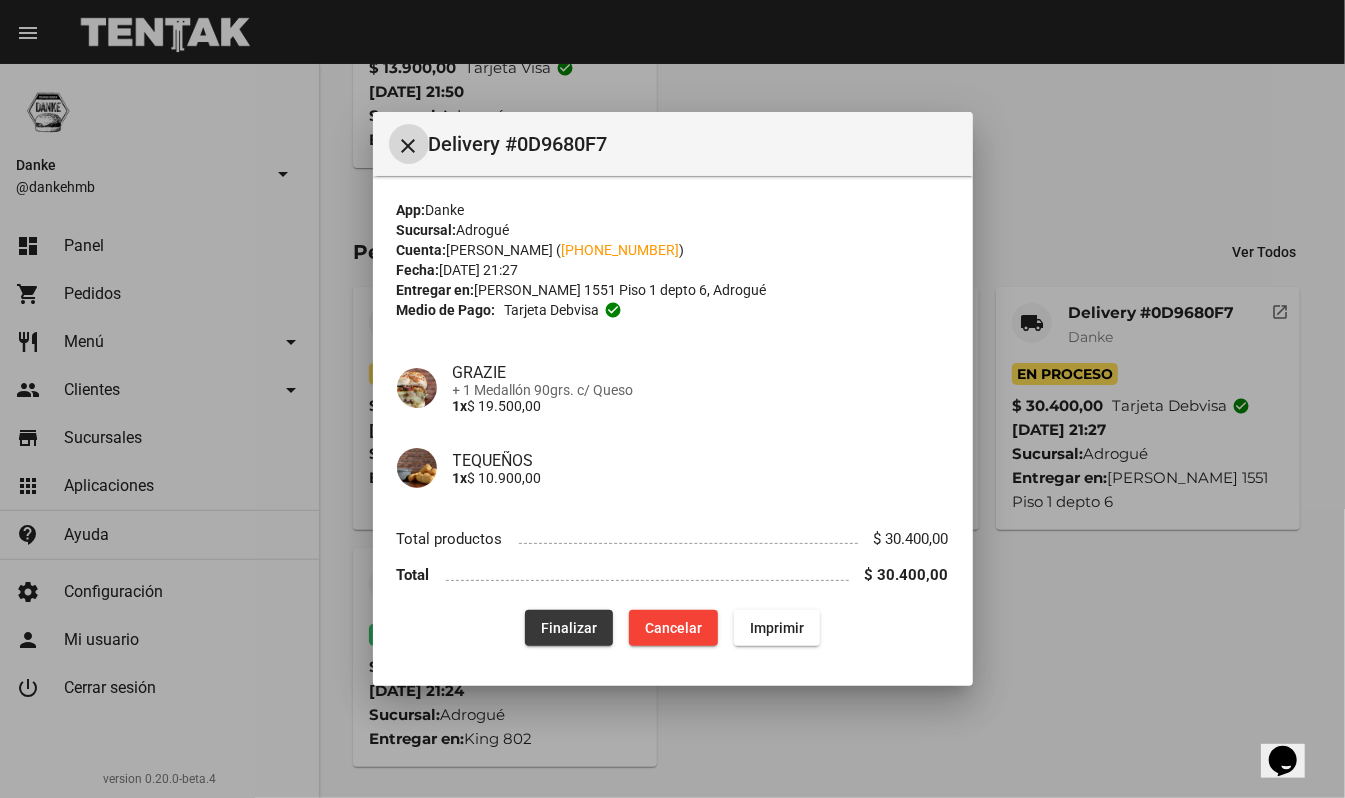 click on "Finalizar" 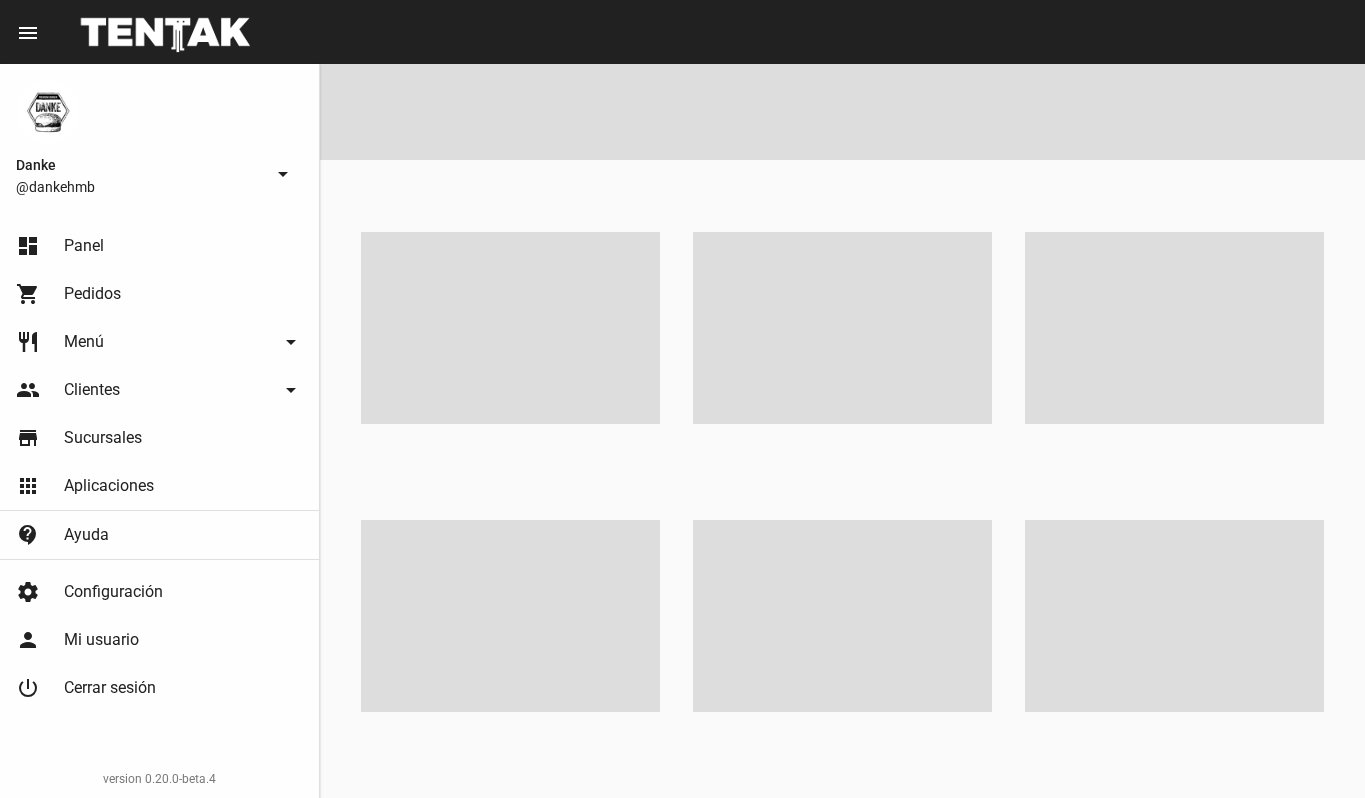 scroll, scrollTop: 0, scrollLeft: 0, axis: both 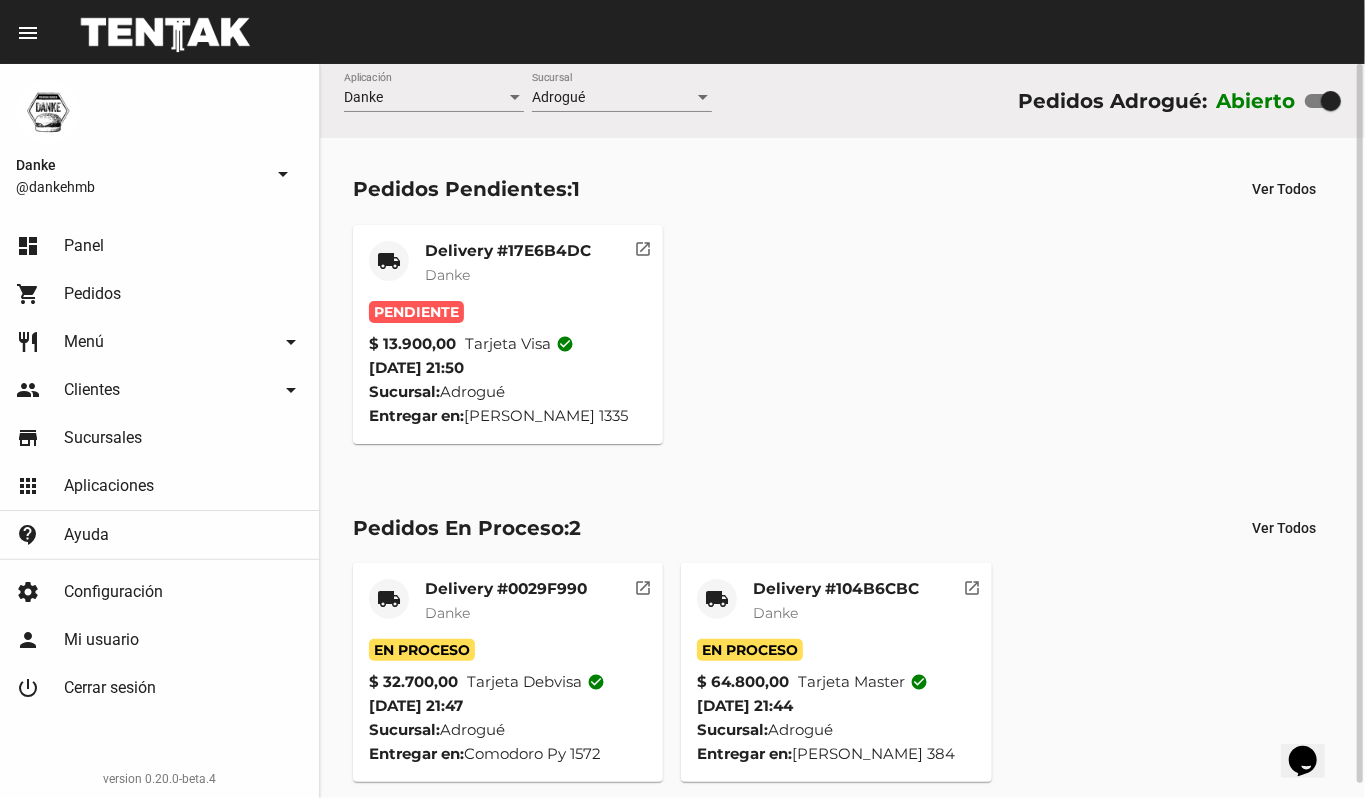 click on "Delivery #17E6B4DC Danke" 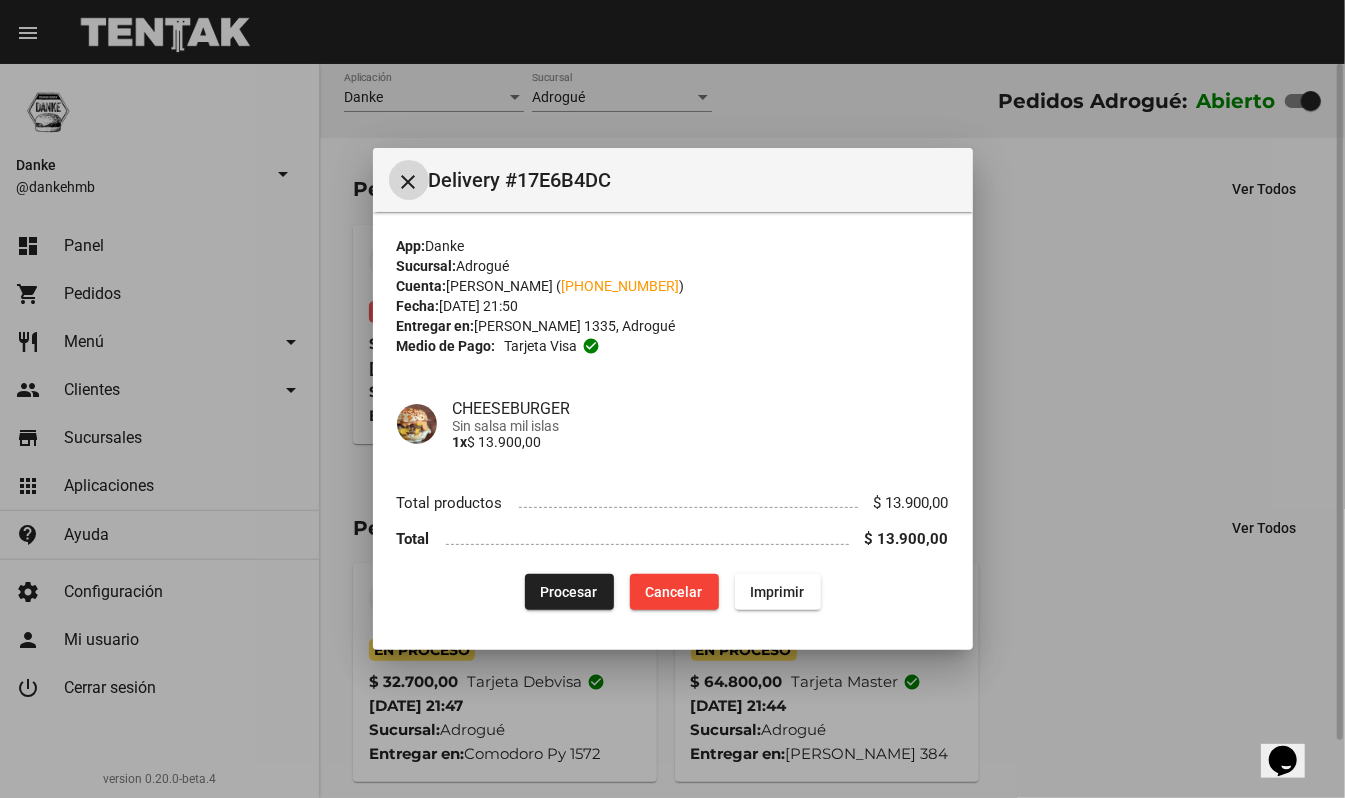 type 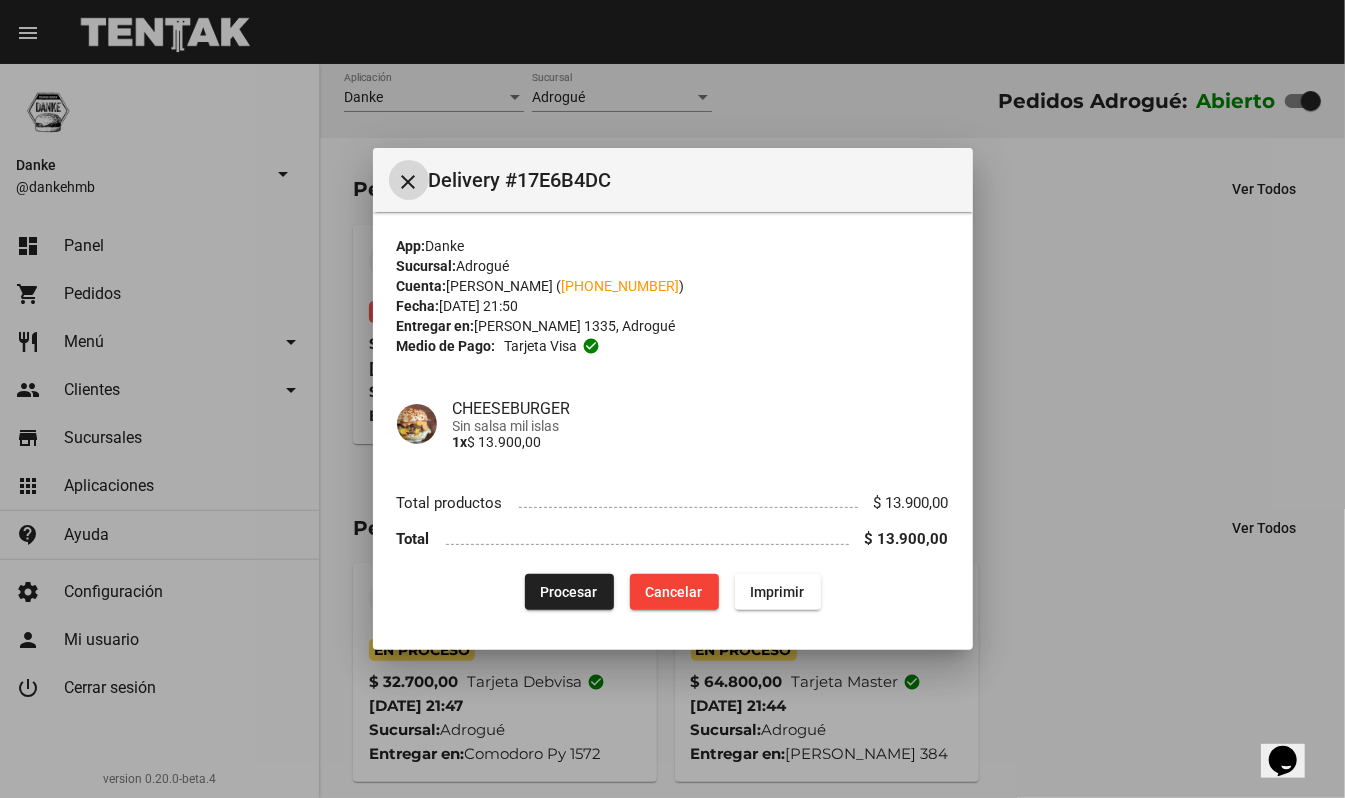 click on "Procesar" 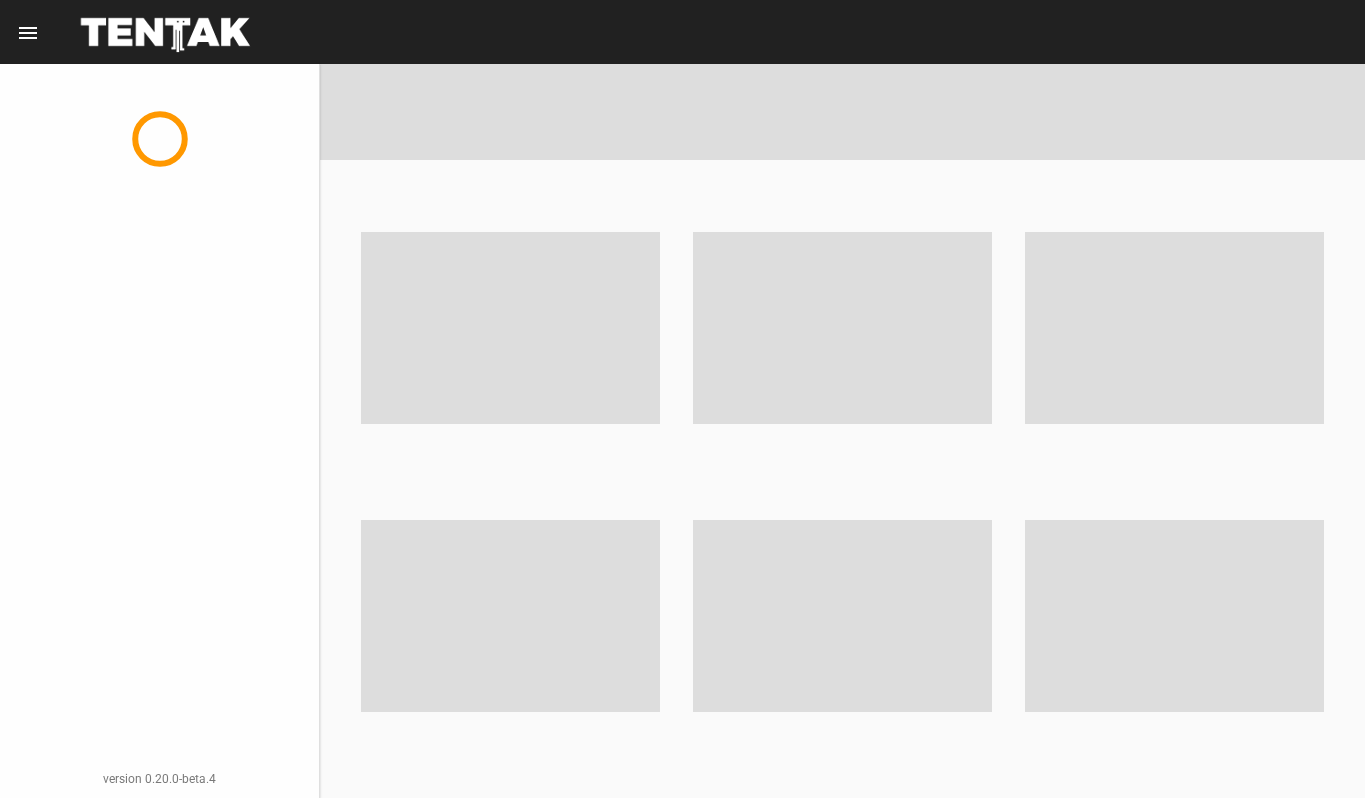 scroll, scrollTop: 0, scrollLeft: 0, axis: both 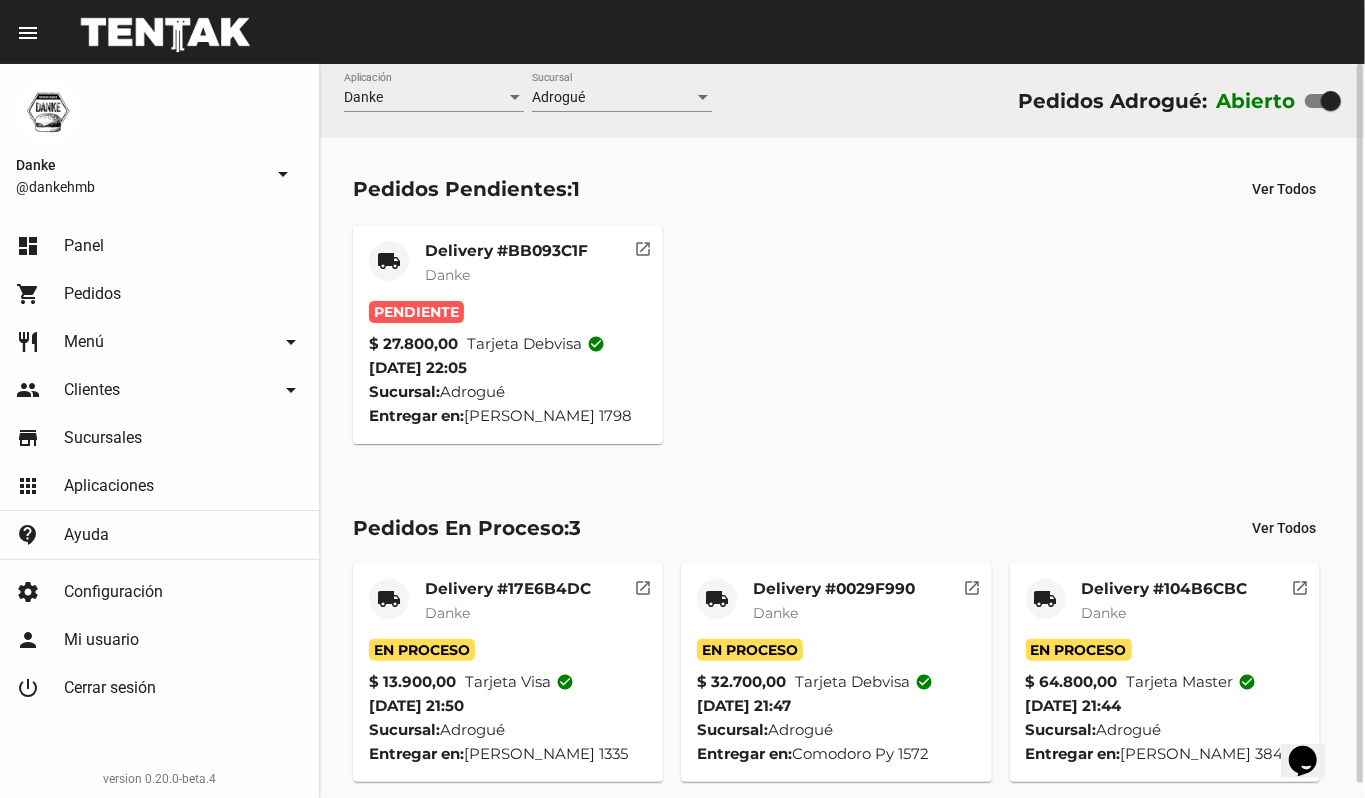 click on "Delivery #0029F990" 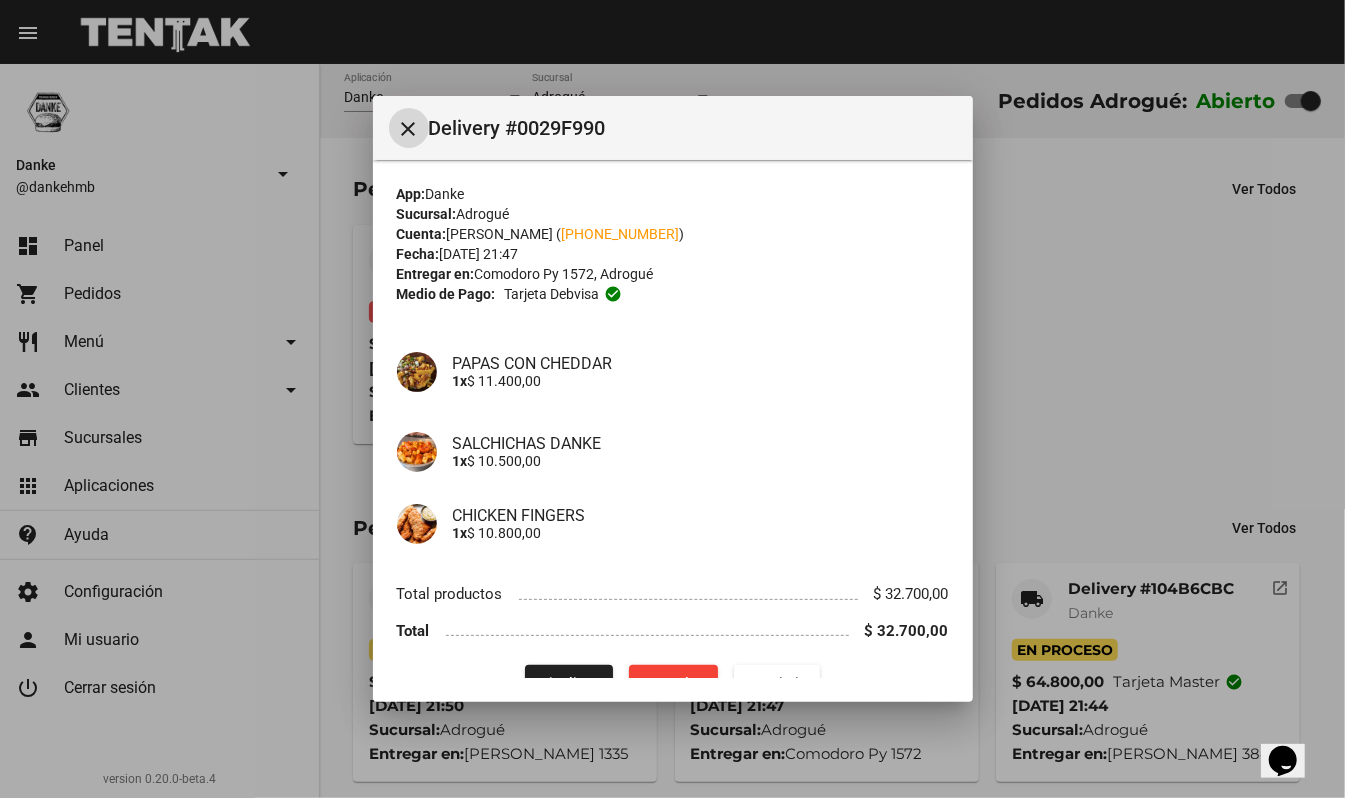 click on "close Delivery #0029F990 App:  Danke  Sucursal:  Adrogué  Cuenta:  BERNARDO JOSÉ  MERCADO ( +54 1166215111 )  Fecha:  11/7/25 21:47  Entregar en:  Comodoro Py 1572, Adrogué  Medio de Pago: Tarjeta debvisa  check_circle PAPAS CON CHEDDAR 1x  $ 11.400,00 SALCHICHAS DANKE 1x  $ 10.500,00 CHICKEN FINGERS 1x  $ 10.800,00 Total productos $ 32.700,00 Total $ 32.700,00  Finalizar  Cancelar Imprimir" at bounding box center [673, 399] 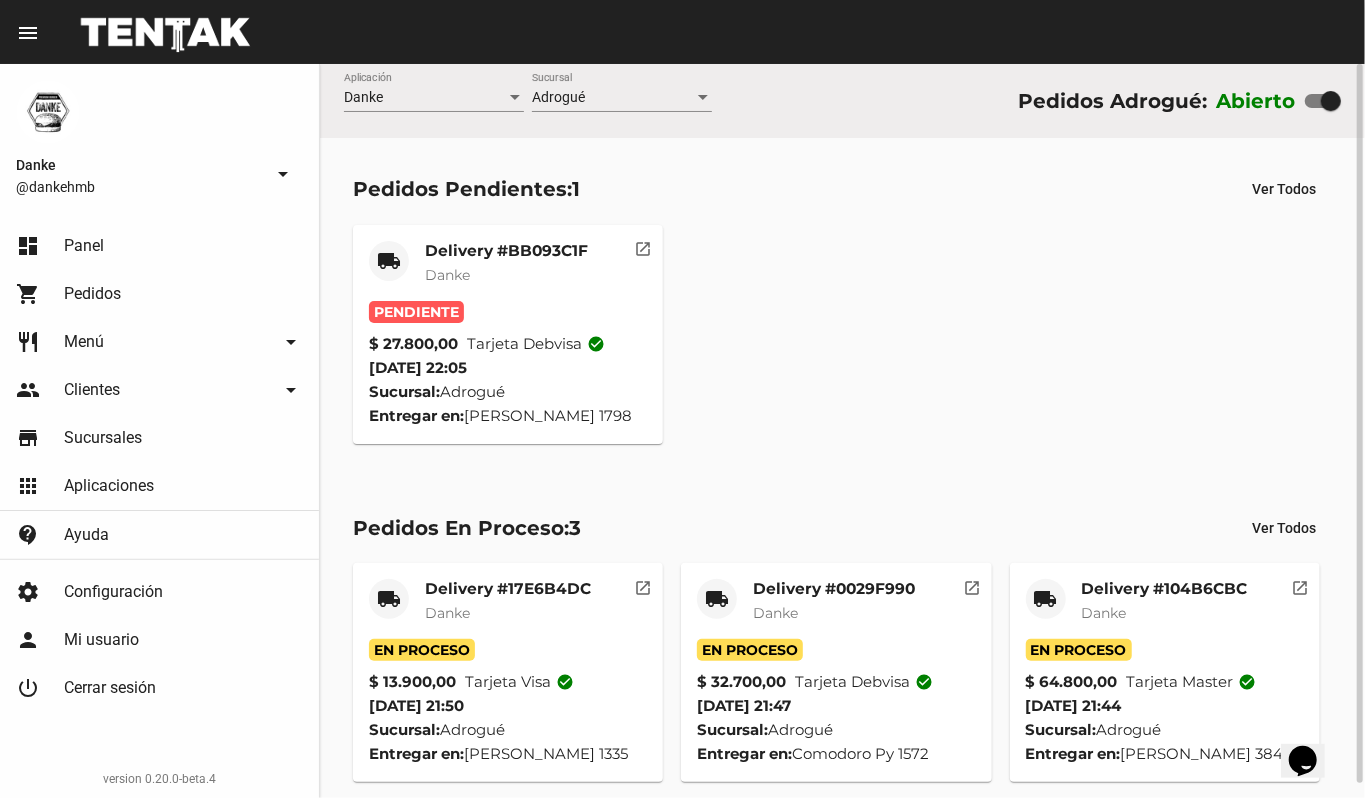 click on "Delivery #0029F990" 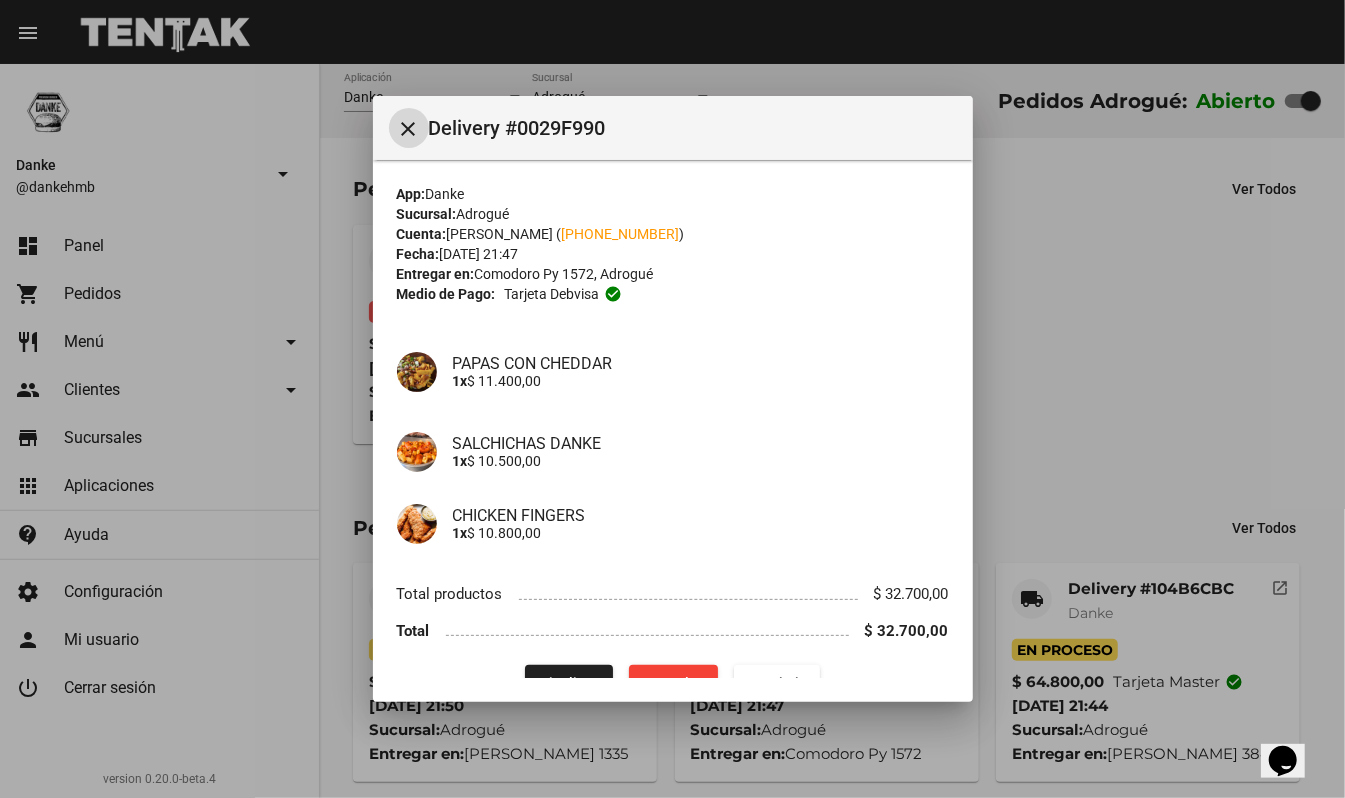 click on "close Delivery #0029F990 App:  Danke  Sucursal:  Adrogué  Cuenta:  BERNARDO JOSÉ  MERCADO ( +54 1166215111 )  Fecha:  11/7/25 21:47  Entregar en:  Comodoro Py 1572, Adrogué  Medio de Pago: Tarjeta debvisa  check_circle PAPAS CON CHEDDAR 1x  $ 11.400,00 SALCHICHAS DANKE 1x  $ 10.500,00 CHICKEN FINGERS 1x  $ 10.800,00 Total productos $ 32.700,00 Total $ 32.700,00  Finalizar  Cancelar Imprimir" at bounding box center (673, 399) 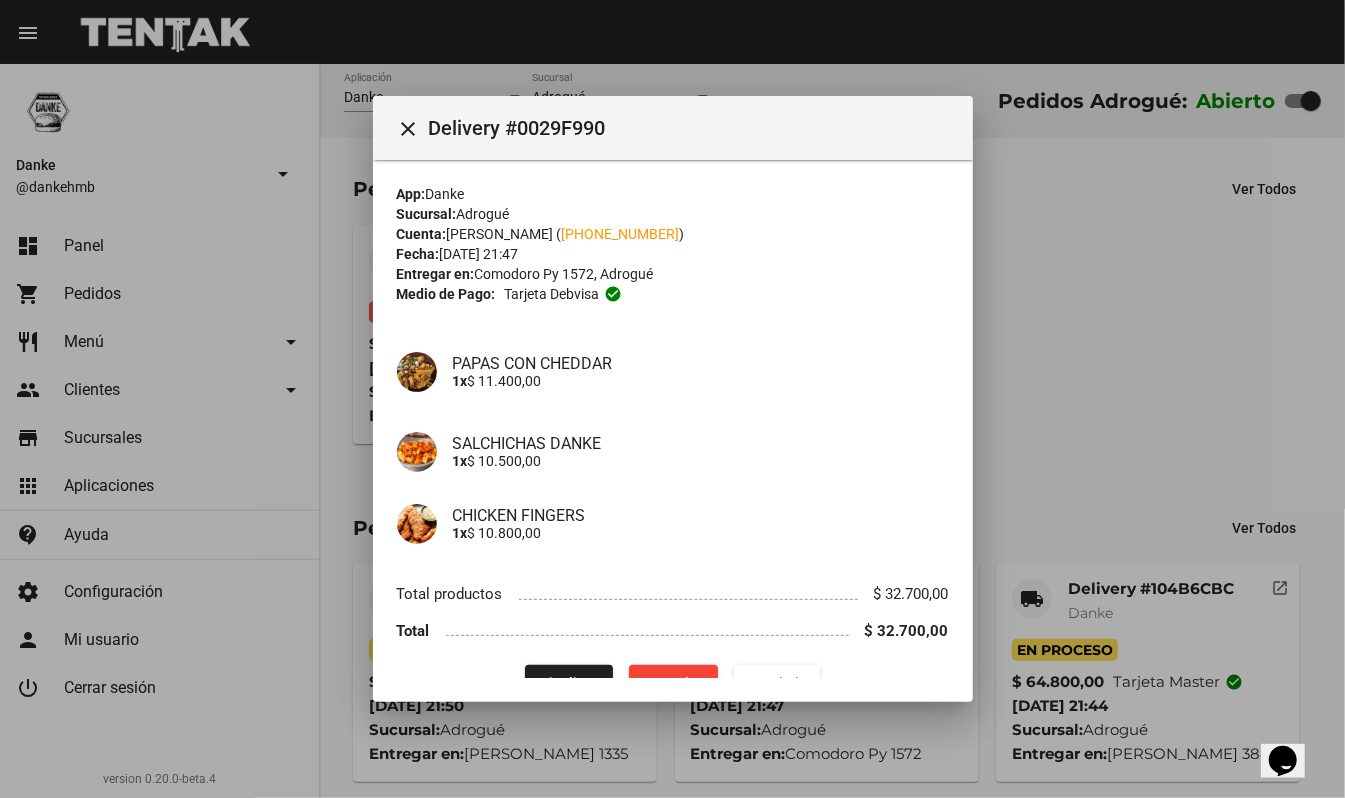 click on "close Delivery #0029F990 App:  Danke  Sucursal:  Adrogué  Cuenta:  BERNARDO JOSÉ  MERCADO ( +54 1166215111 )  Fecha:  11/7/25 21:47  Entregar en:  Comodoro Py 1572, Adrogué  Medio de Pago: Tarjeta debvisa  check_circle PAPAS CON CHEDDAR 1x  $ 11.400,00 SALCHICHAS DANKE 1x  $ 10.500,00 CHICKEN FINGERS 1x  $ 10.800,00 Total productos $ 32.700,00 Total $ 32.700,00  Finalizar  Cancelar Imprimir" at bounding box center [673, 399] 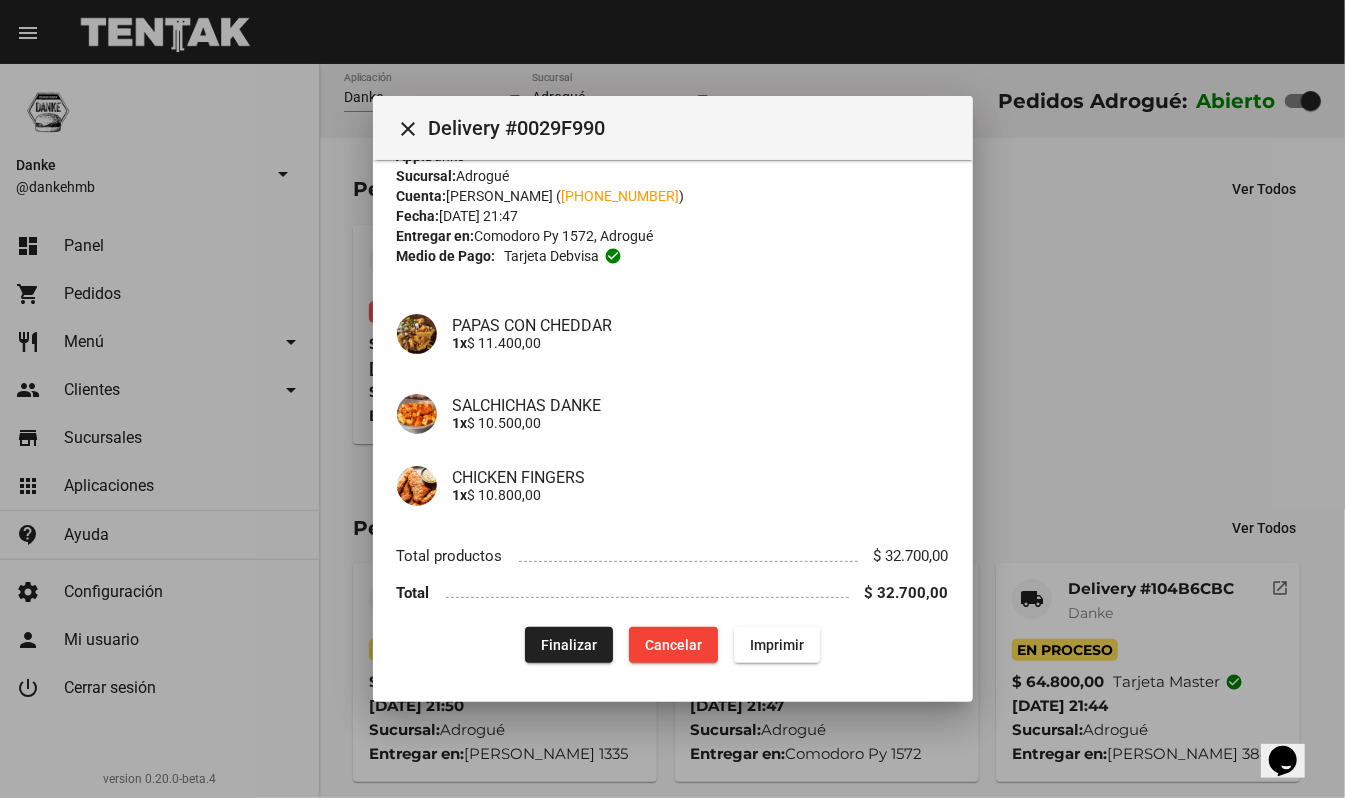 click on "Finalizar" 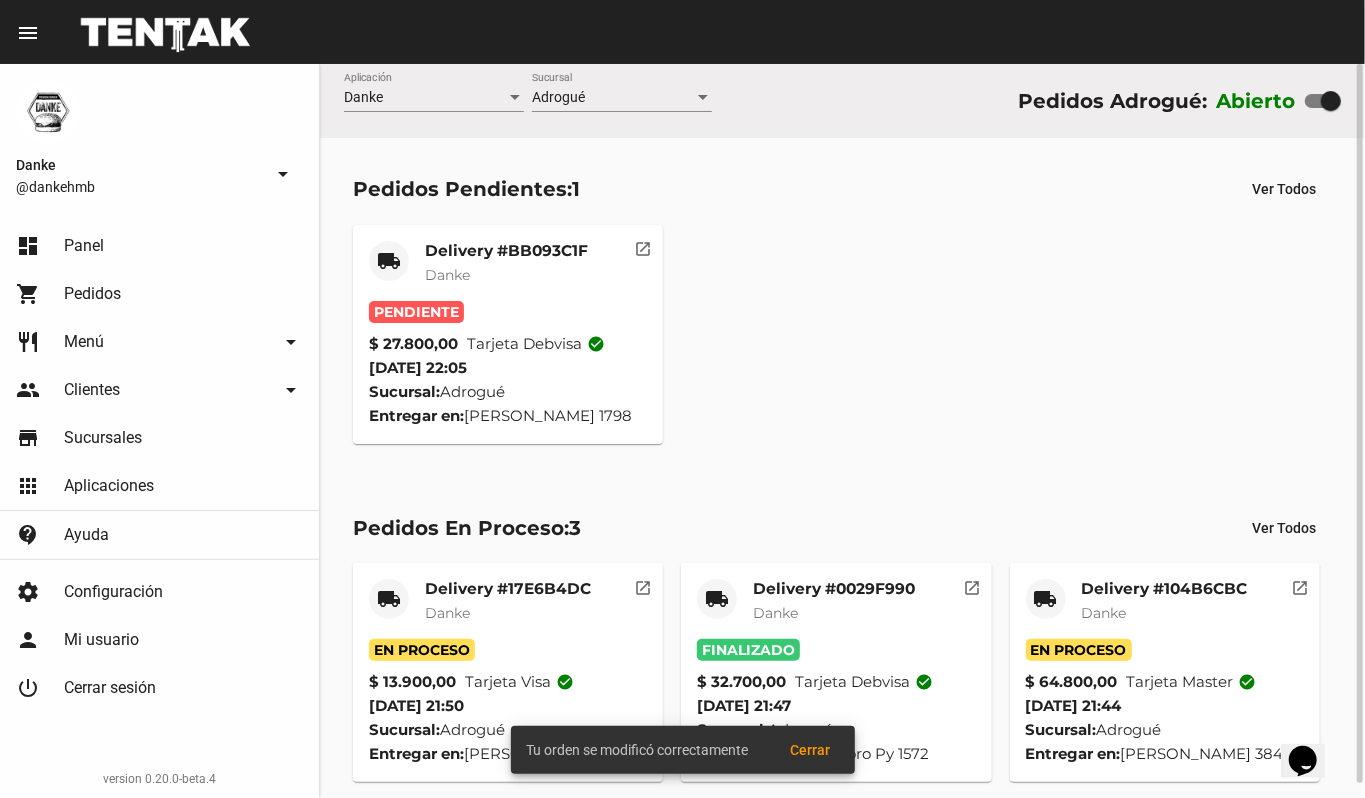 click on "Delivery #104B6CBC" 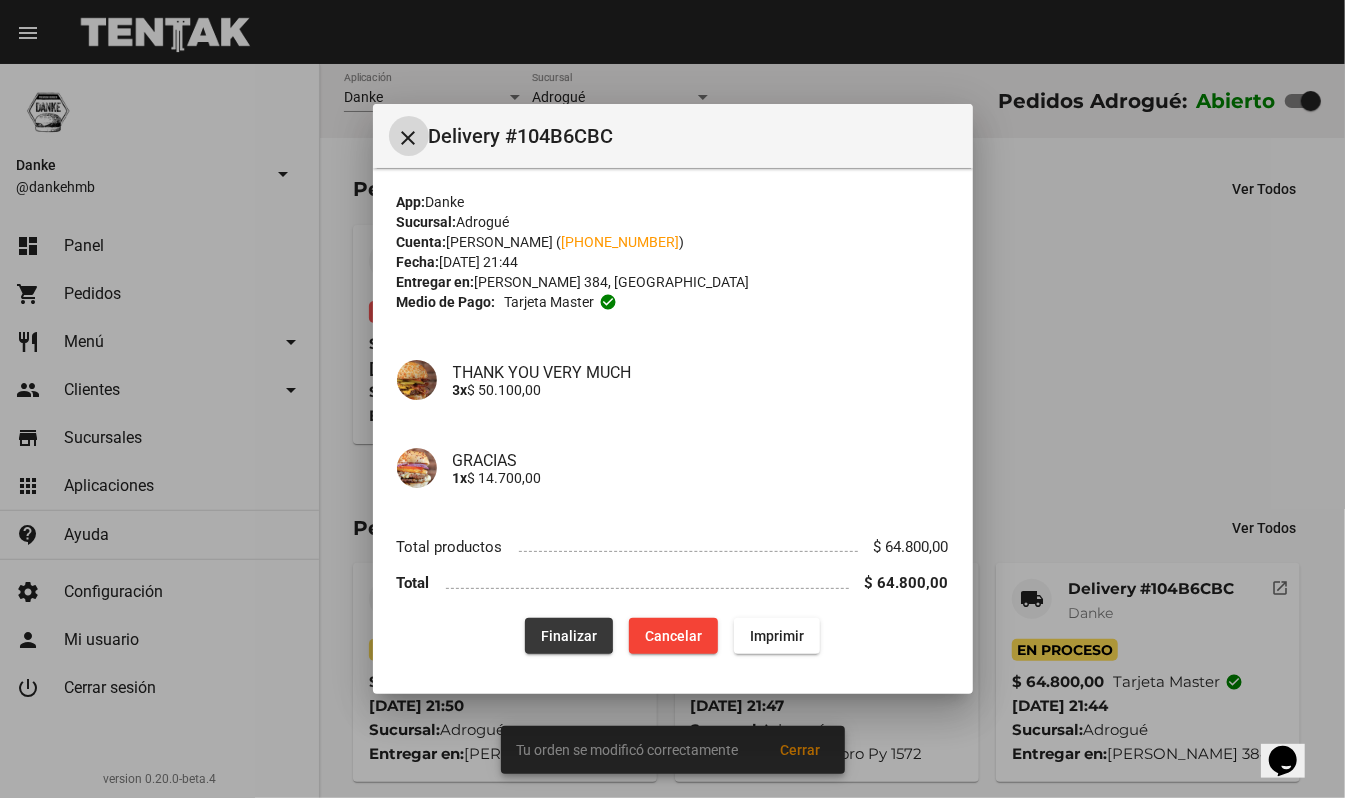 click on "Finalizar" 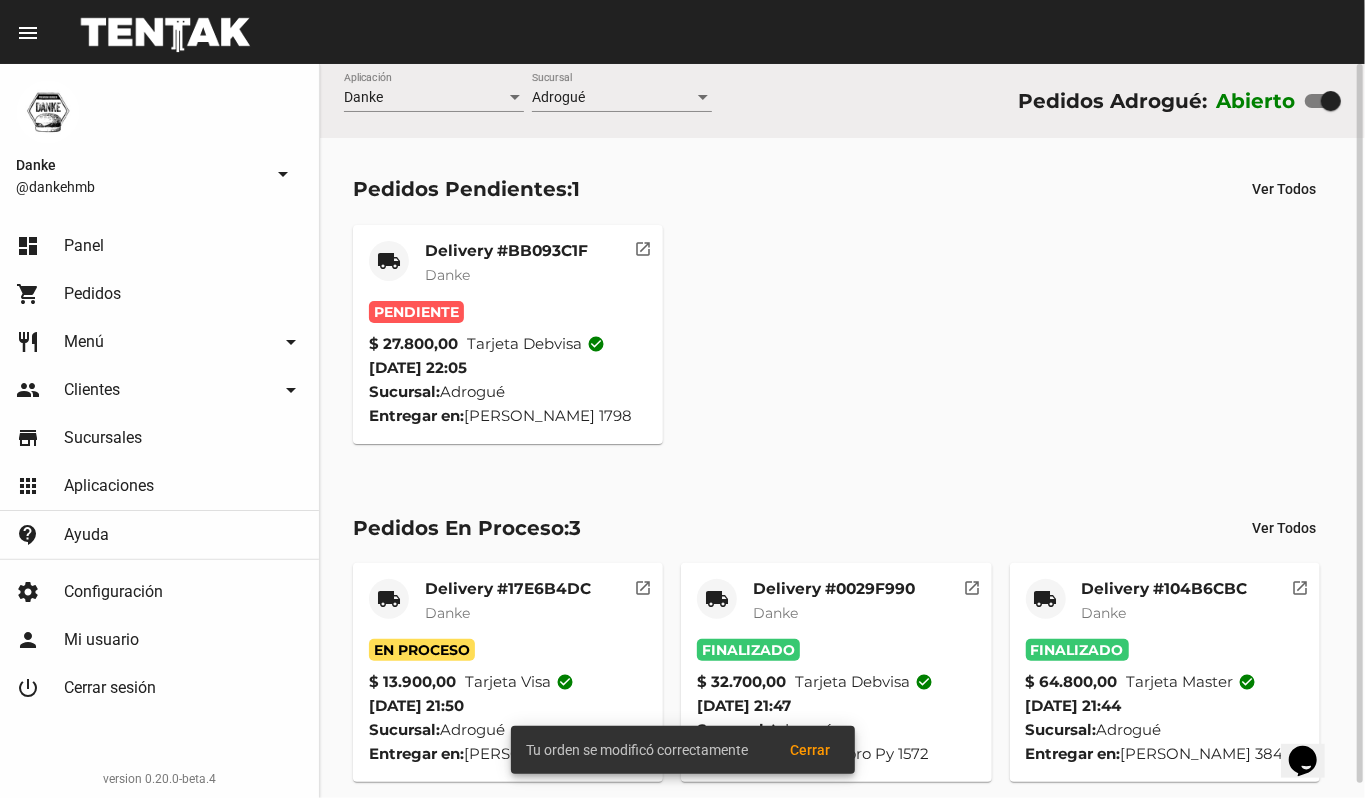 click on "Delivery #17E6B4DC" 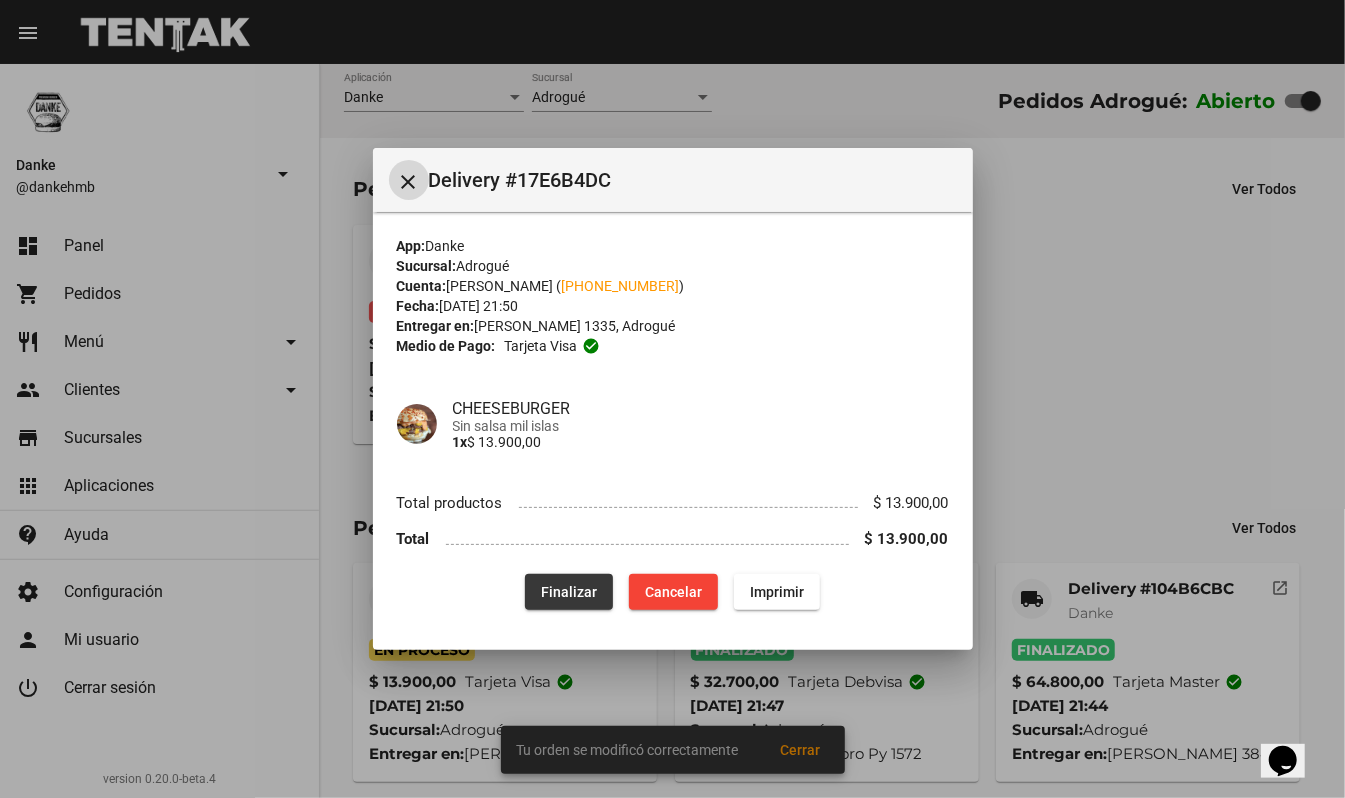 click on "Finalizar" 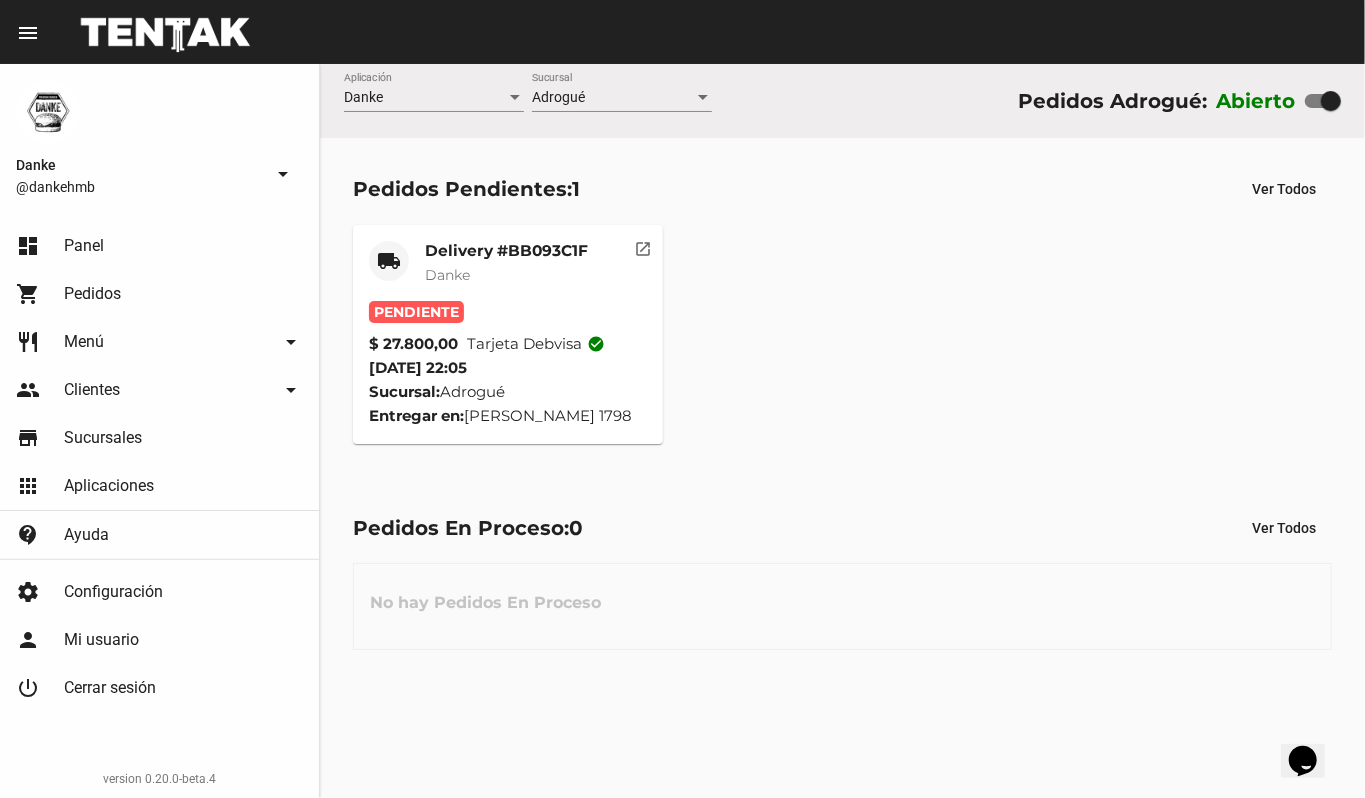 click on "Danke" 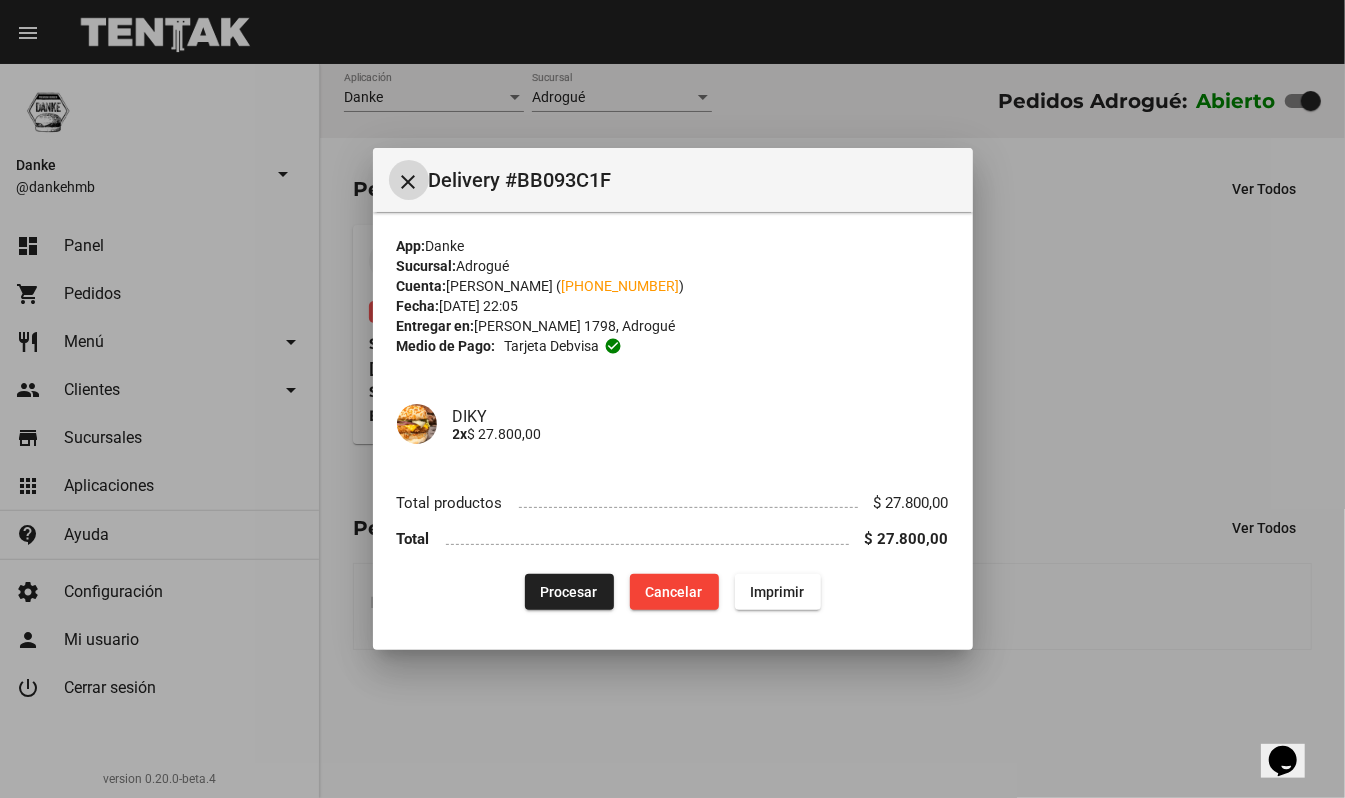 type 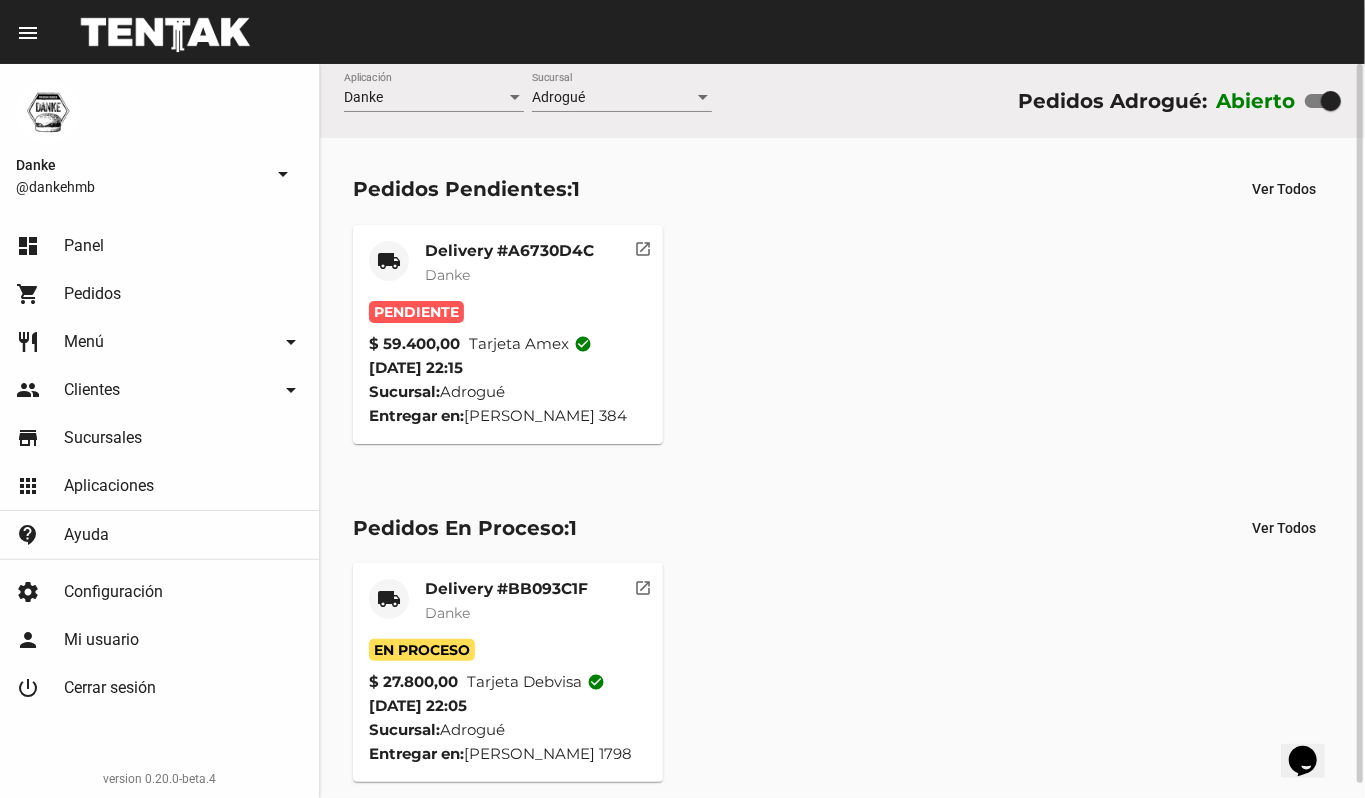 click on "Delivery #A6730D4C" 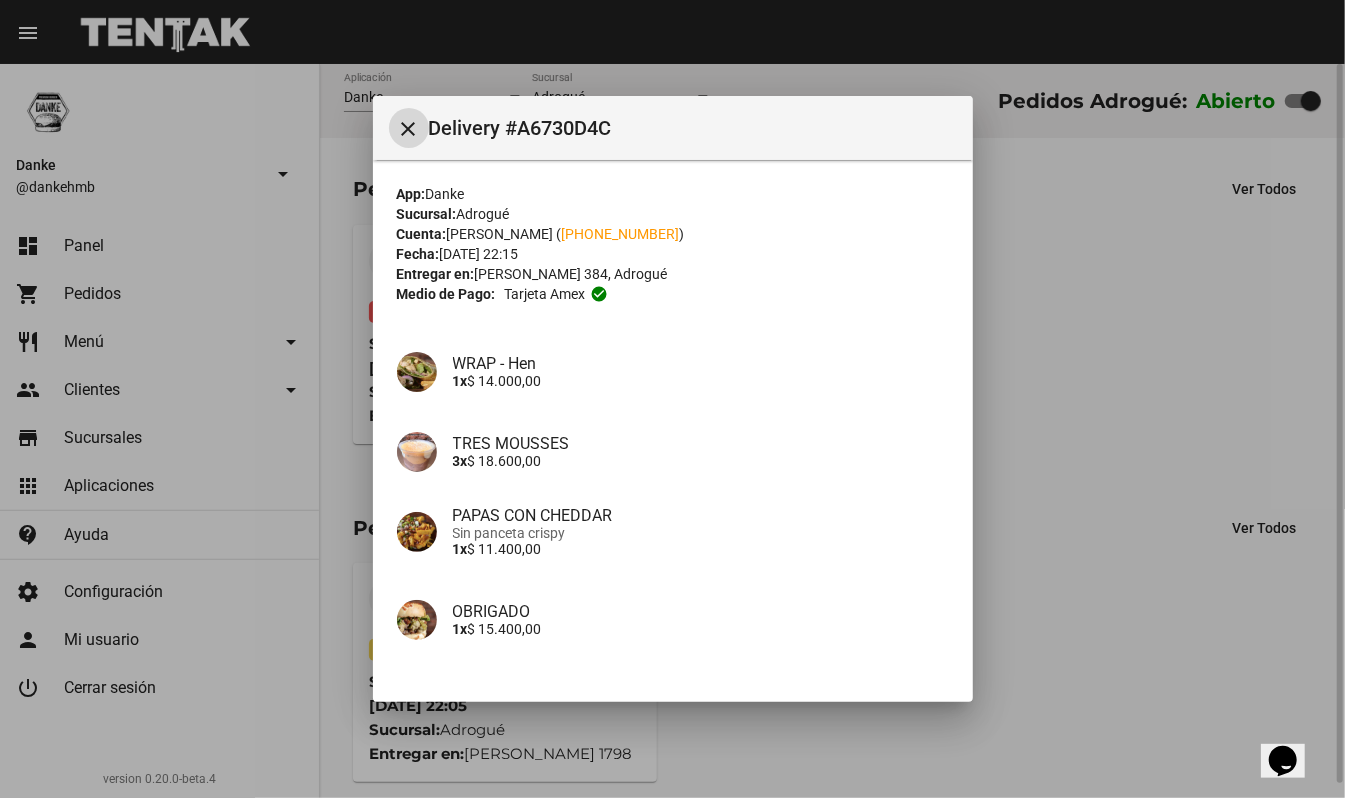 type 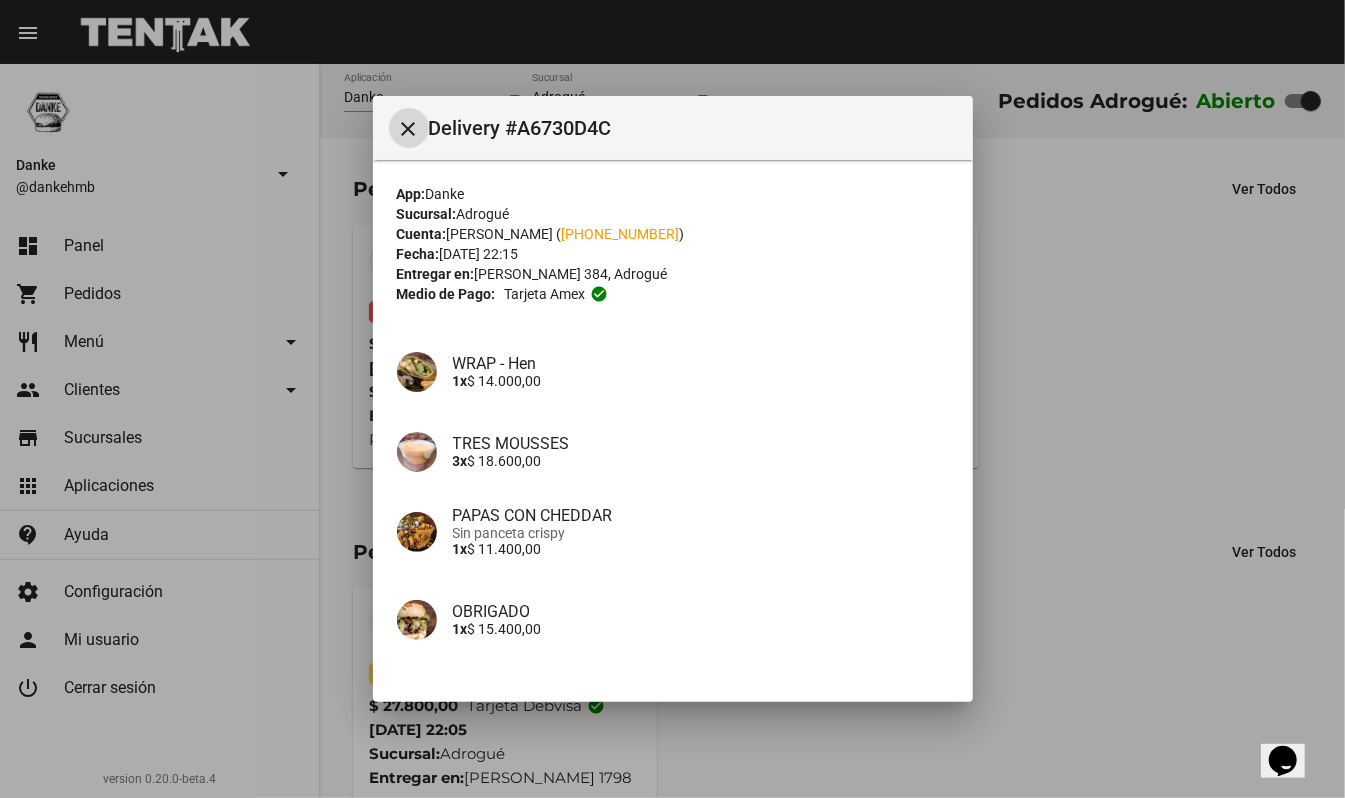 scroll, scrollTop: 93, scrollLeft: 0, axis: vertical 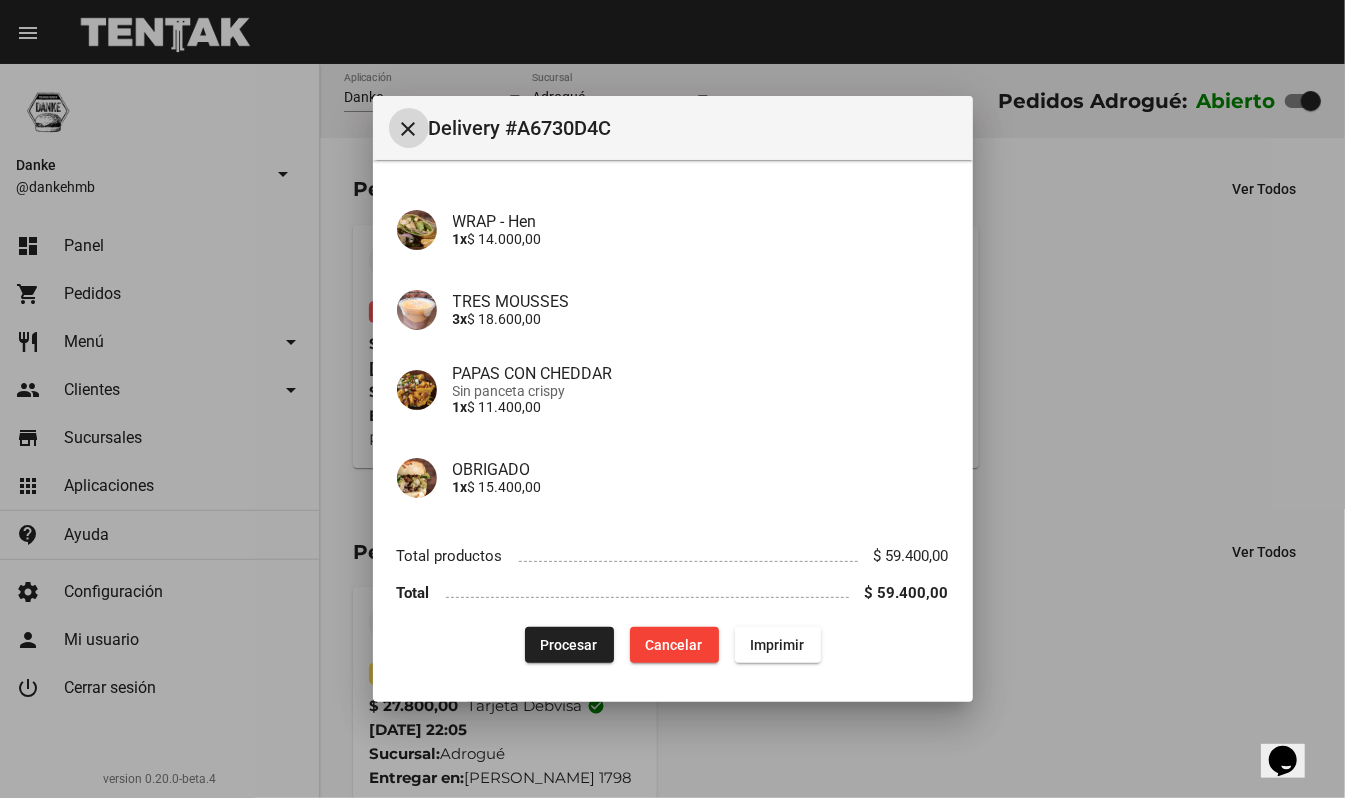 click on "Procesar" 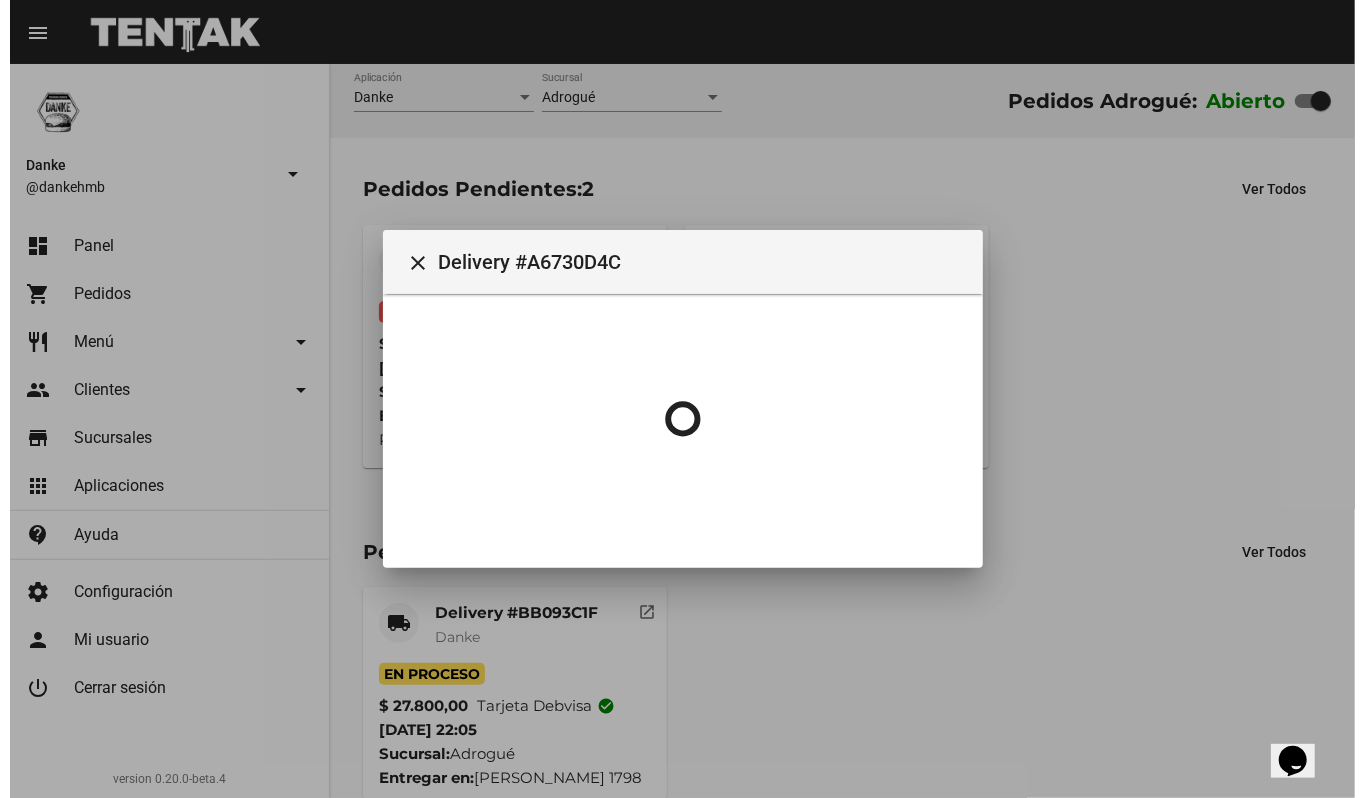 scroll, scrollTop: 0, scrollLeft: 0, axis: both 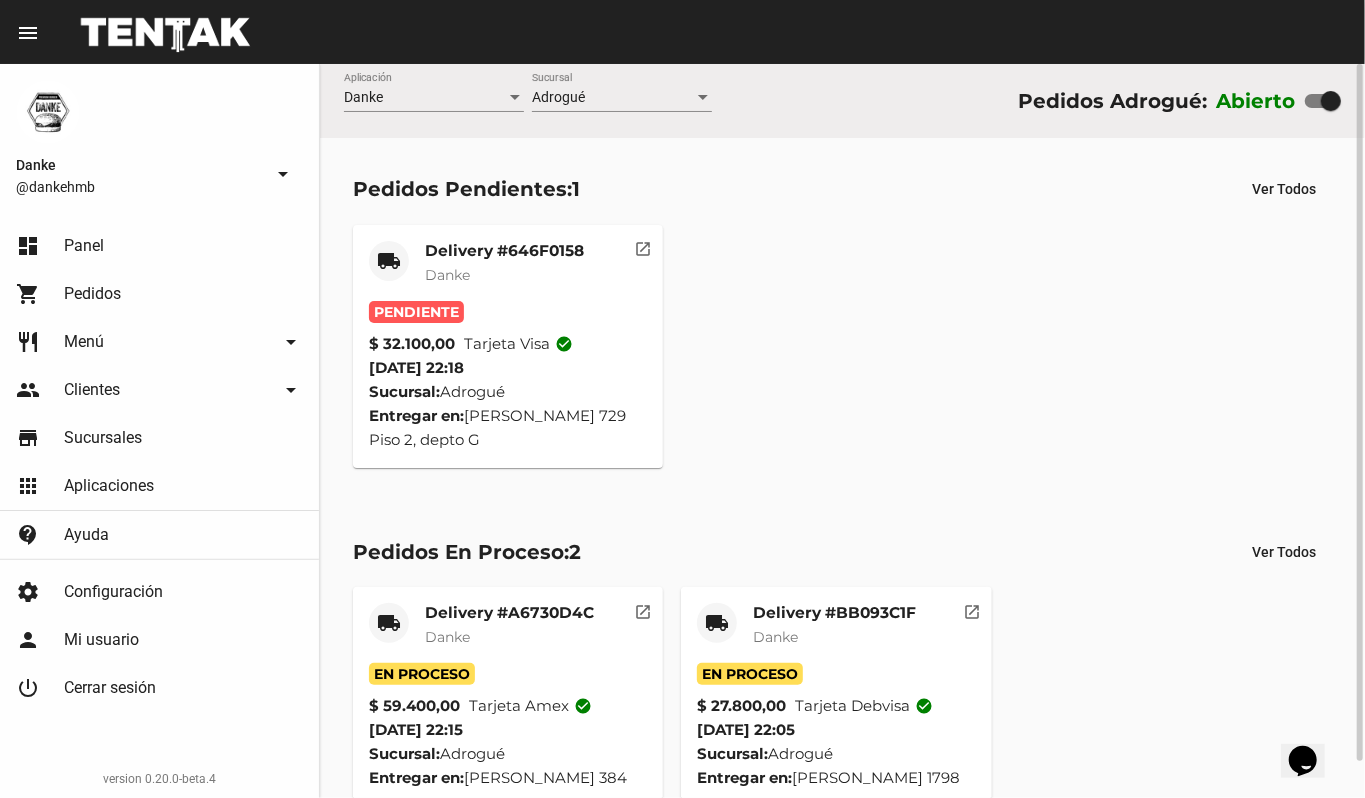 click on "Delivery #646F0158" 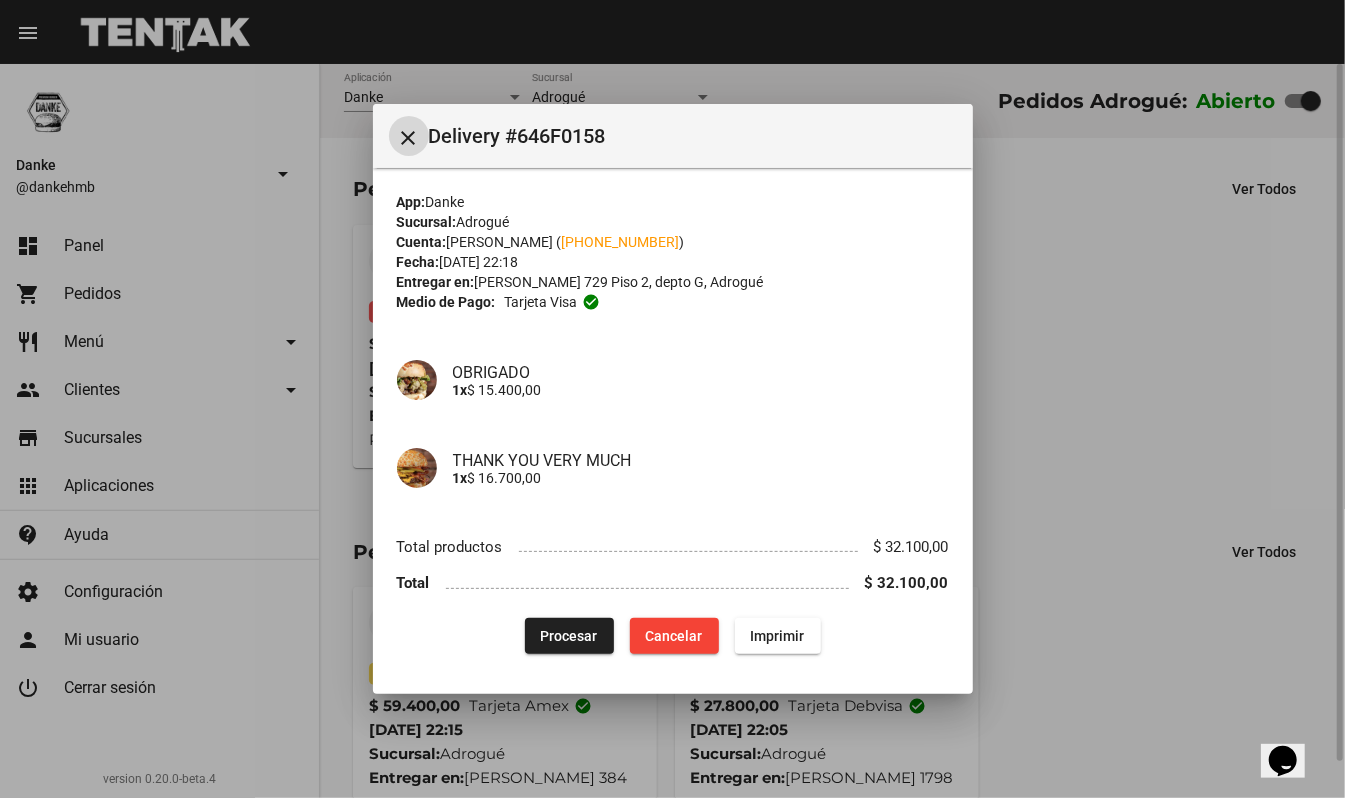 type 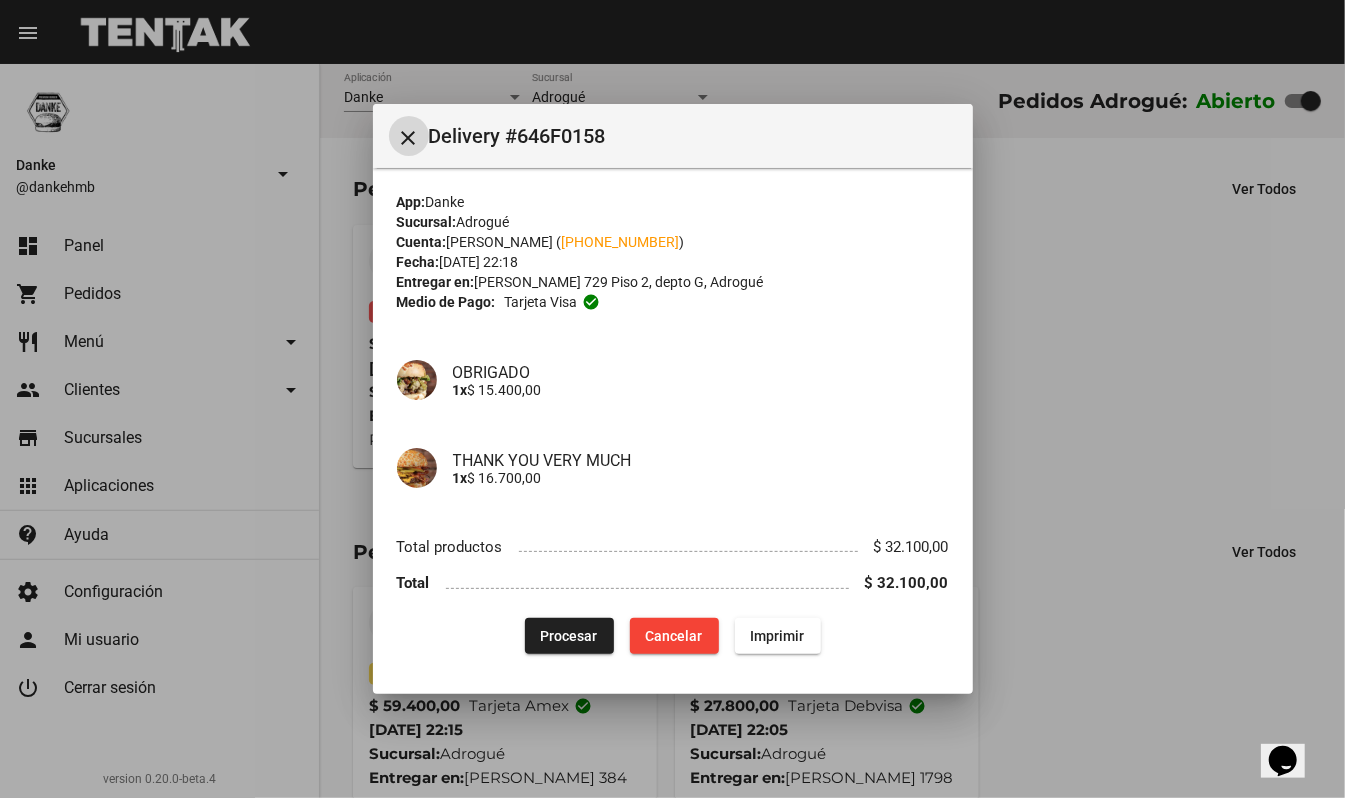 click on "Procesar" 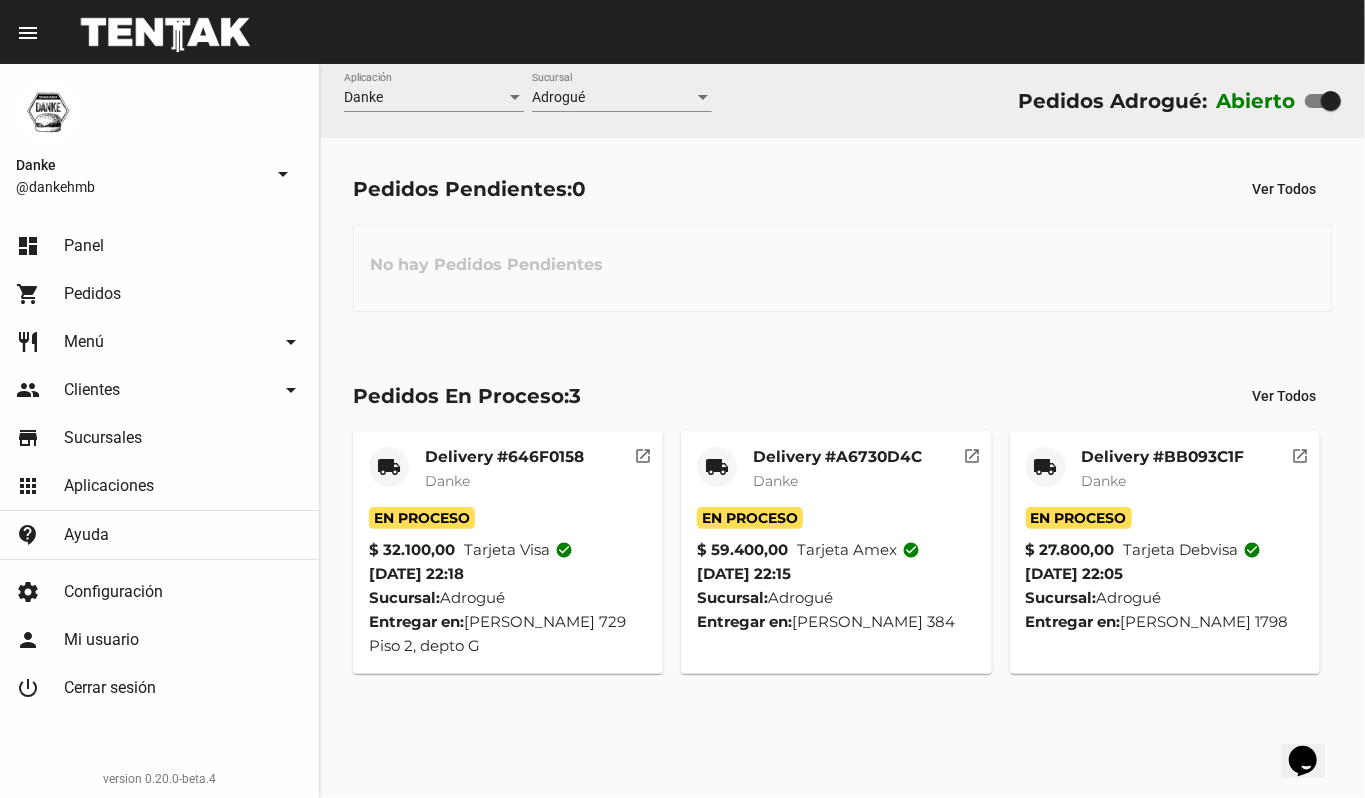 click on "Delivery #BB093C1F" 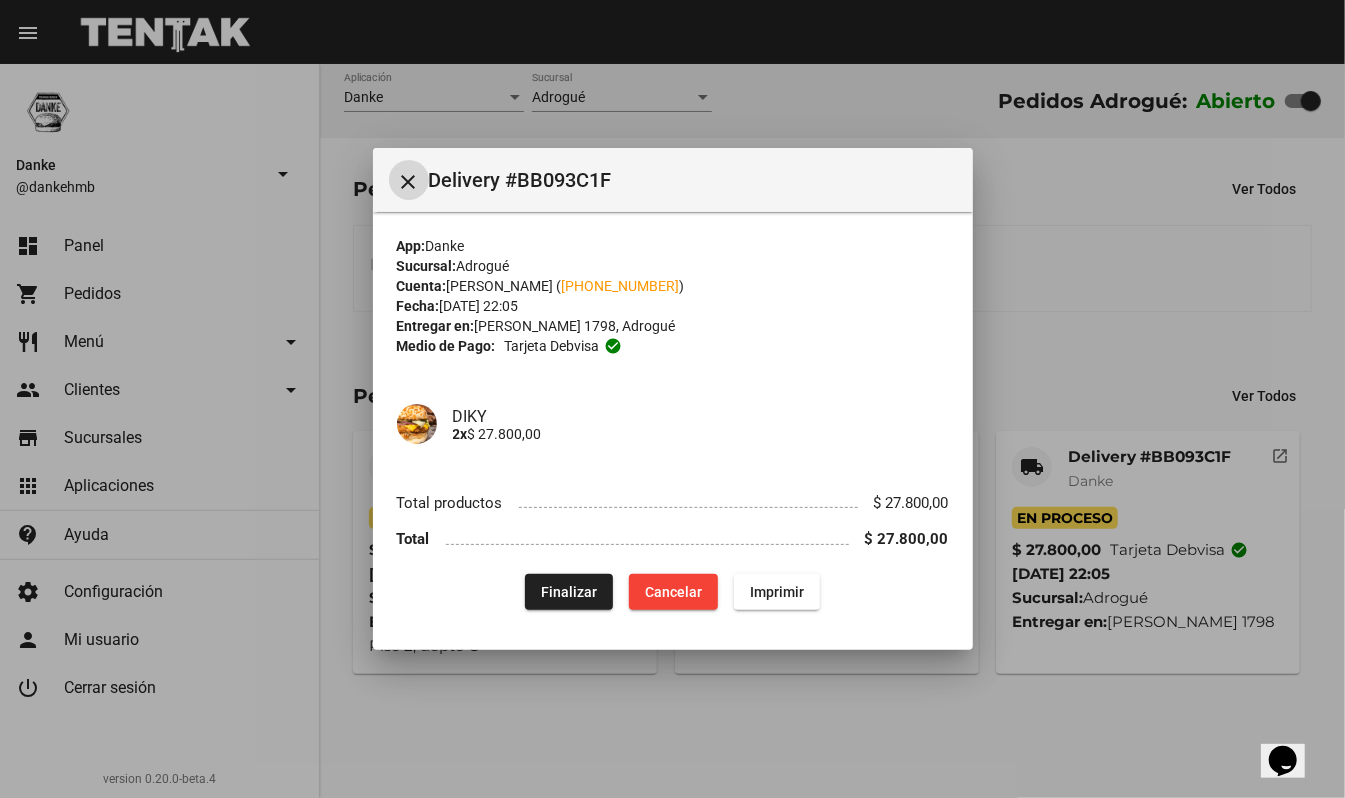 click on "Finalizar" 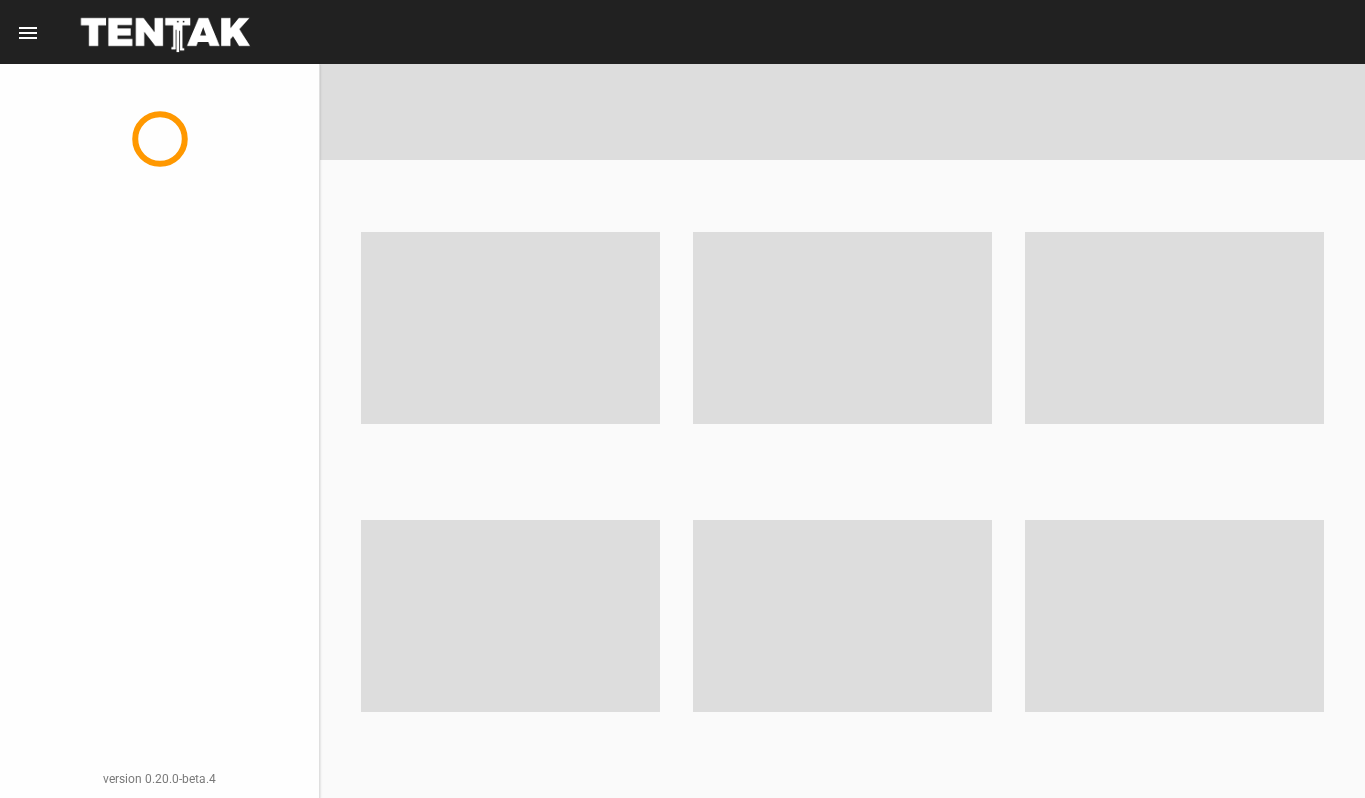 scroll, scrollTop: 0, scrollLeft: 0, axis: both 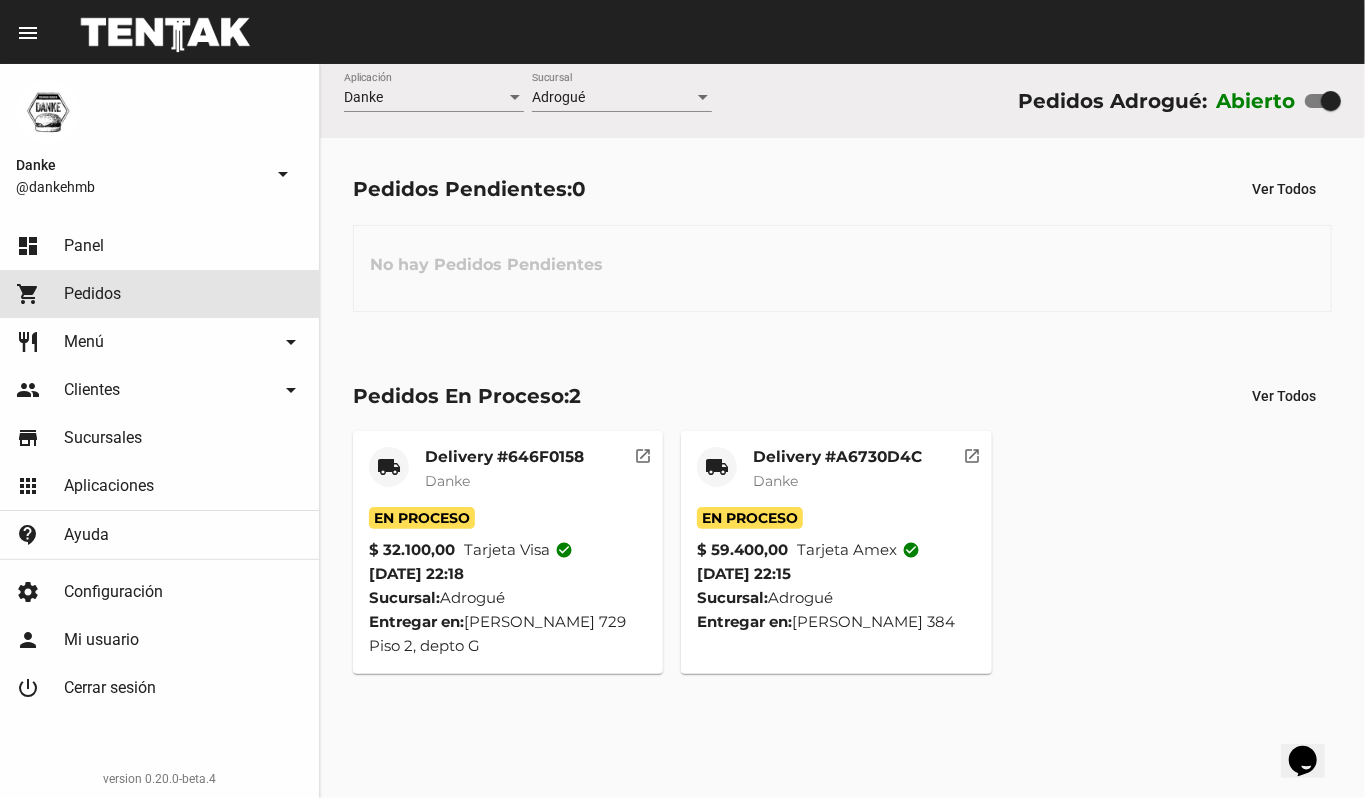 click on "shopping_cart Pedidos" 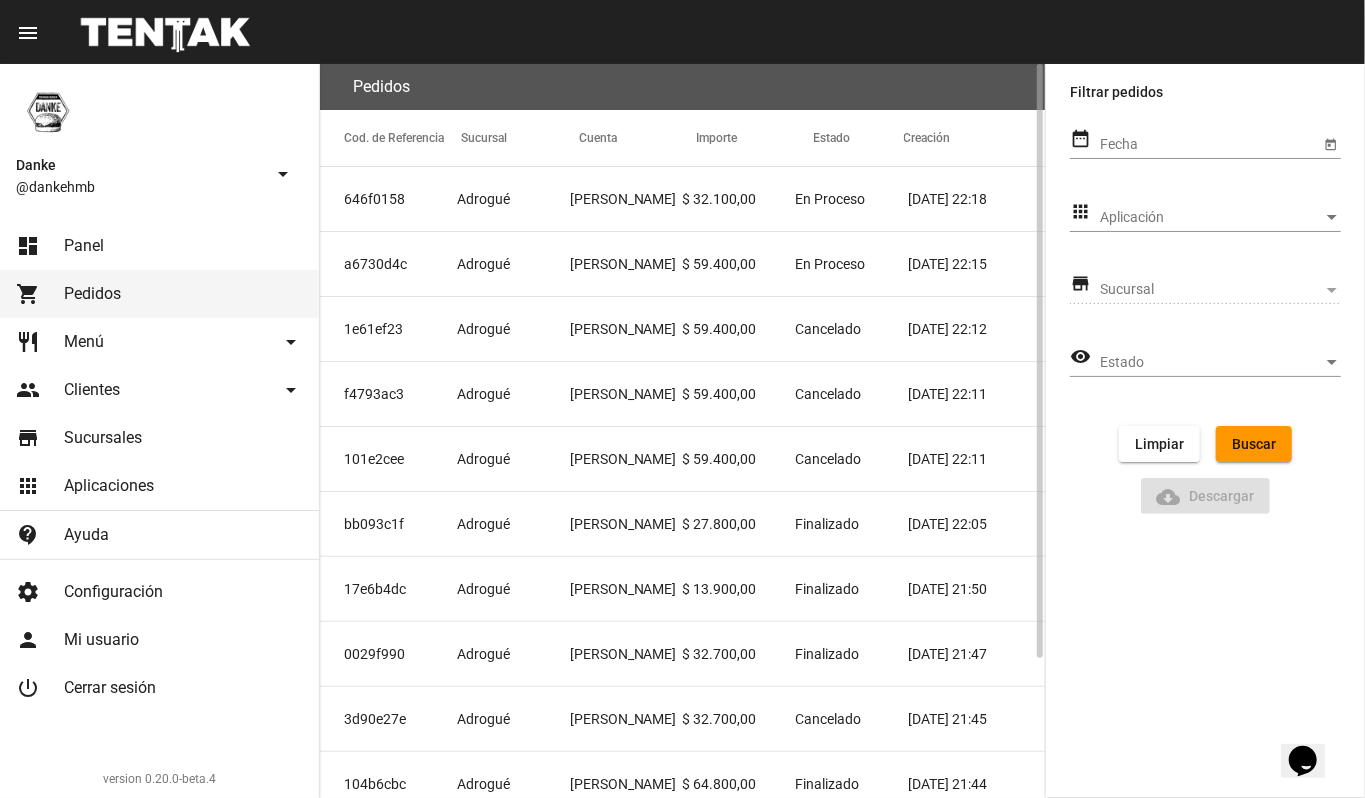 click on "Joaquin  Zamparo" 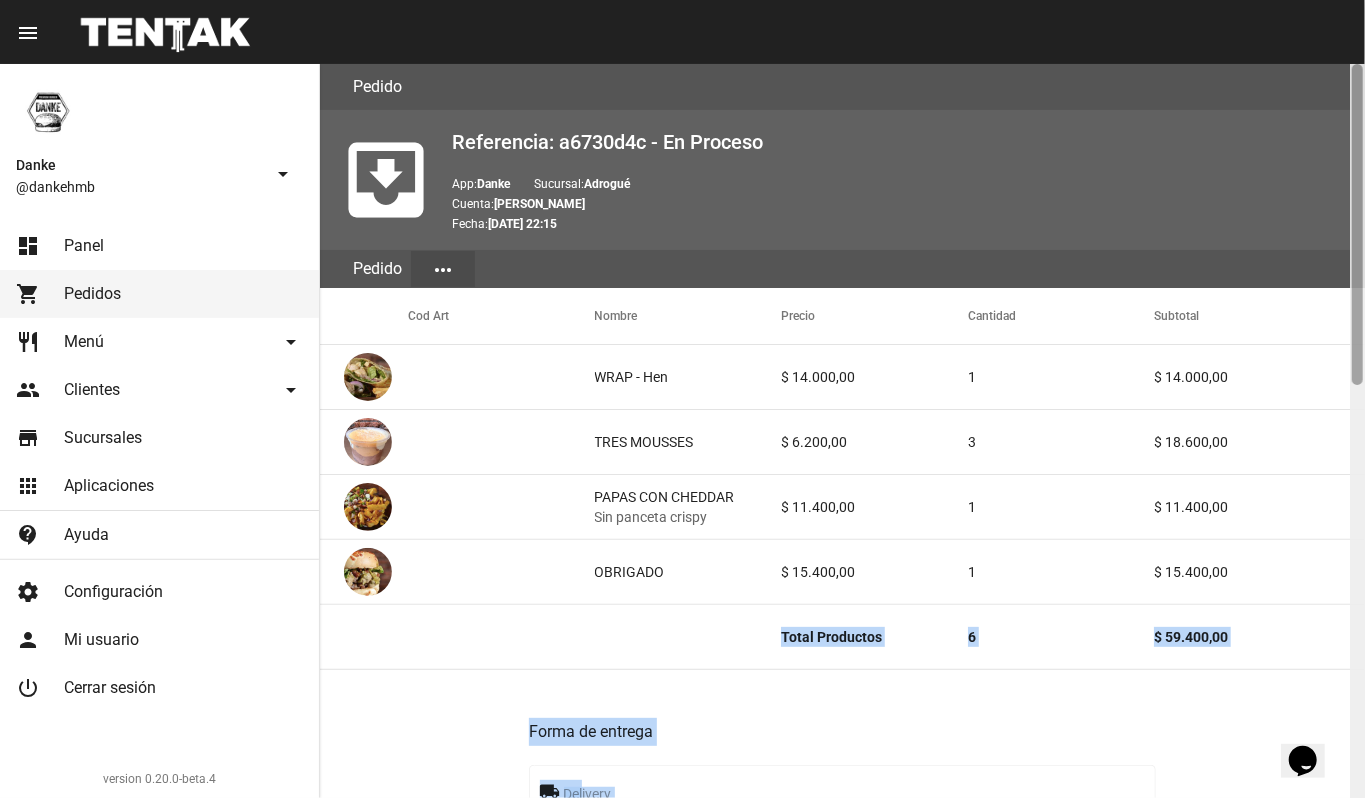 drag, startPoint x: 649, startPoint y: 264, endPoint x: 1364, endPoint y: 108, distance: 731.8203 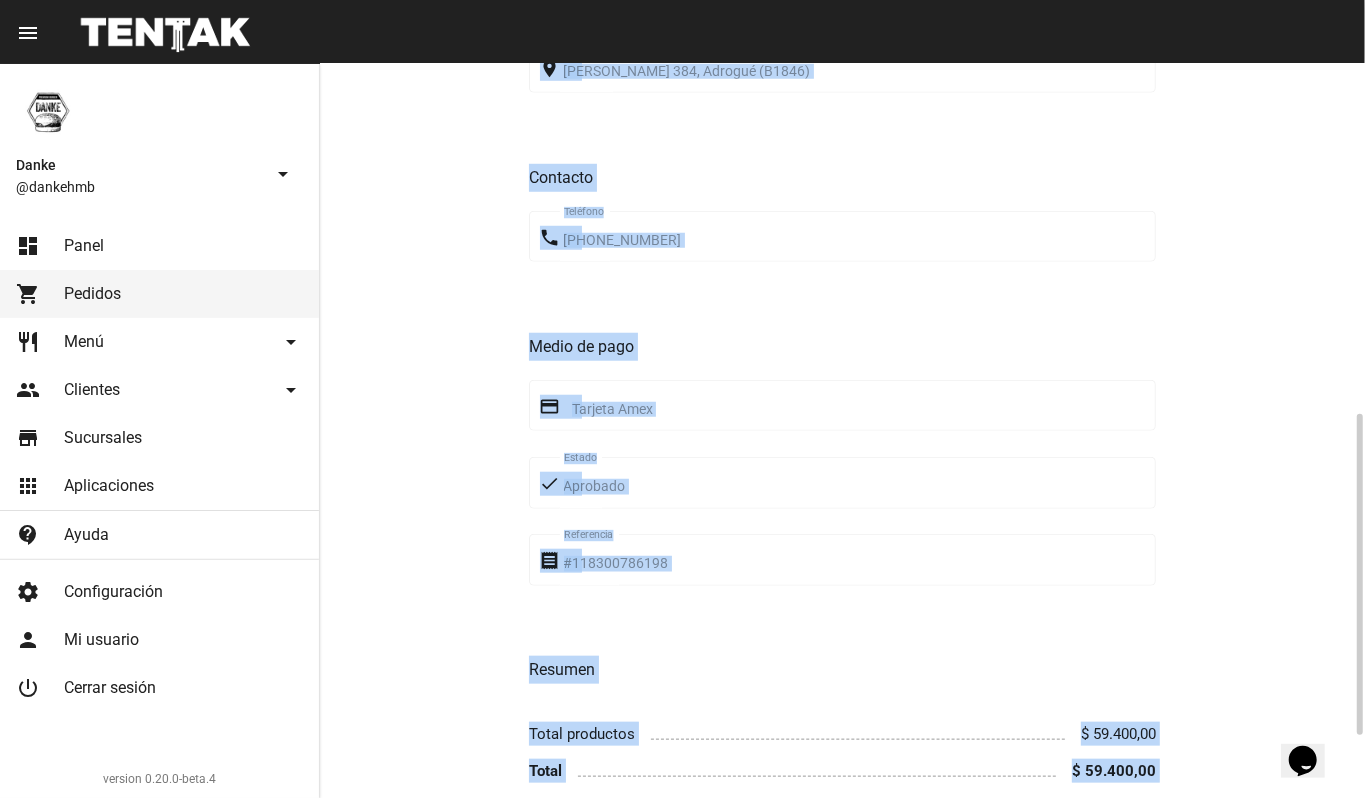 scroll, scrollTop: 65, scrollLeft: 0, axis: vertical 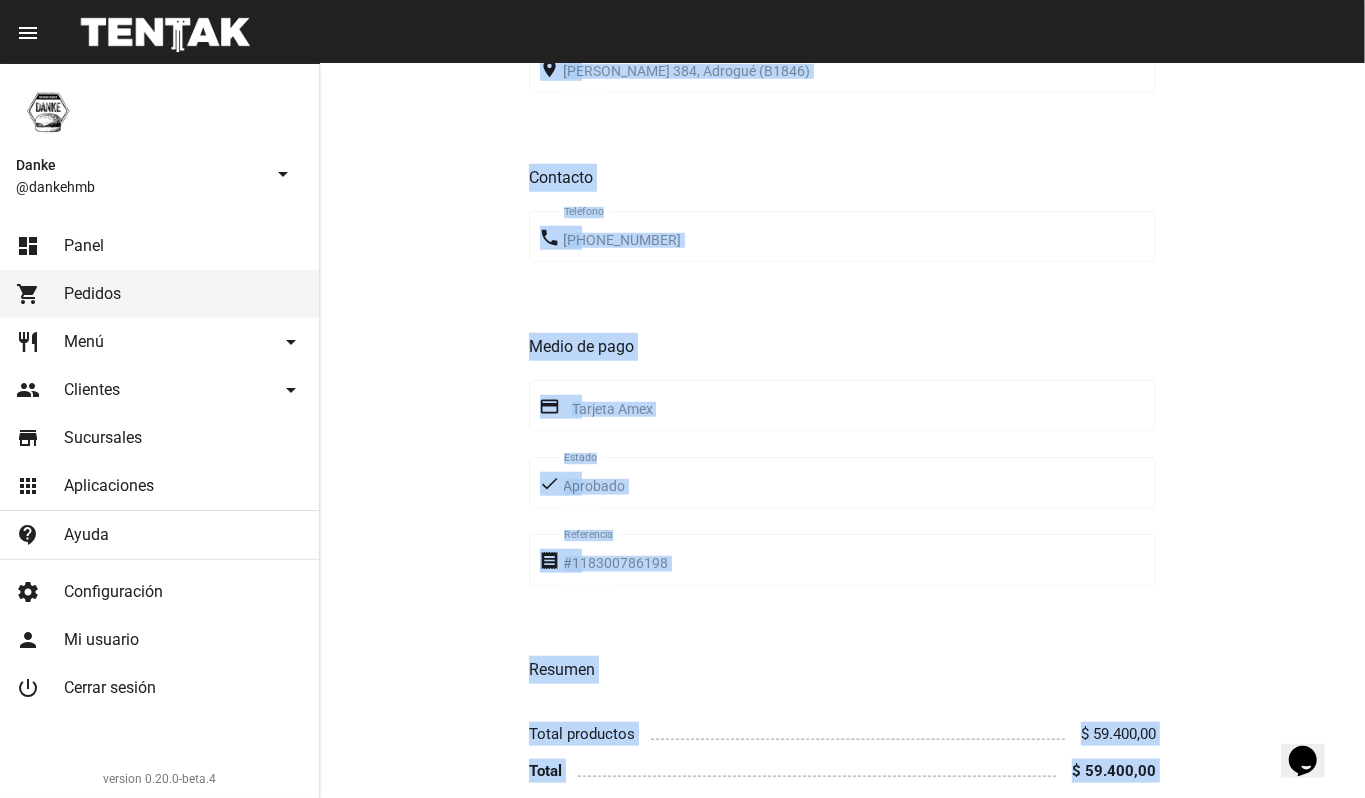 click on "Forma de entrega local_shipping Delivery place Leonardo Rosales 384, Adrogué (B1846) Domicilio Contacto phone +54 11 33085854 Teléfono Medio de pago credit_card Tarjeta amex done Aprobado Estado receipt #118300786198 Referencia Resumen Total productos $ 59.400,00 Total $ 59.400,00" 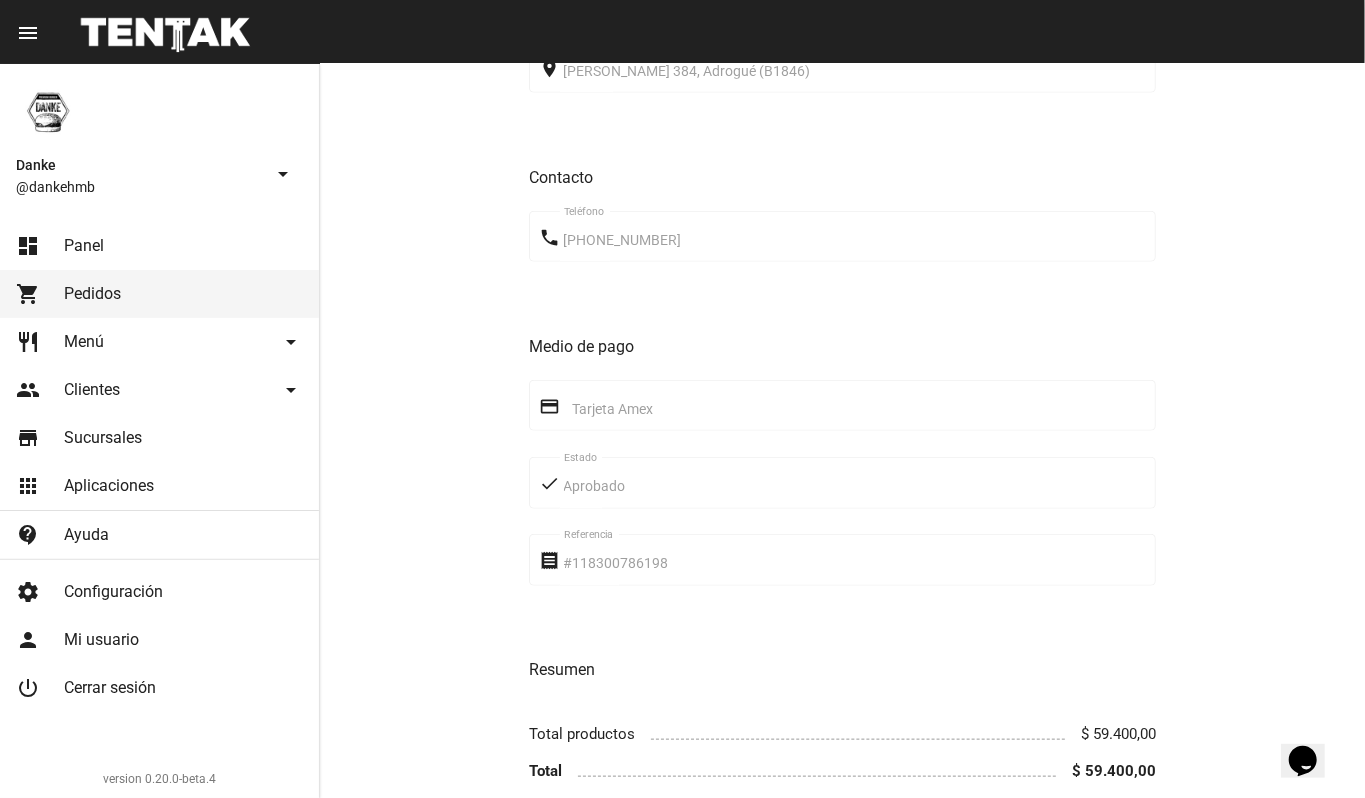 scroll, scrollTop: 65, scrollLeft: 0, axis: vertical 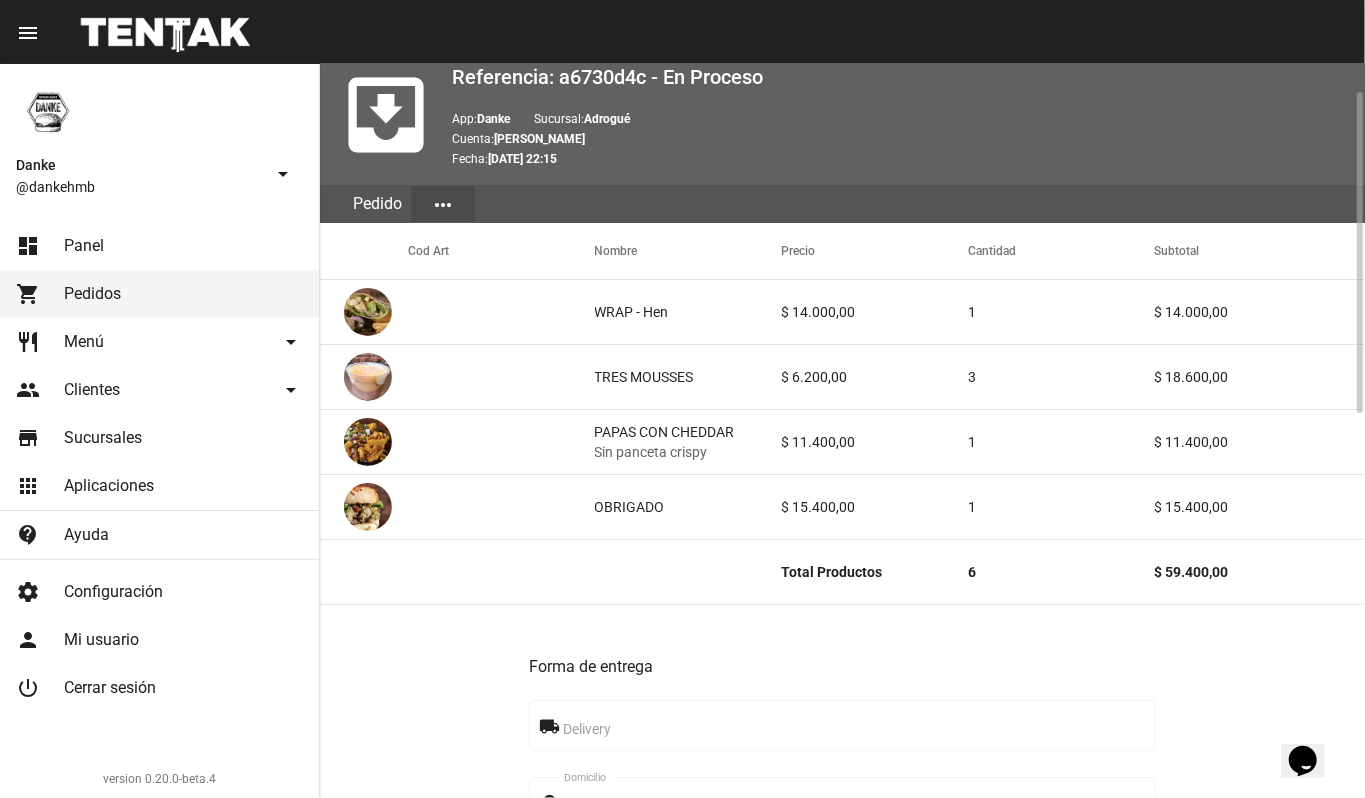 click on "Pedido move_to_inbox Referencia: a6730d4c - En Proceso App:  Danke  Sucursal:  Adrogué Cuenta:  Joaquin  Zamparo Fecha:  11/7/25 22:15 Pedido more_horiz Cod Art Nombre Precio Cantidad Subtotal WRAP - Hen $ 14.000,00  1 $ 14.000,00  TRES MOUSSES $ 6.200,00  3 $ 18.600,00  PAPAS CON CHEDDAR Sin panceta crispy $ 11.400,00  1 $ 11.400,00  OBRIGADO $ 15.400,00  1 $ 15.400,00  Total Productos 6 $ 59.400,00 Forma de entrega local_shipping Delivery place Leonardo Rosales 384, Adrogué (B1846) Domicilio Contacto phone +54 11 33085854 Teléfono Medio de pago credit_card Tarjeta amex done Aprobado Estado receipt #118300786198 Referencia Resumen Total productos $ 59.400,00 Total $ 59.400,00  En proceso   Finalizar  Cancelar Imprimir" 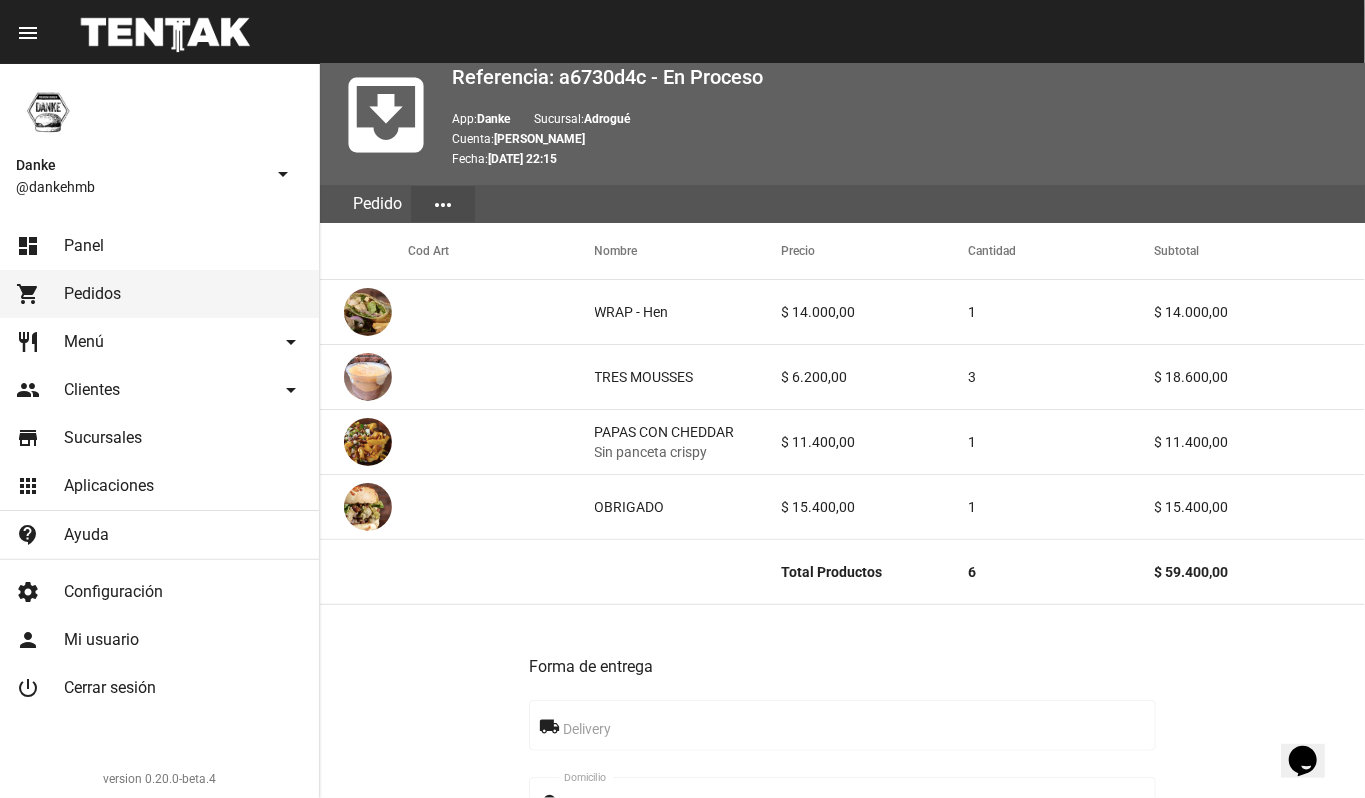 click on "local_shipping Delivery" 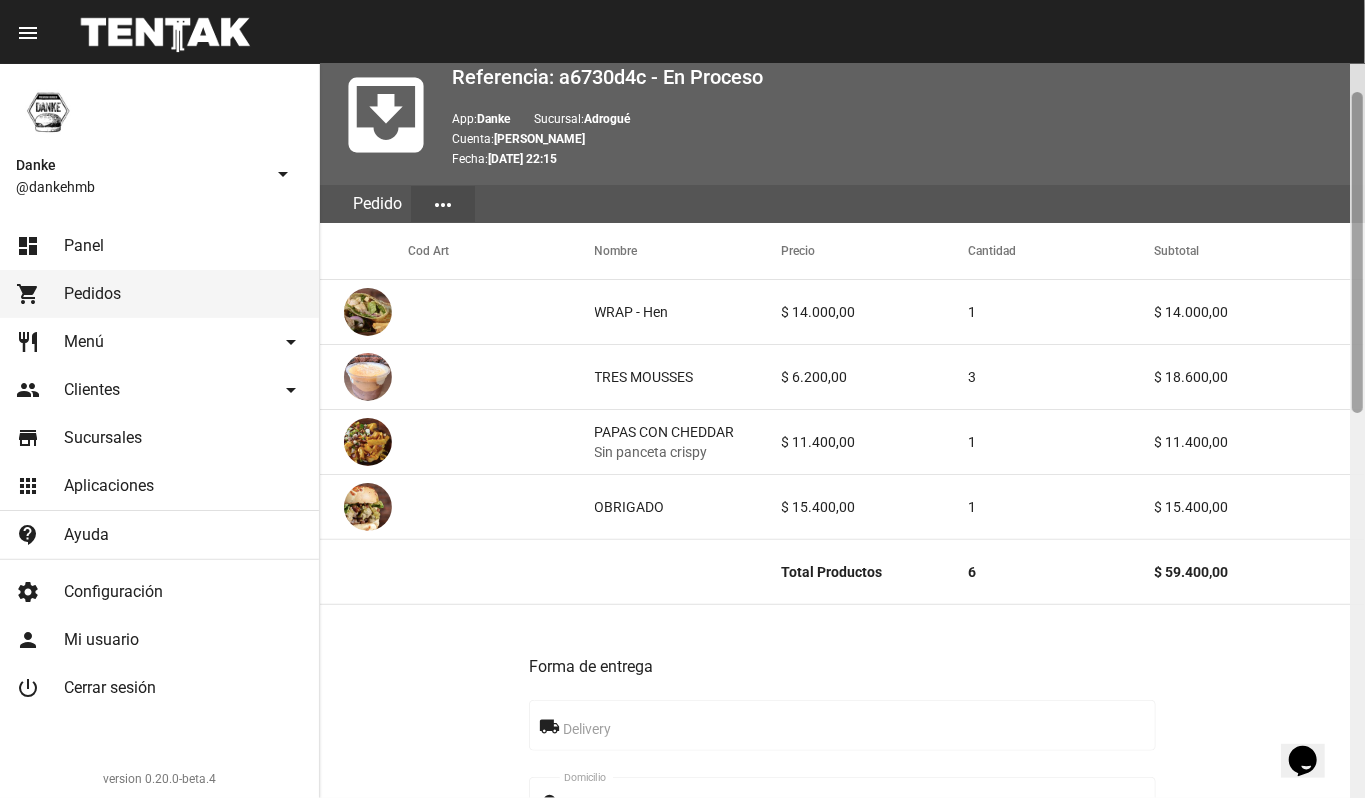 scroll, scrollTop: 800, scrollLeft: 0, axis: vertical 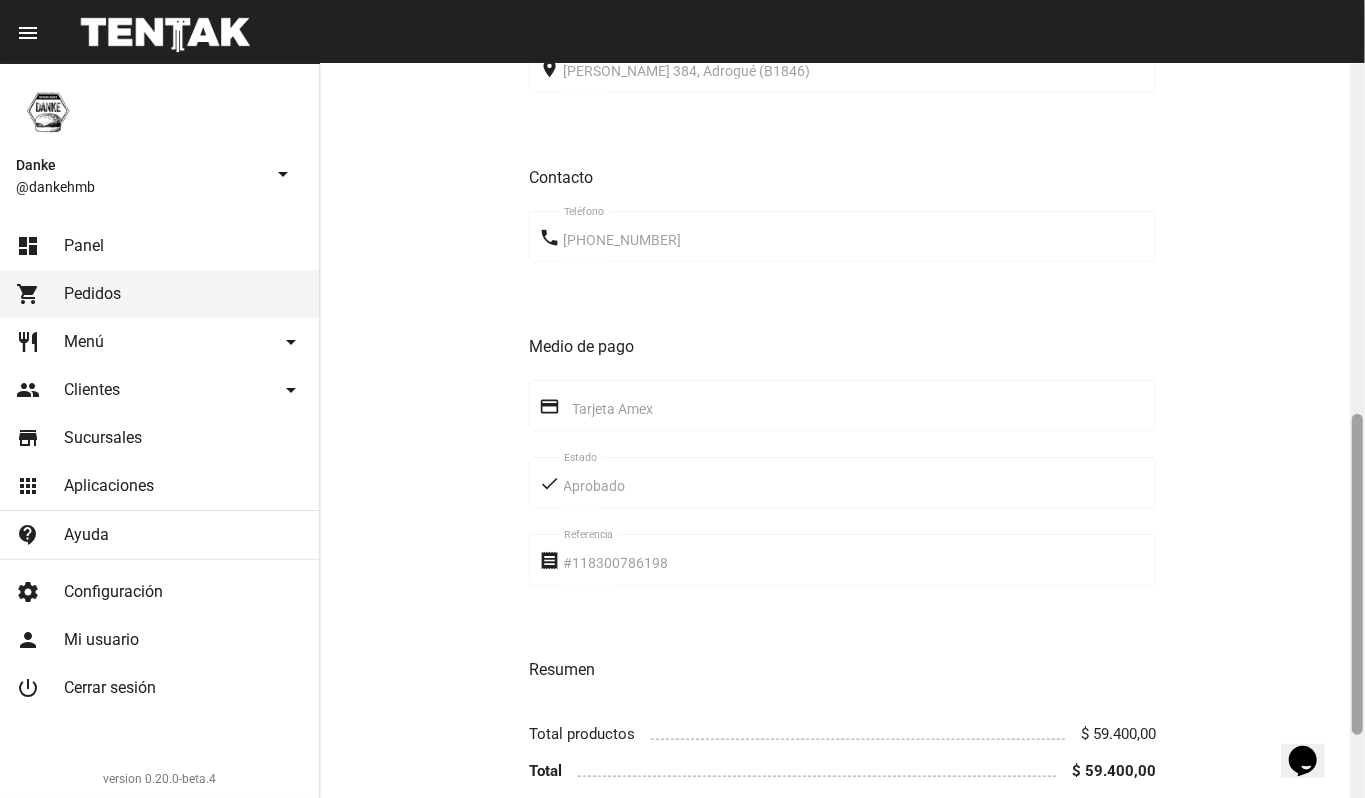click 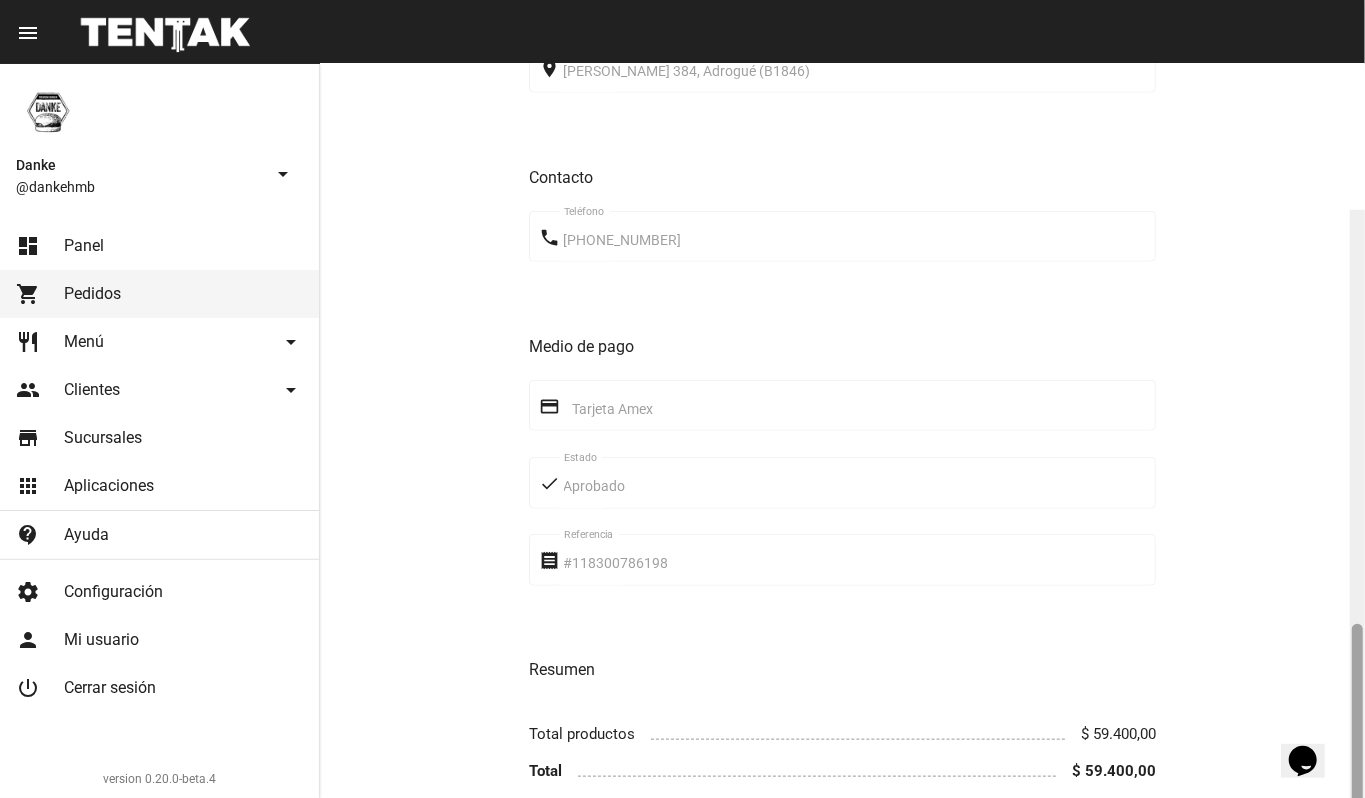 scroll, scrollTop: 946, scrollLeft: 0, axis: vertical 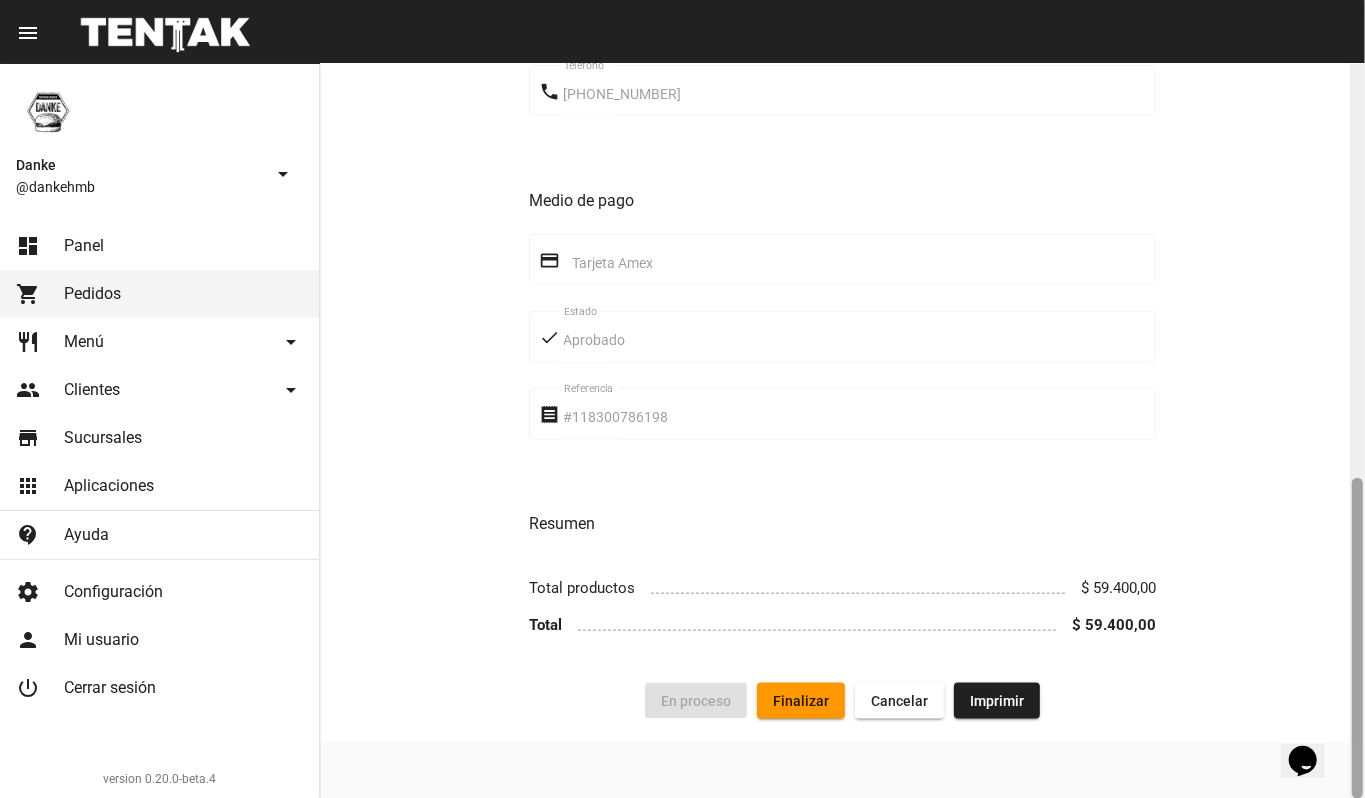 drag, startPoint x: 1364, startPoint y: 505, endPoint x: 1360, endPoint y: 465, distance: 40.1995 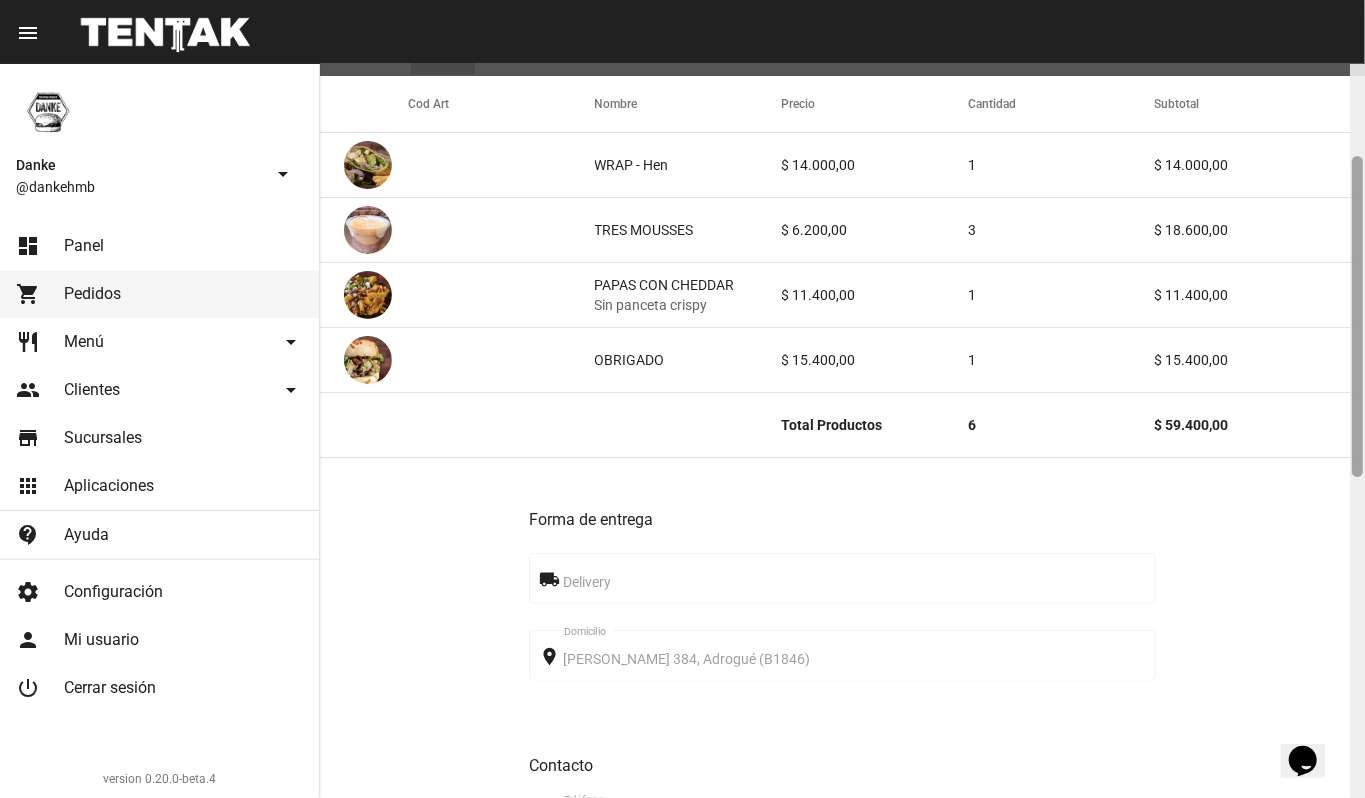 click 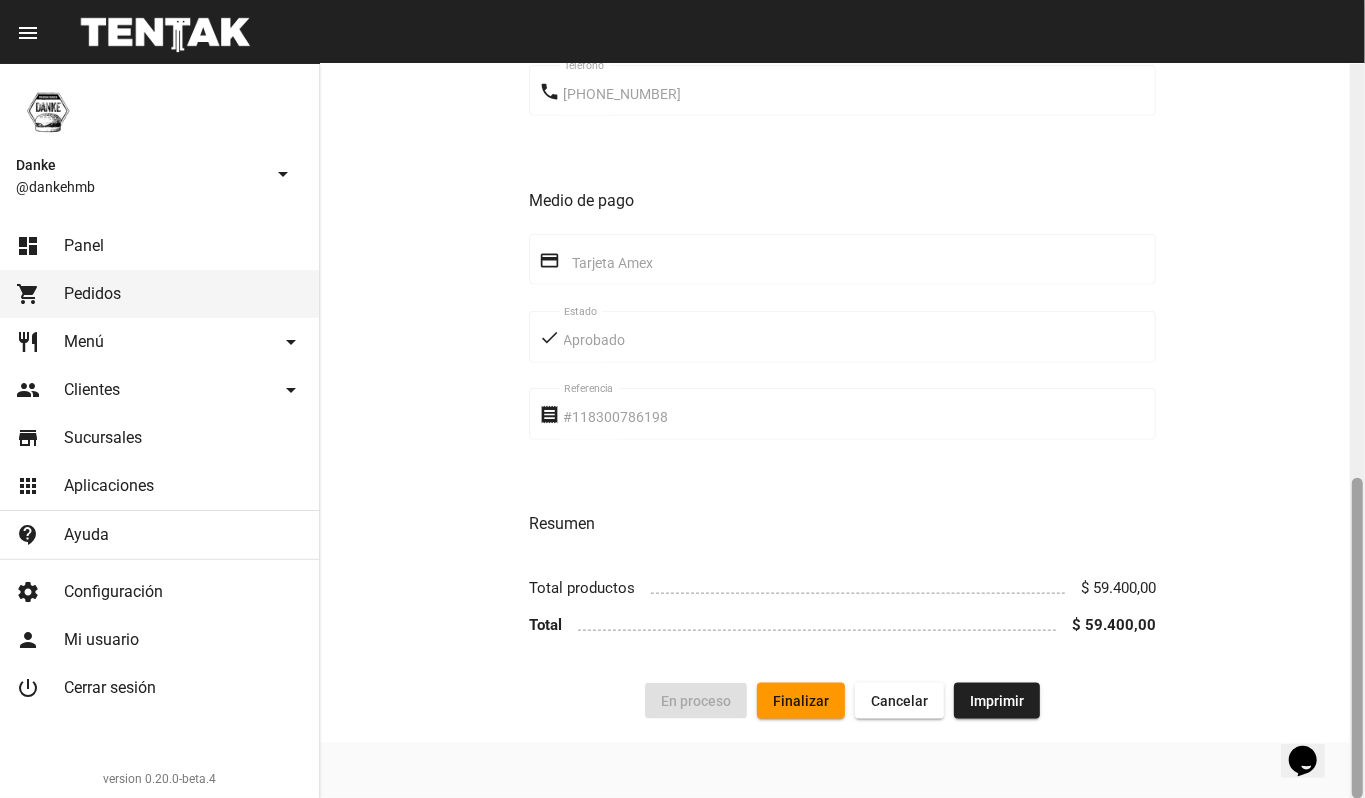 click 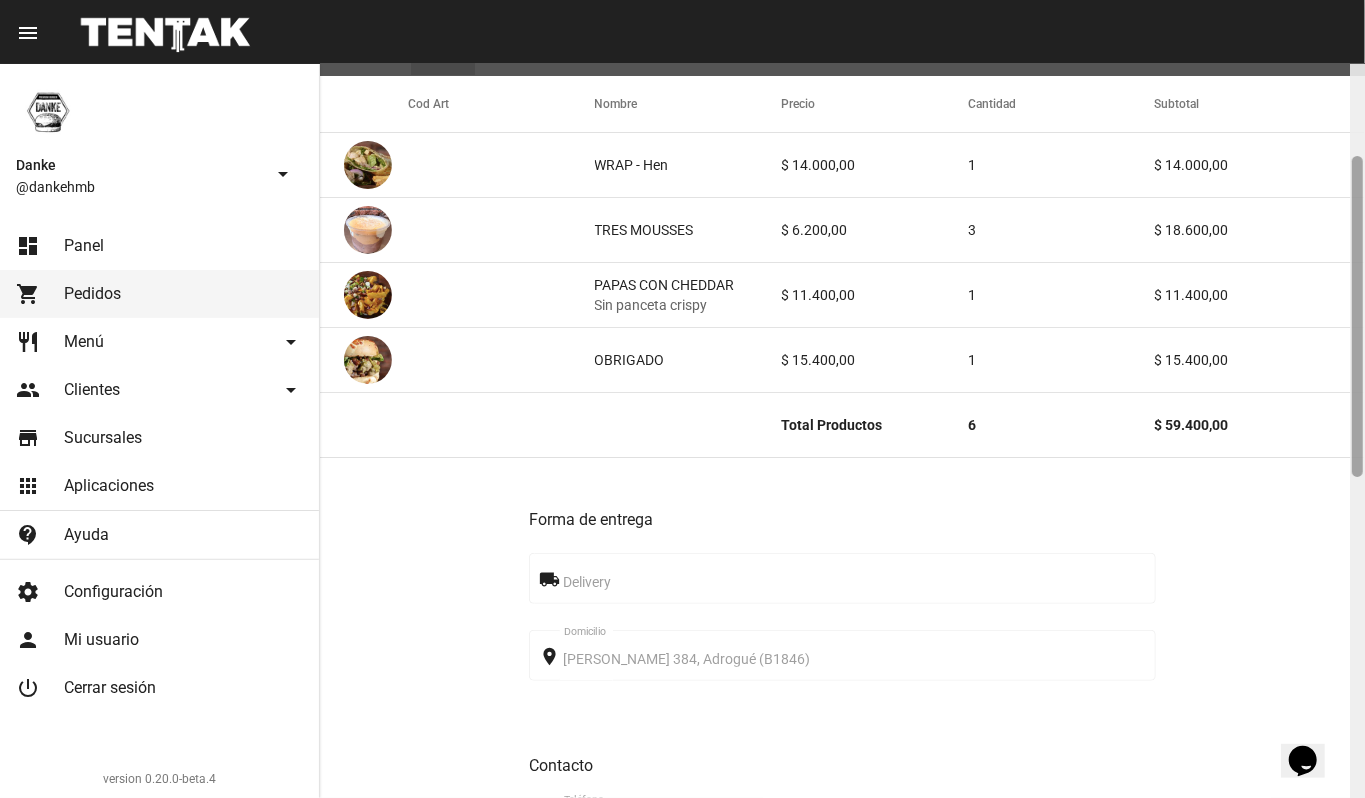 click 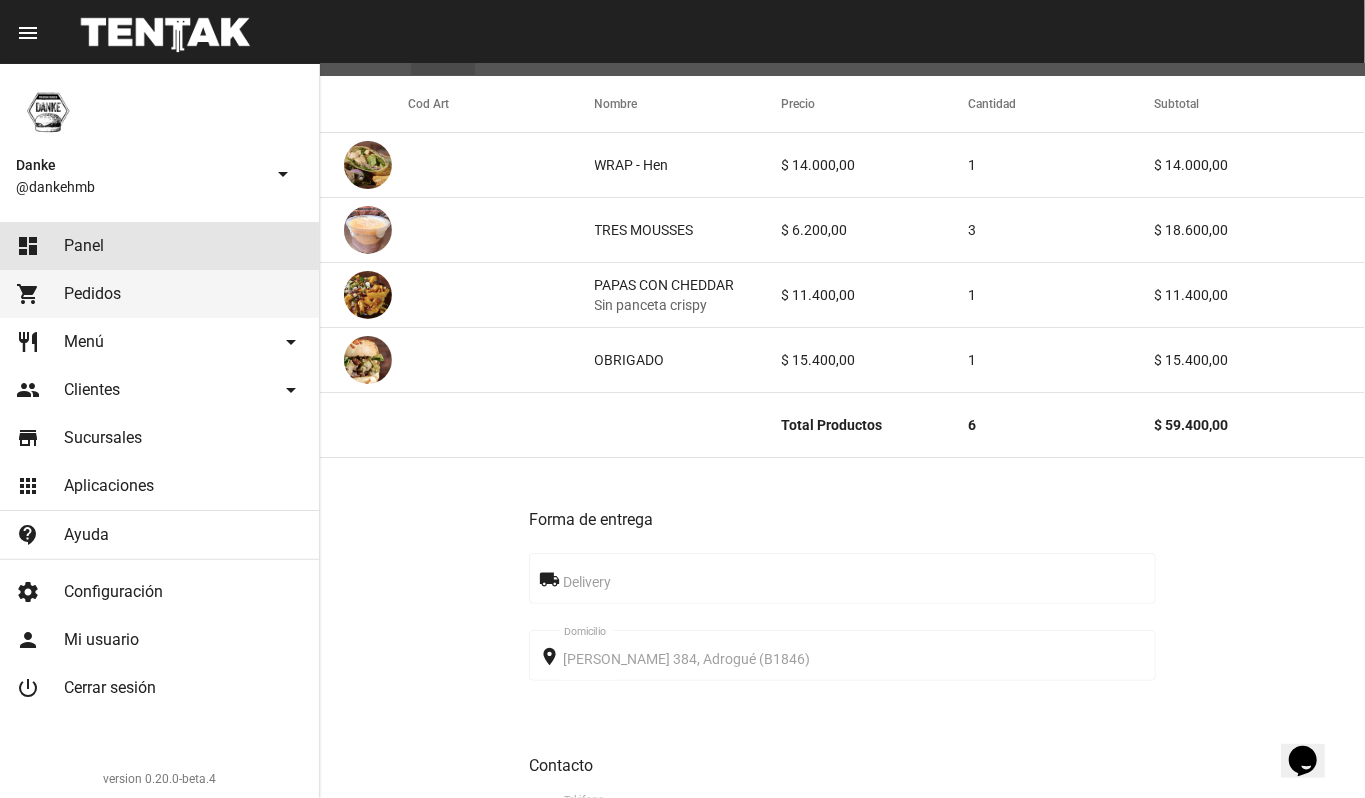 click on "dashboard Panel" 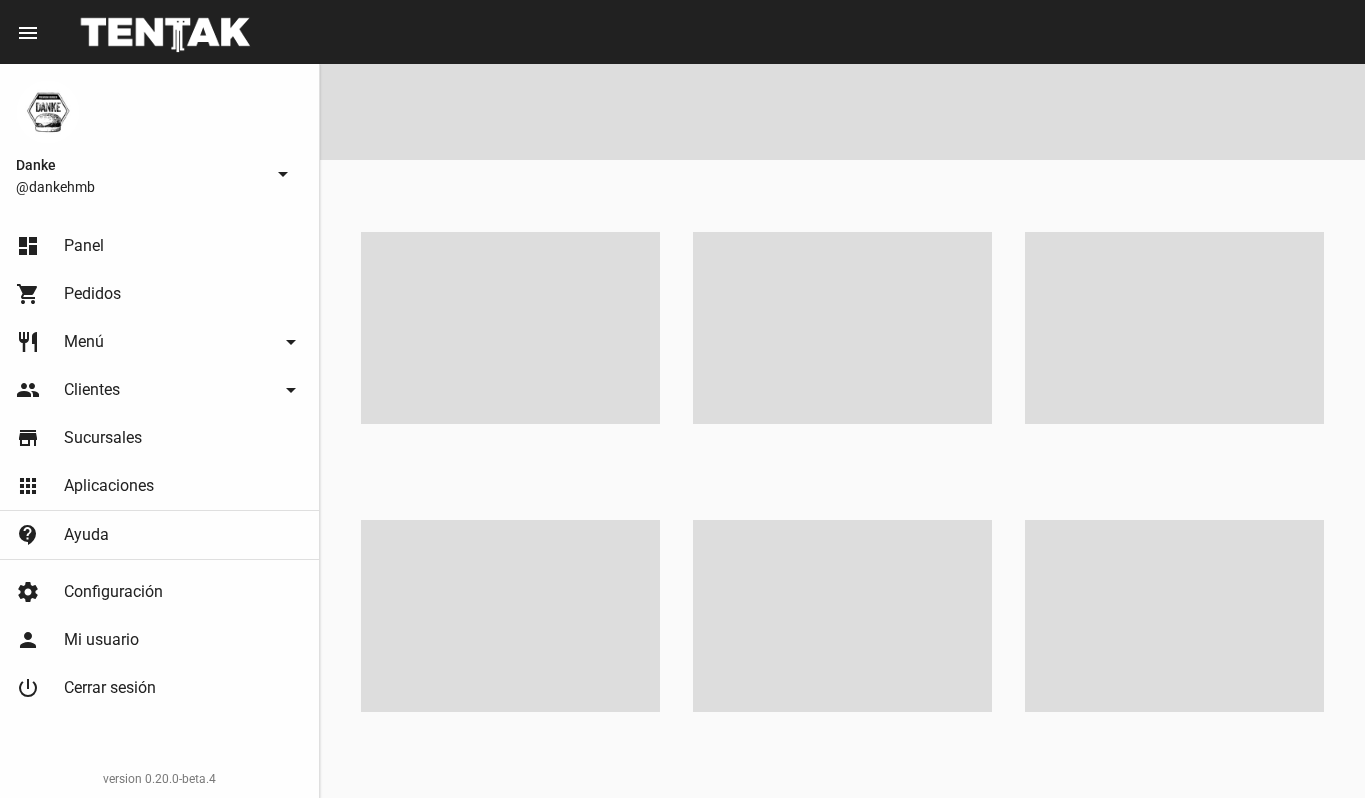 scroll, scrollTop: 0, scrollLeft: 0, axis: both 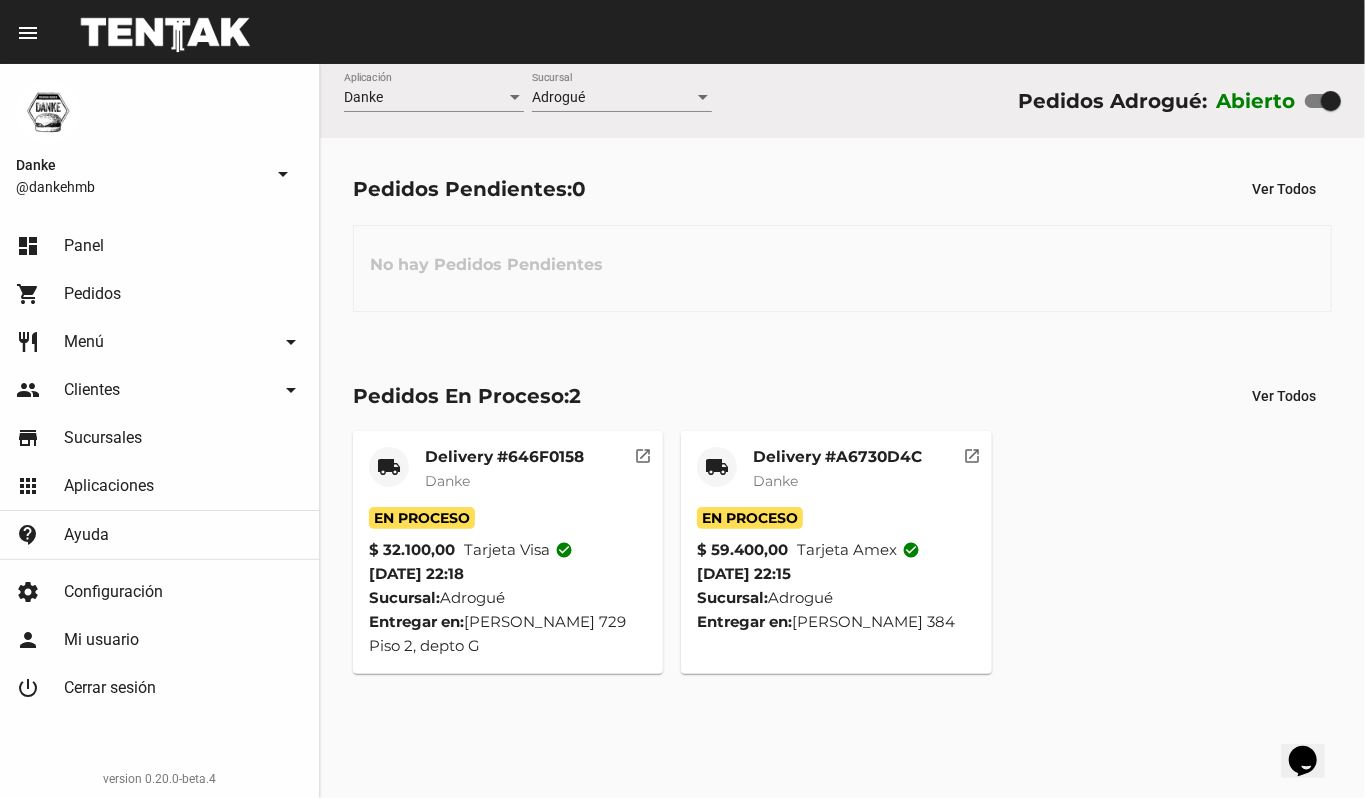 click on "Danke" 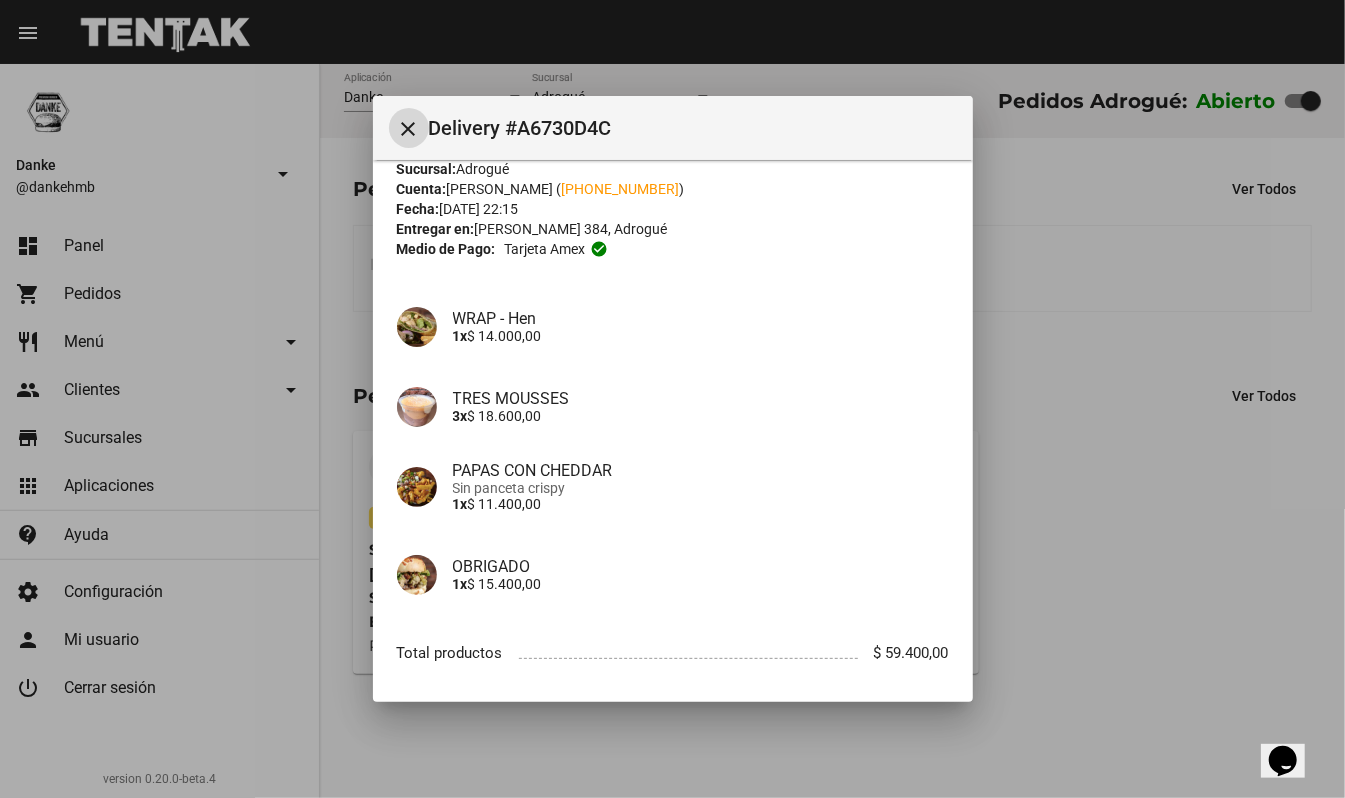 scroll, scrollTop: 112, scrollLeft: 0, axis: vertical 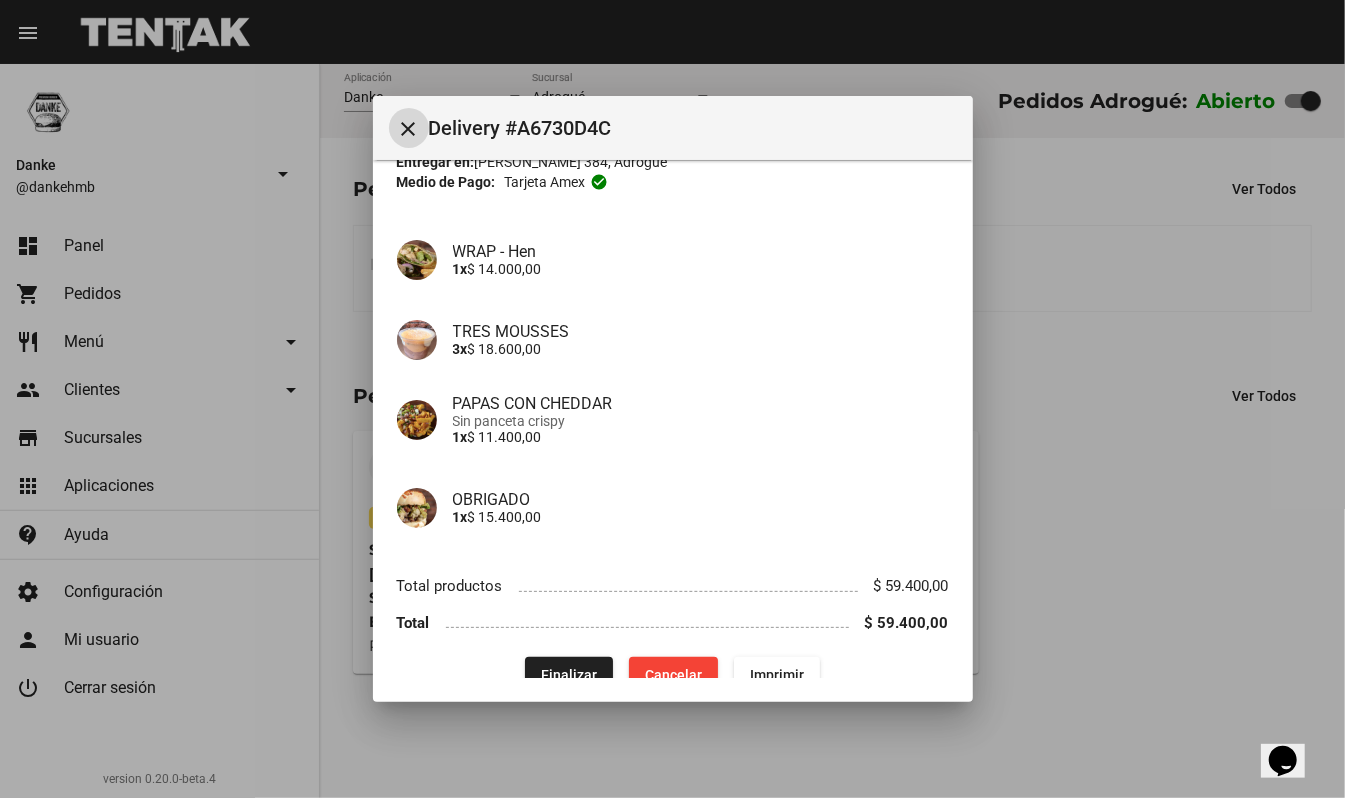 click on "Finalizar" 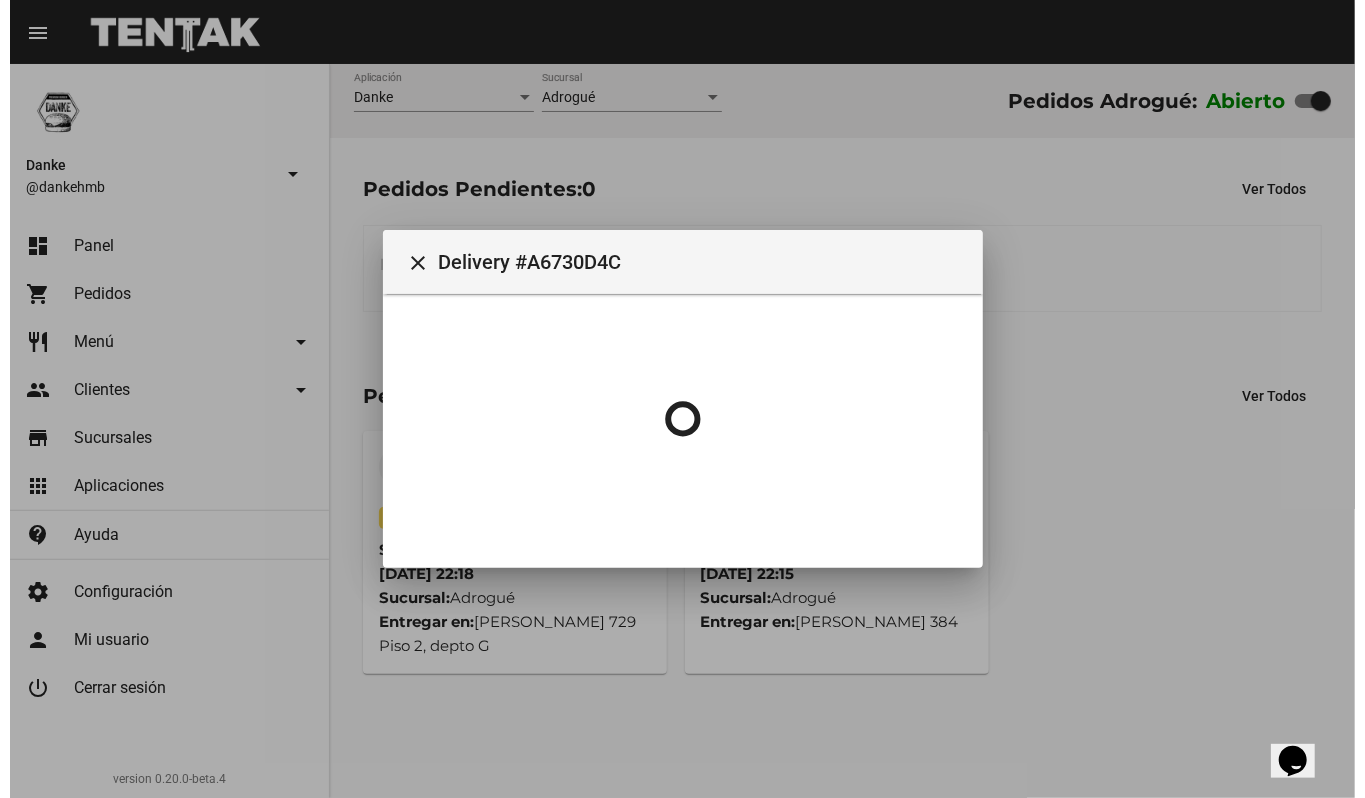 scroll, scrollTop: 0, scrollLeft: 0, axis: both 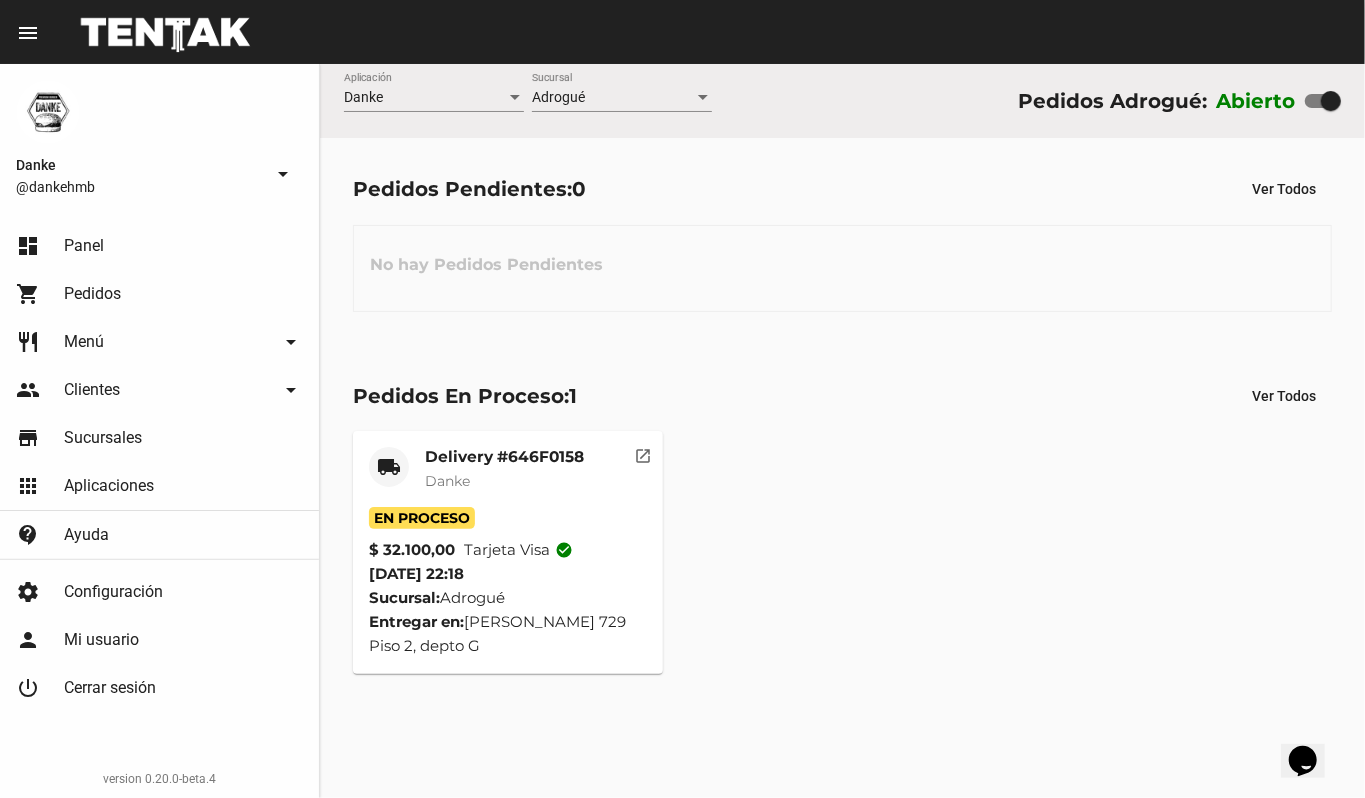 click on "Delivery #646F0158" 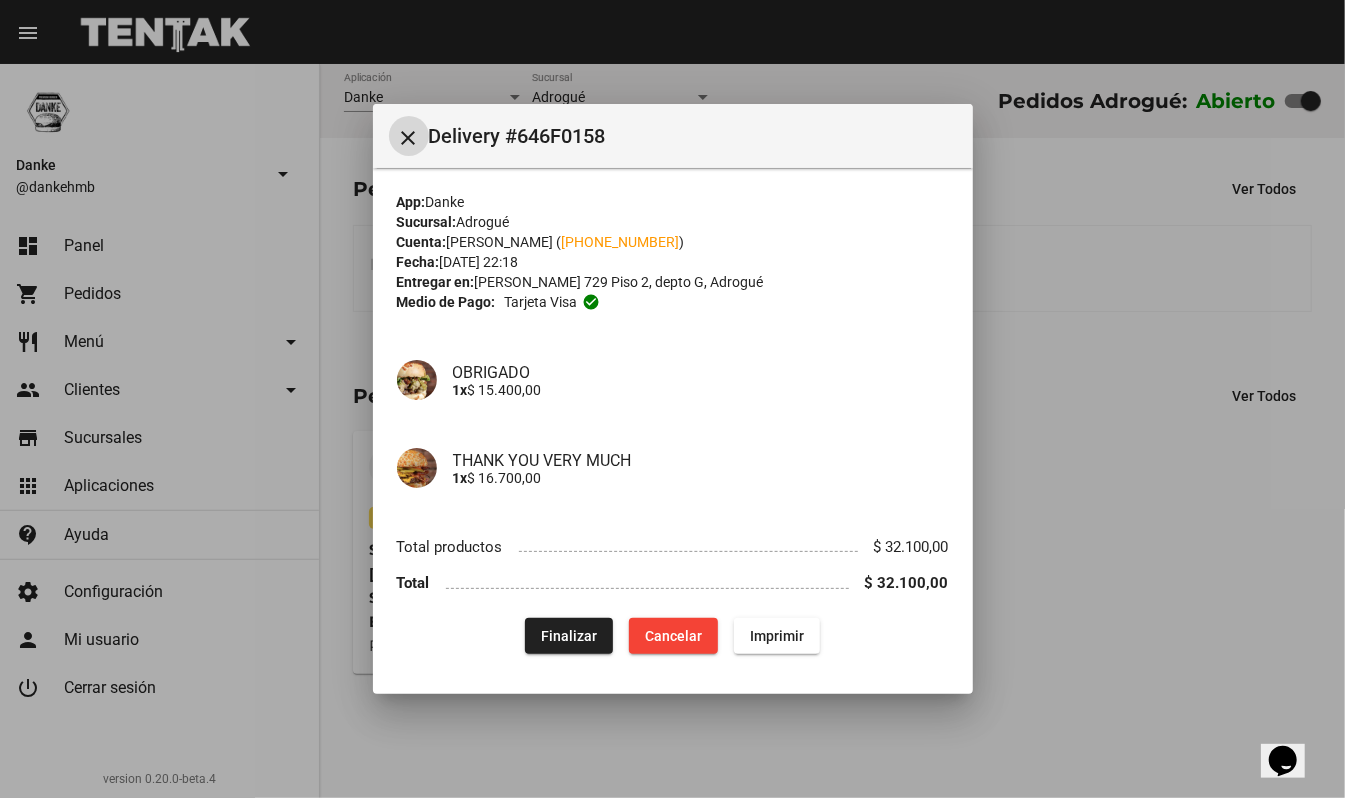 click on "Finalizar" 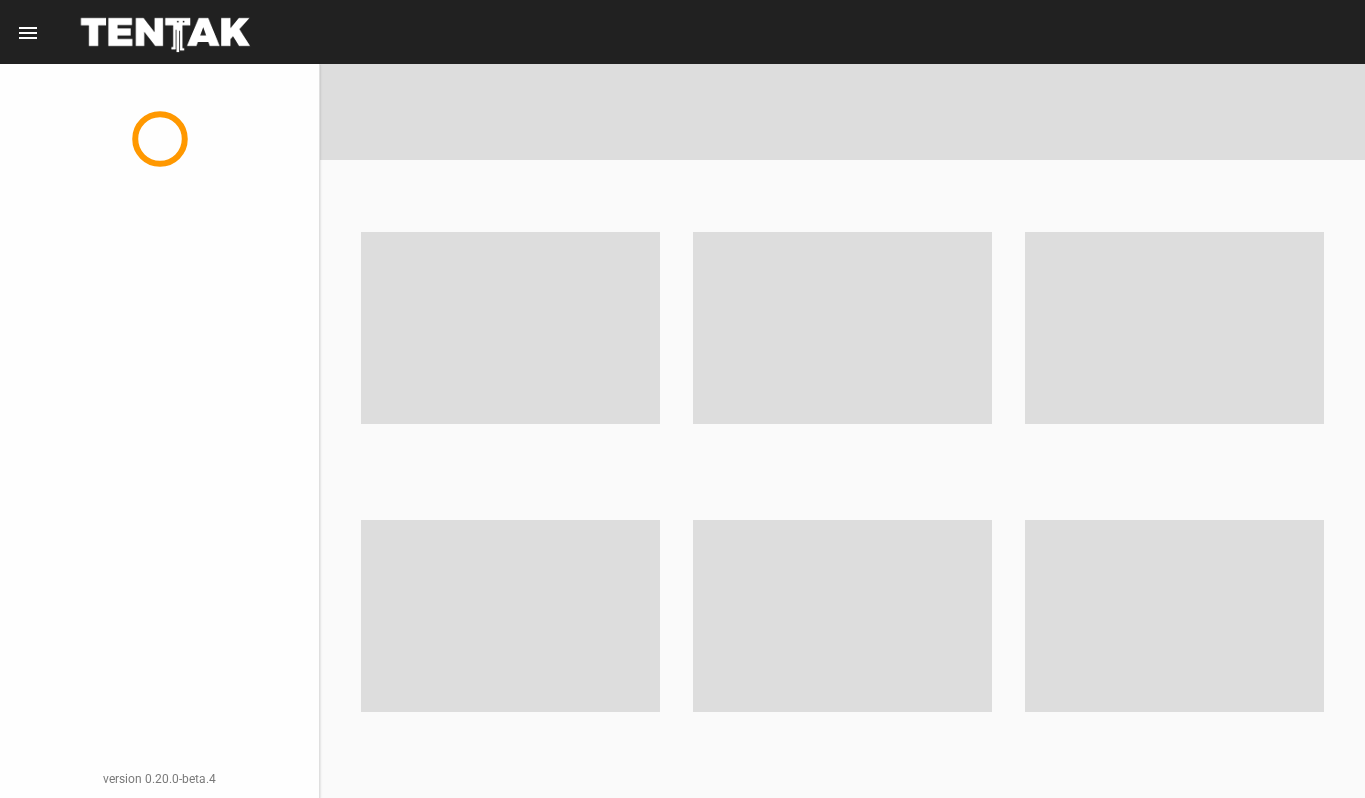 scroll, scrollTop: 0, scrollLeft: 0, axis: both 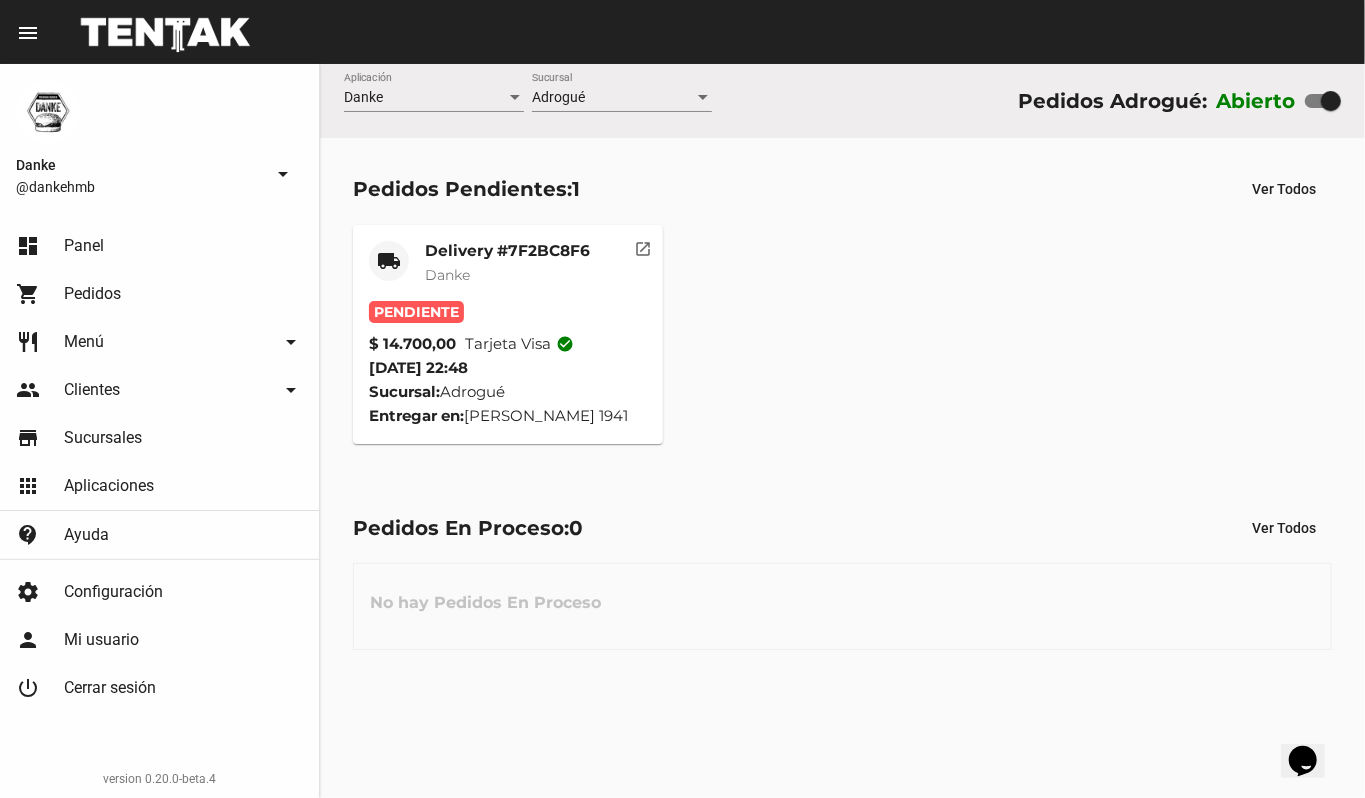 click on "Delivery #7F2BC8F6" 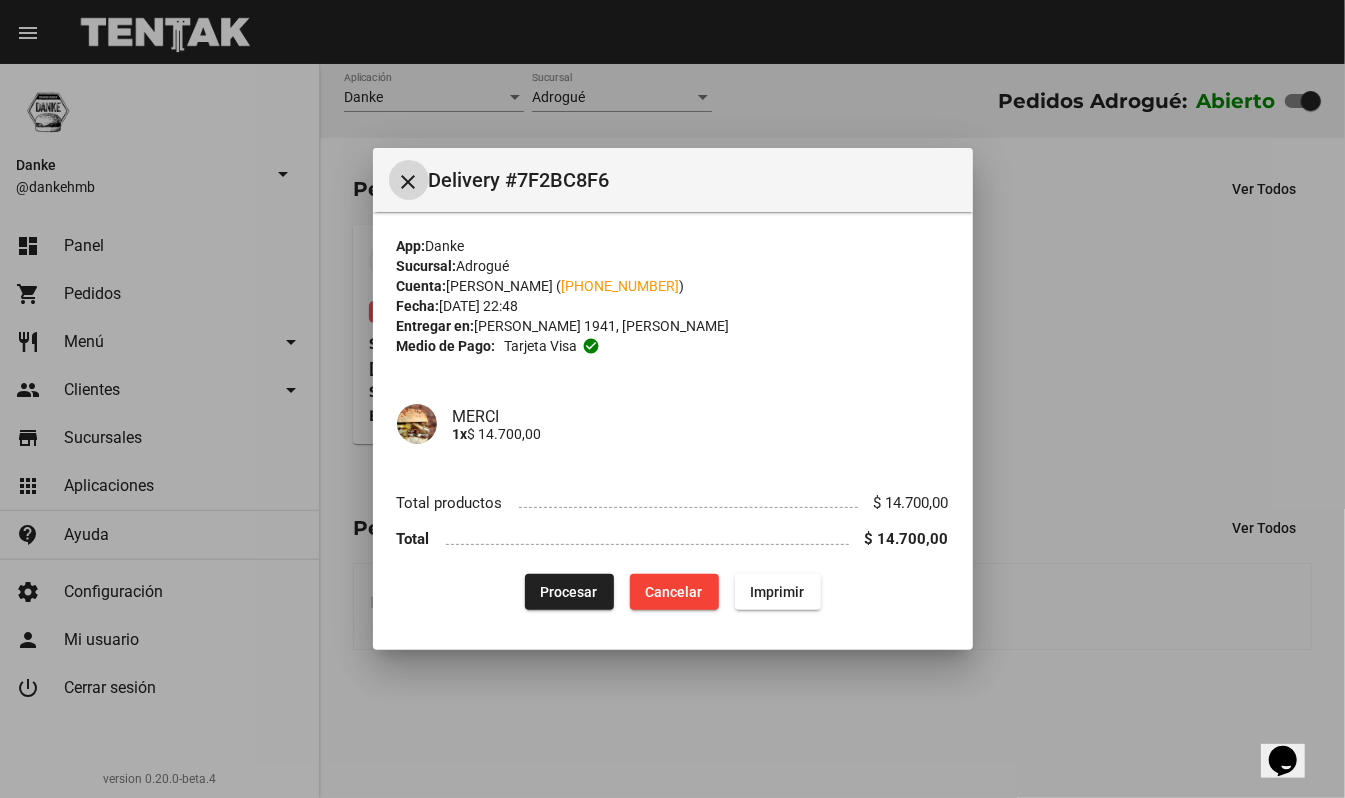 type 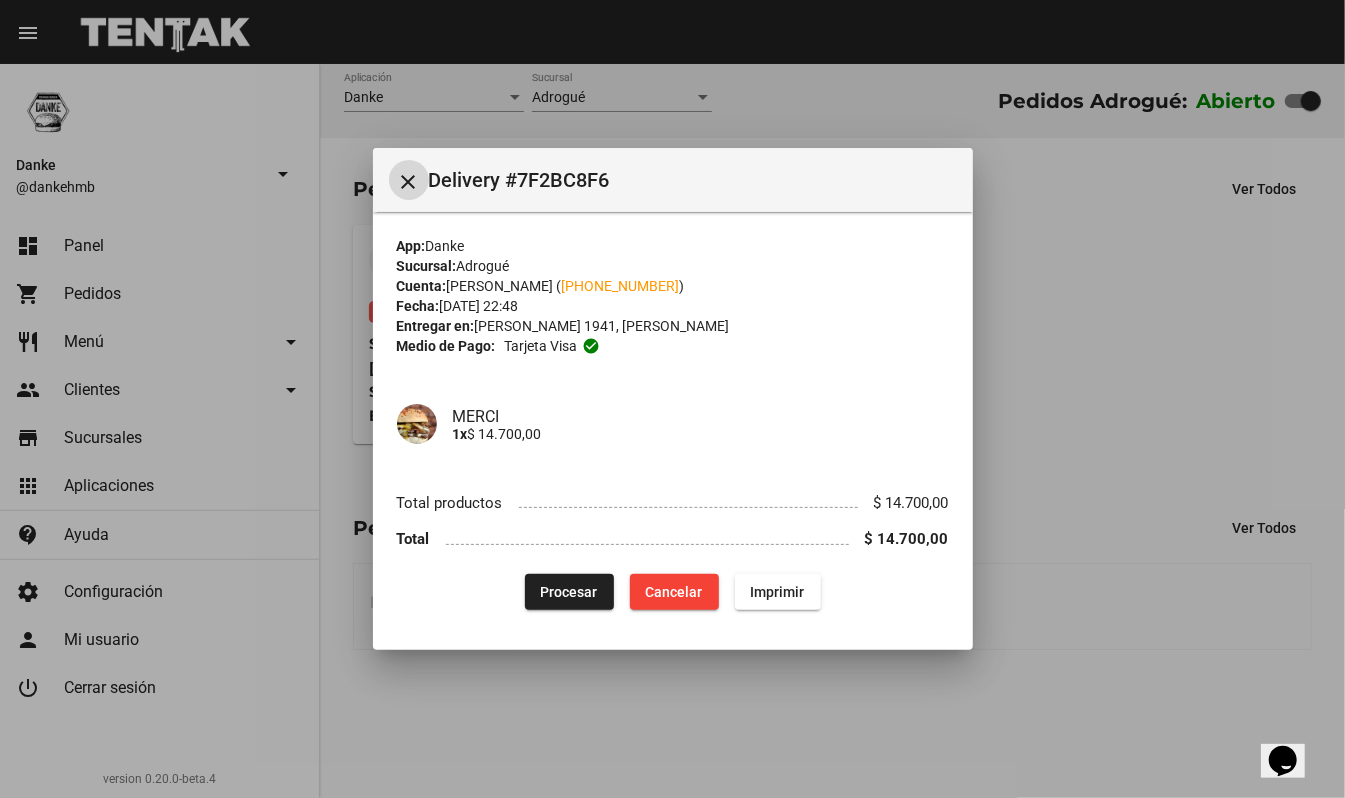 click on "Procesar" 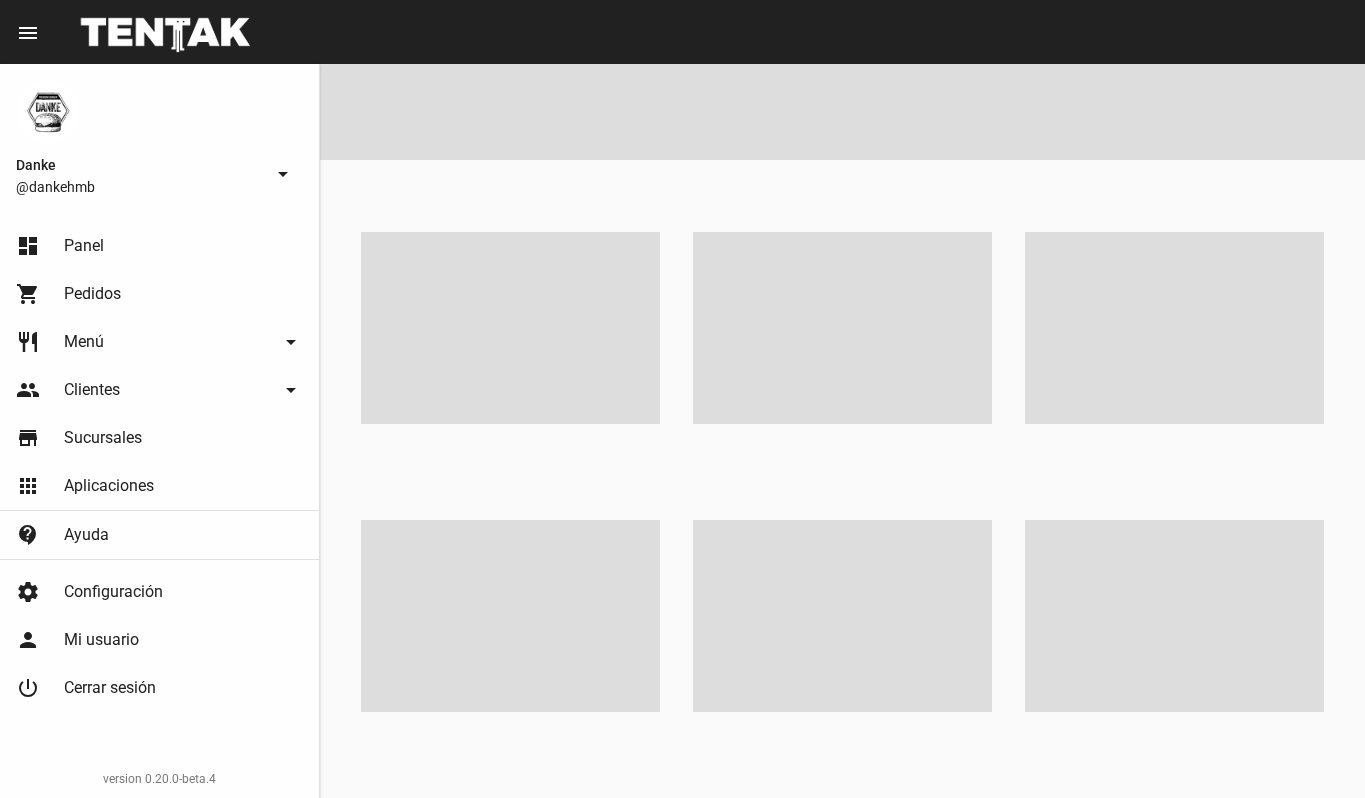 scroll, scrollTop: 0, scrollLeft: 0, axis: both 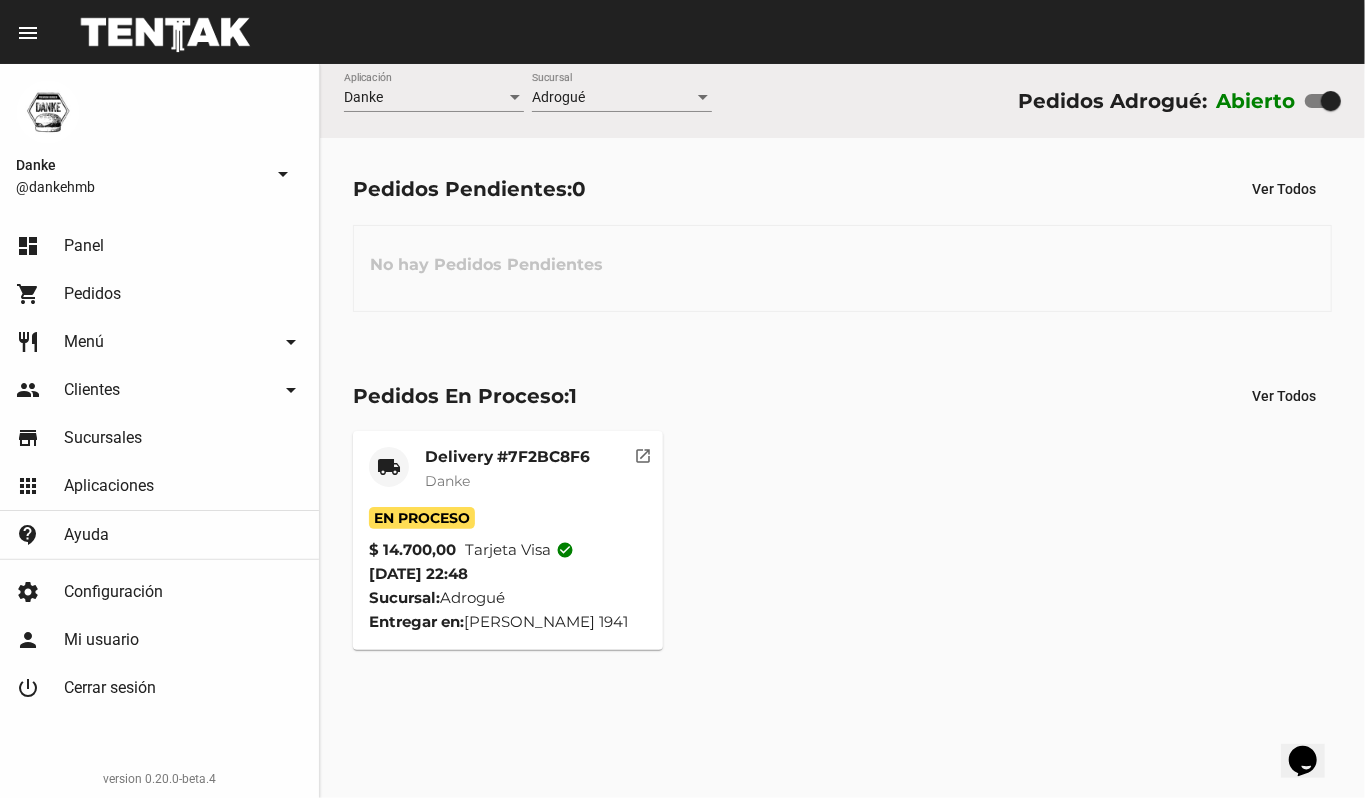 click on "Delivery #7F2BC8F6" 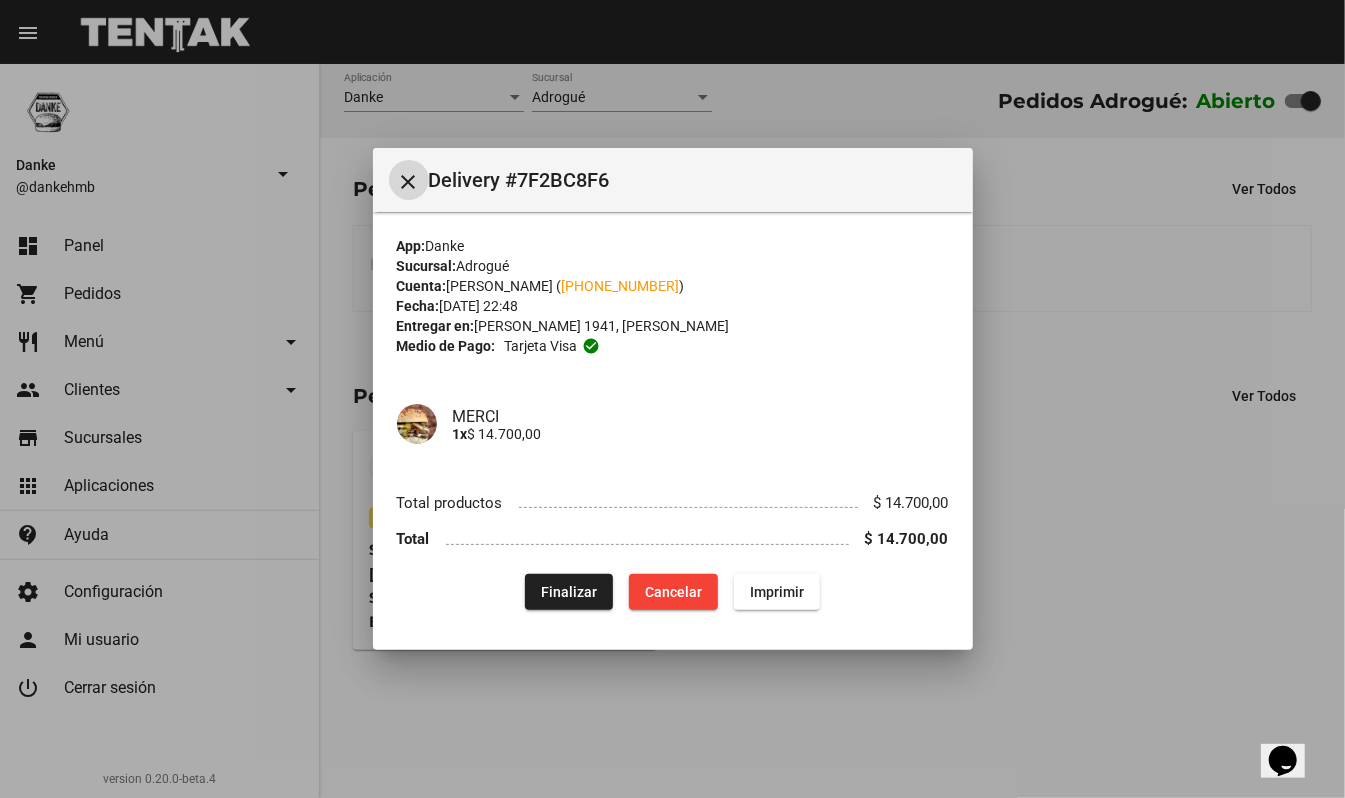 click on "Finalizar" 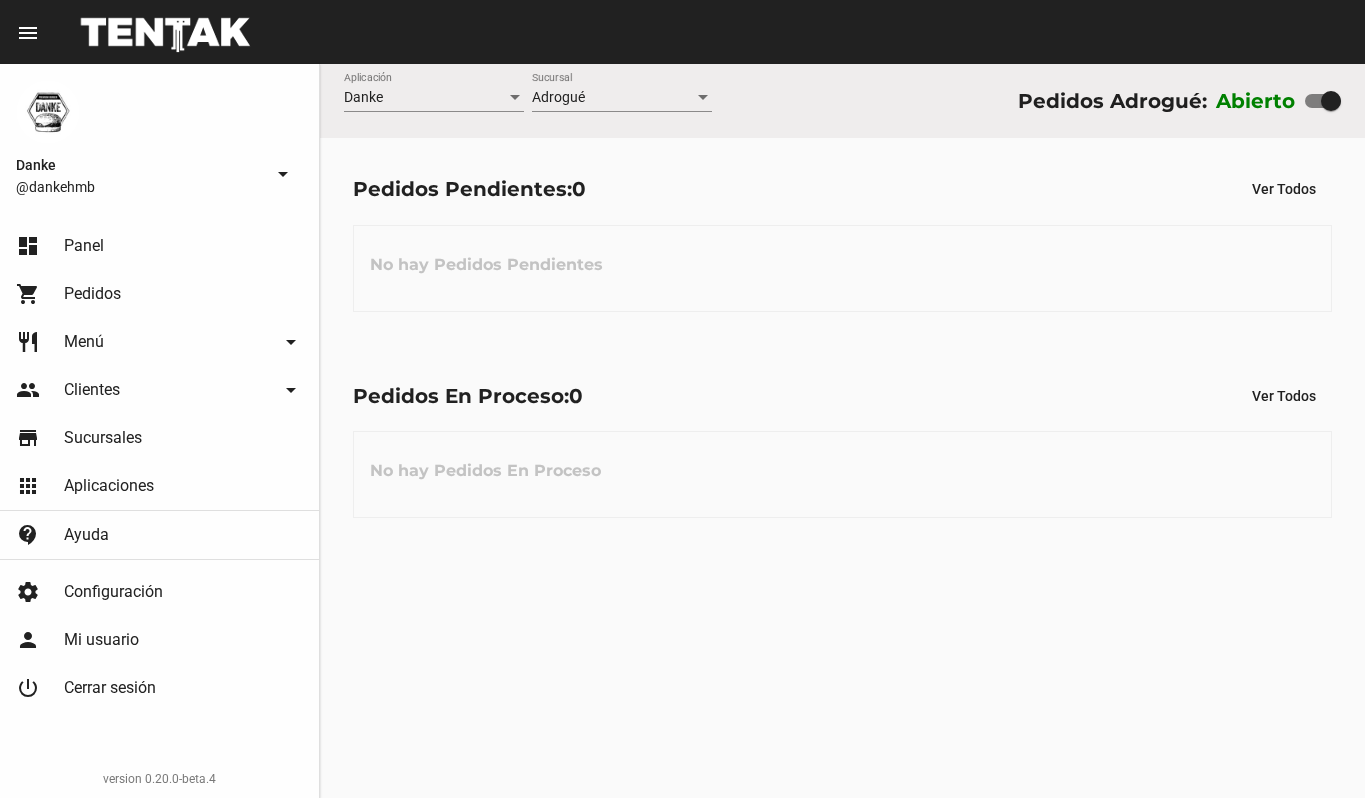 scroll, scrollTop: 0, scrollLeft: 0, axis: both 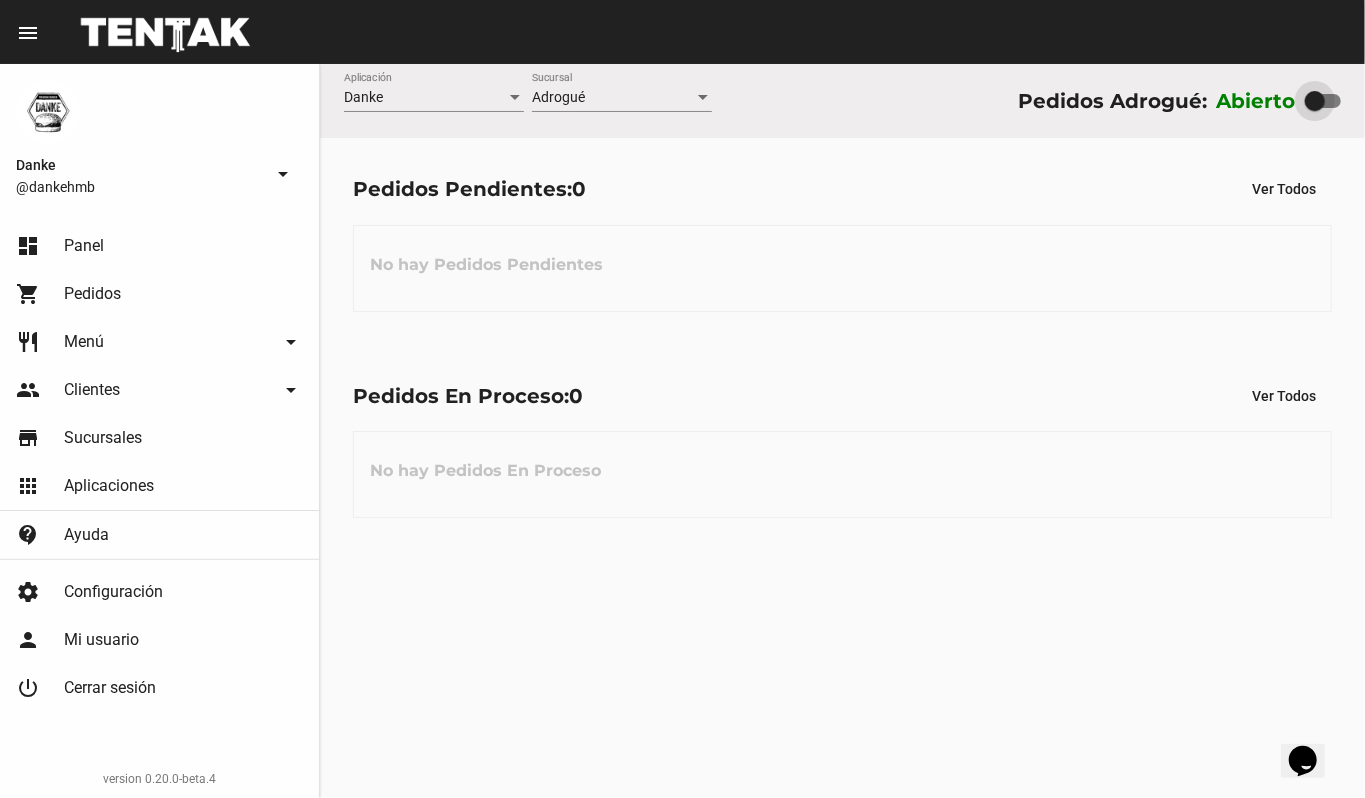 checkbox on "false" 